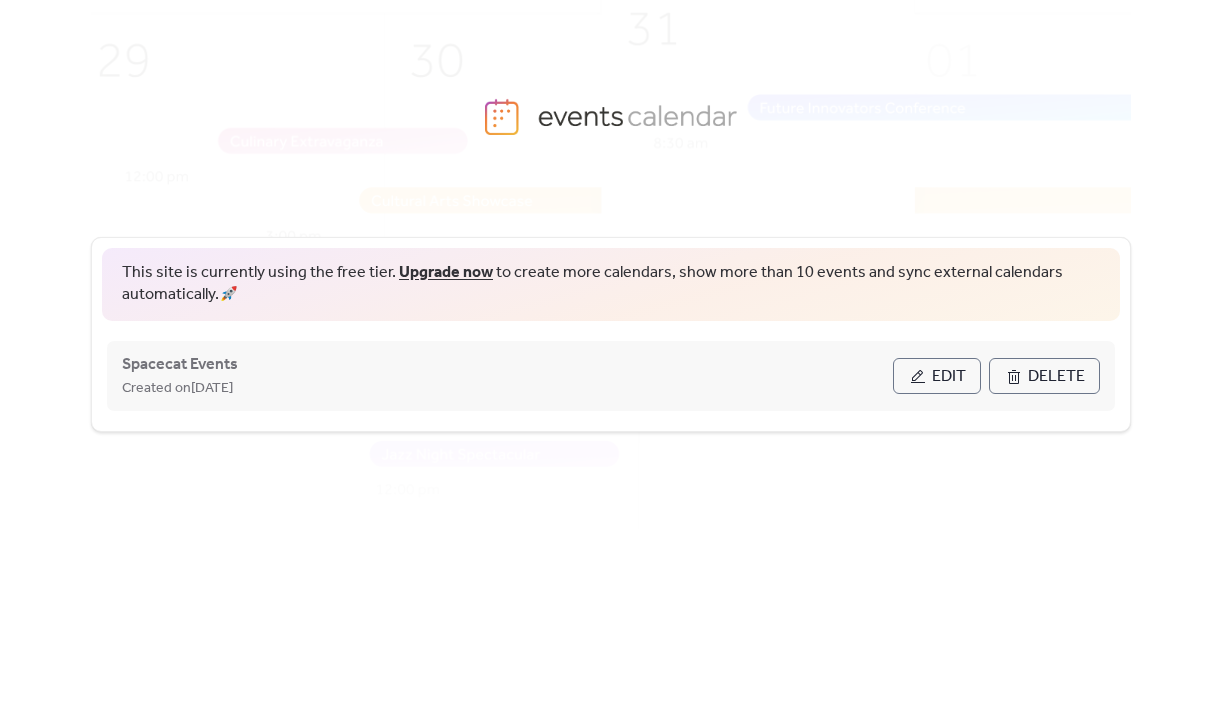 scroll, scrollTop: 0, scrollLeft: 0, axis: both 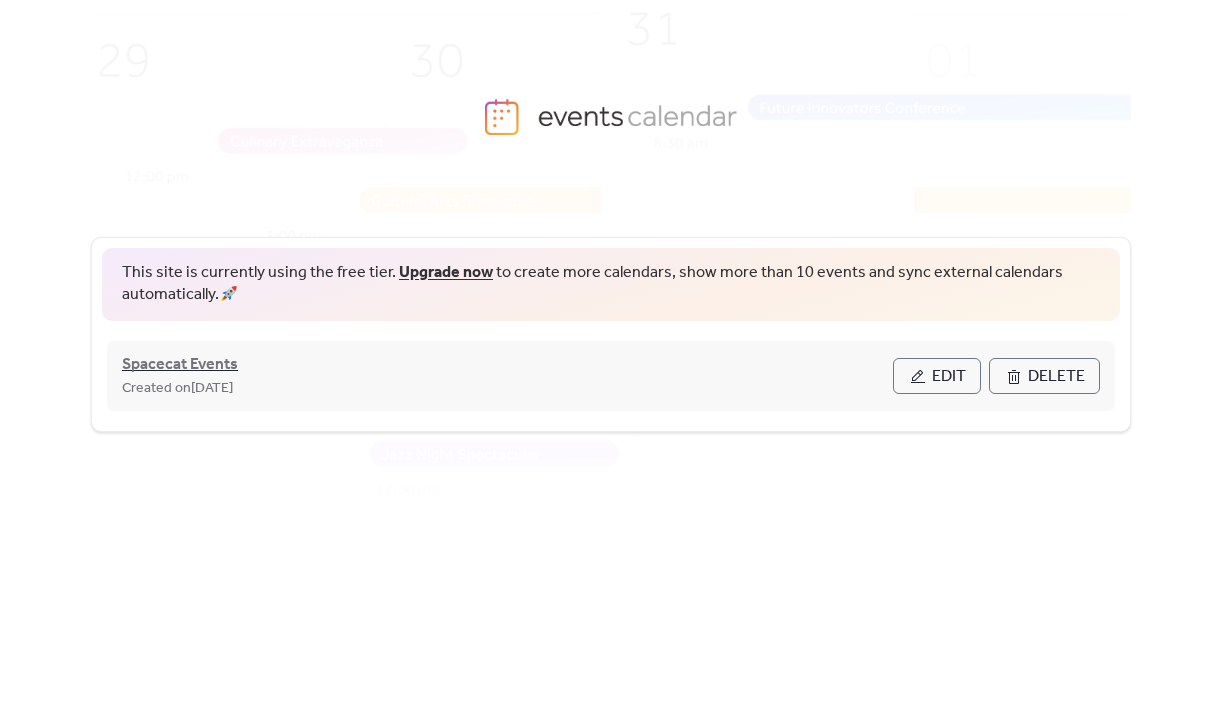 click on "Spacecat Events" at bounding box center [180, 365] 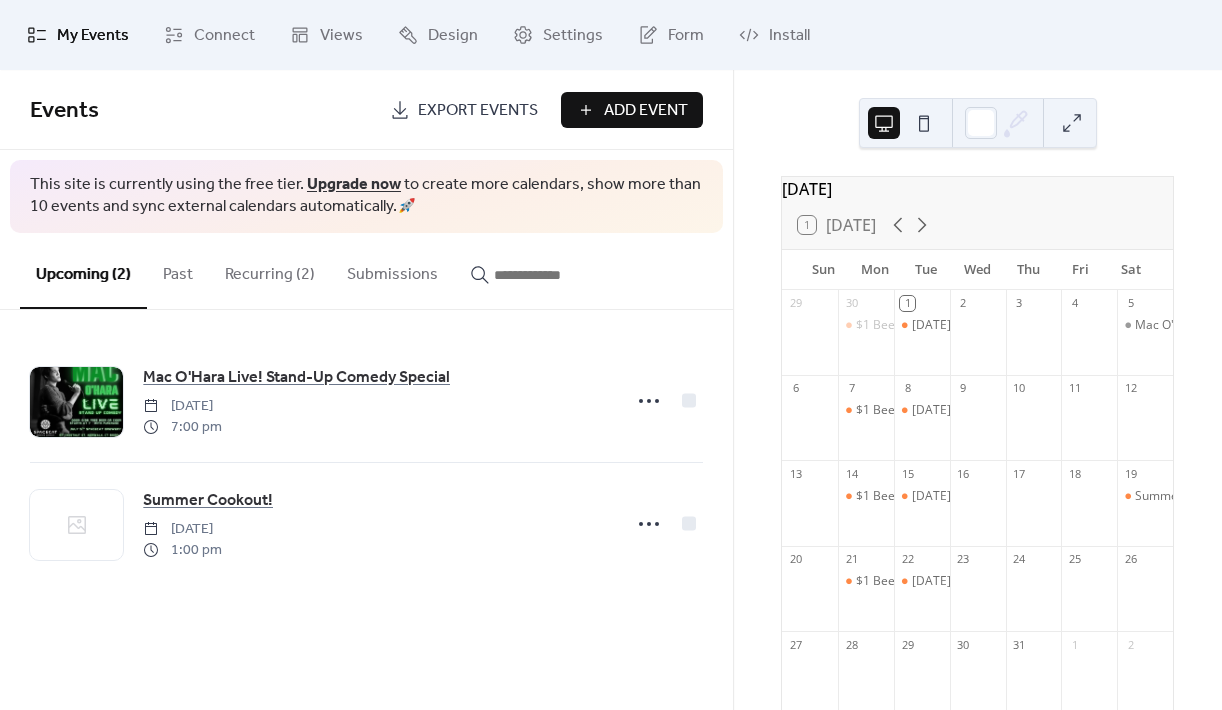 click on "Recurring  (2)" at bounding box center [270, 270] 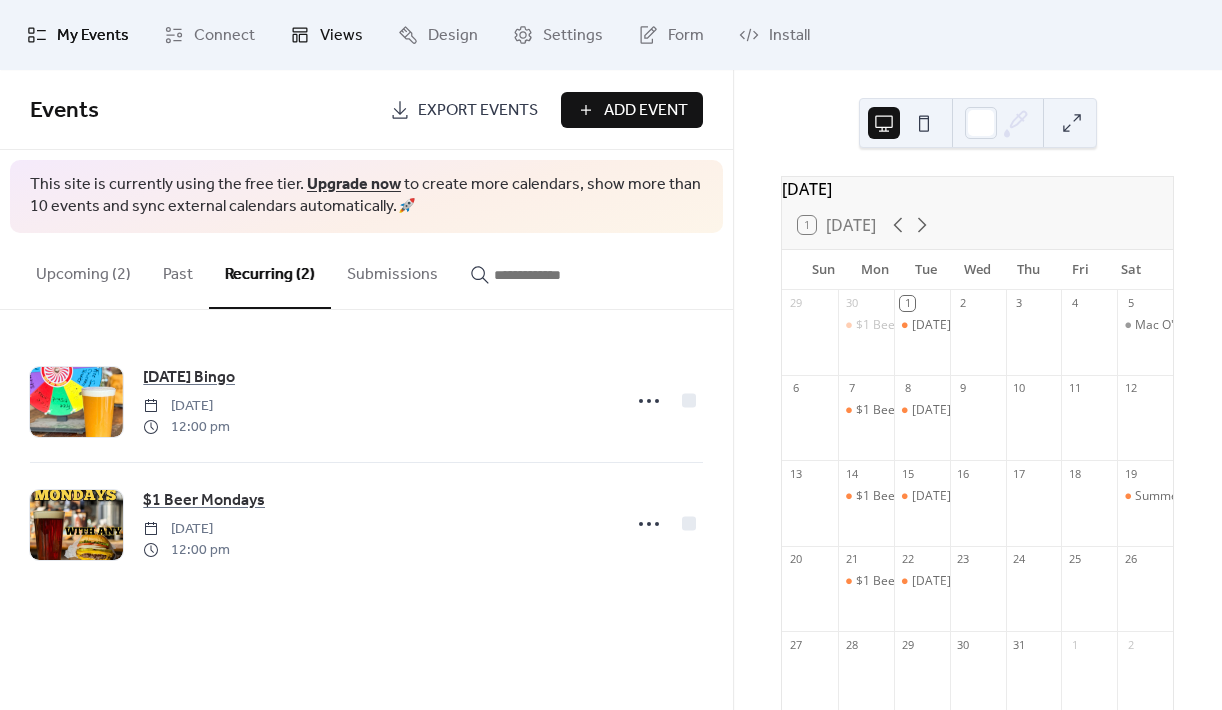 click on "Views" at bounding box center (341, 36) 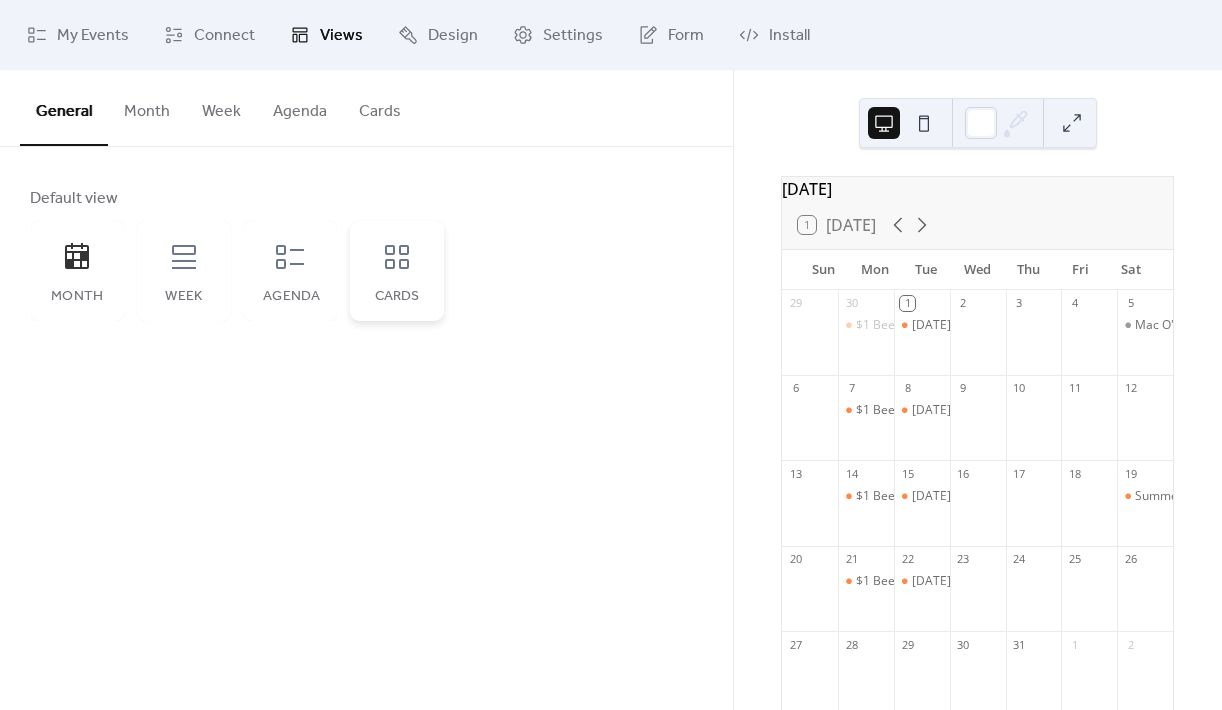 click on "Cards" at bounding box center (397, 271) 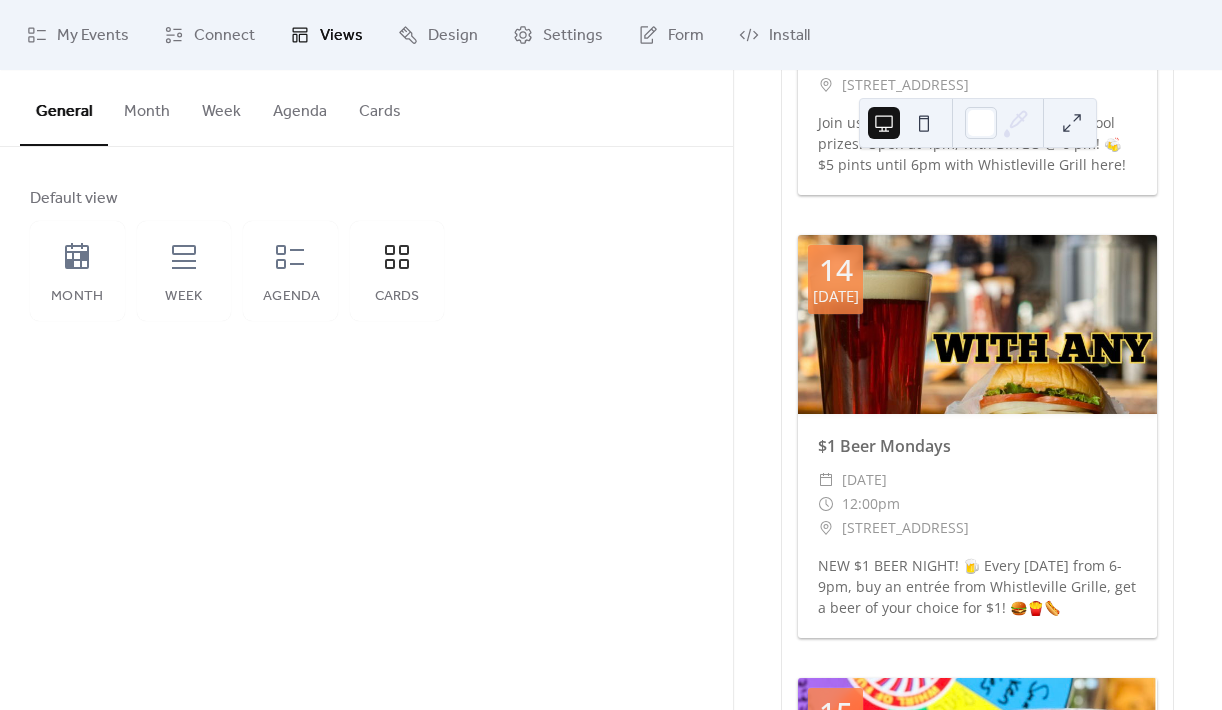 scroll, scrollTop: 2021, scrollLeft: 0, axis: vertical 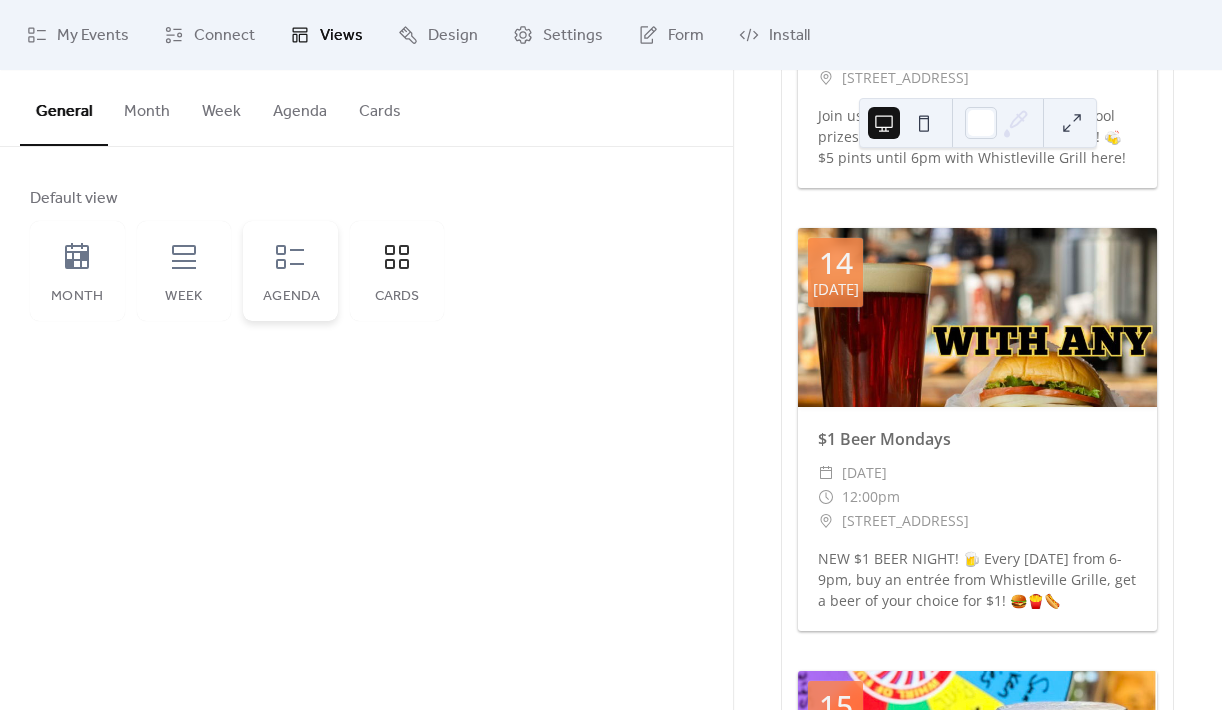 click on "Agenda" at bounding box center [290, 271] 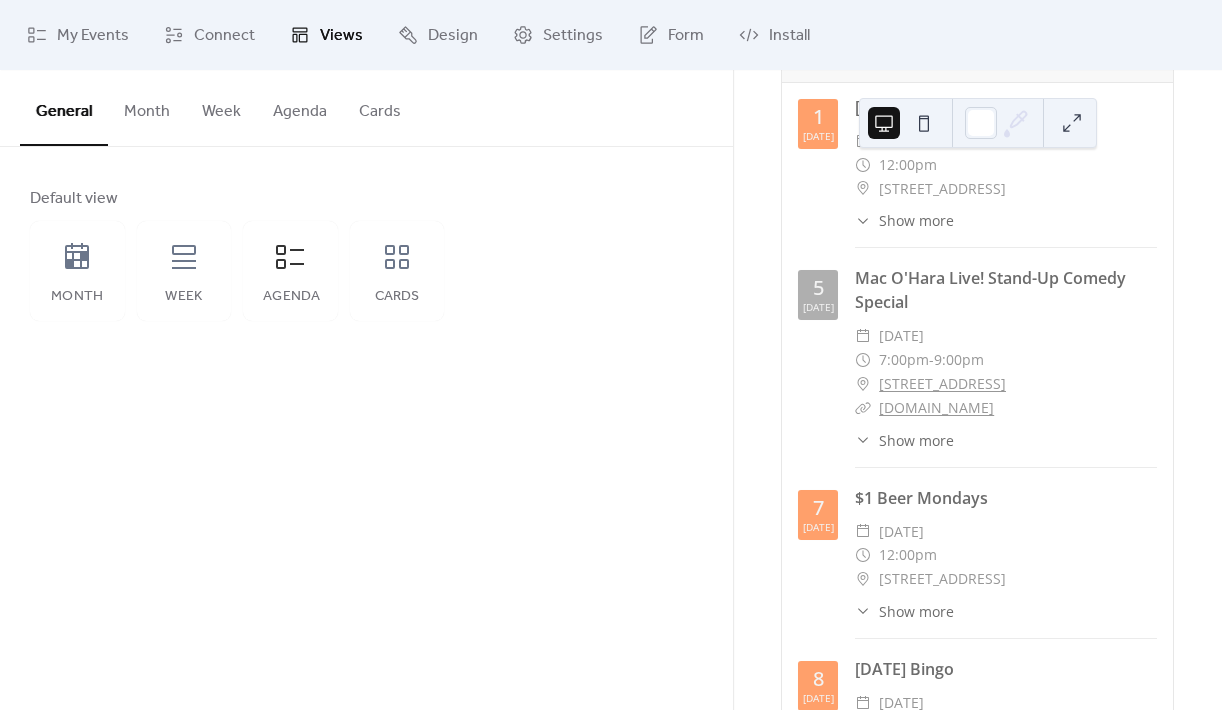 scroll, scrollTop: 332, scrollLeft: 0, axis: vertical 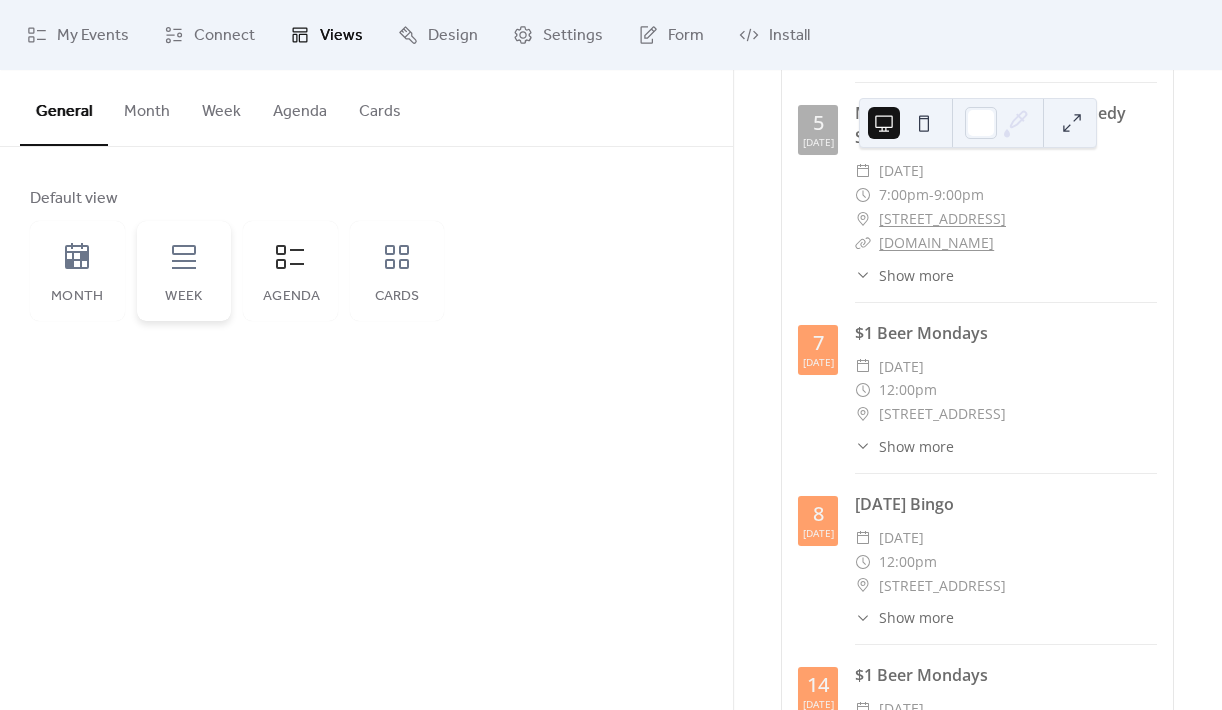 click on "Week" at bounding box center (184, 297) 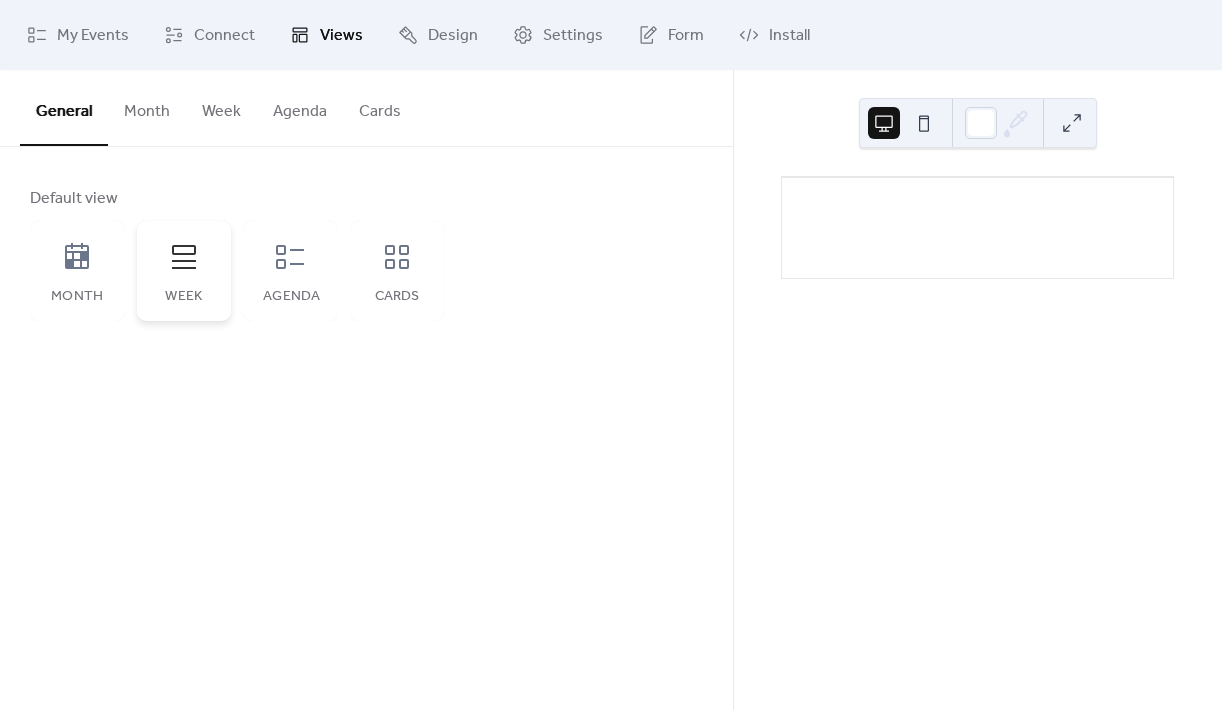 scroll, scrollTop: 0, scrollLeft: 0, axis: both 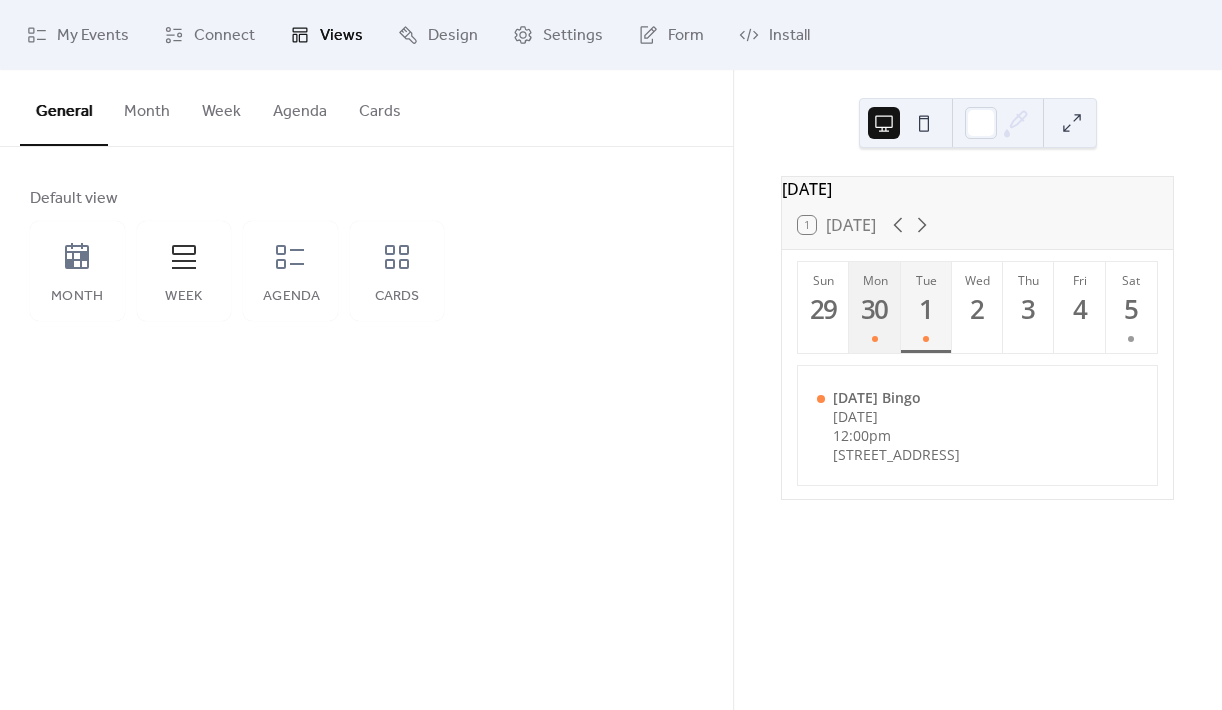 click on "Mon 30" at bounding box center [874, 307] 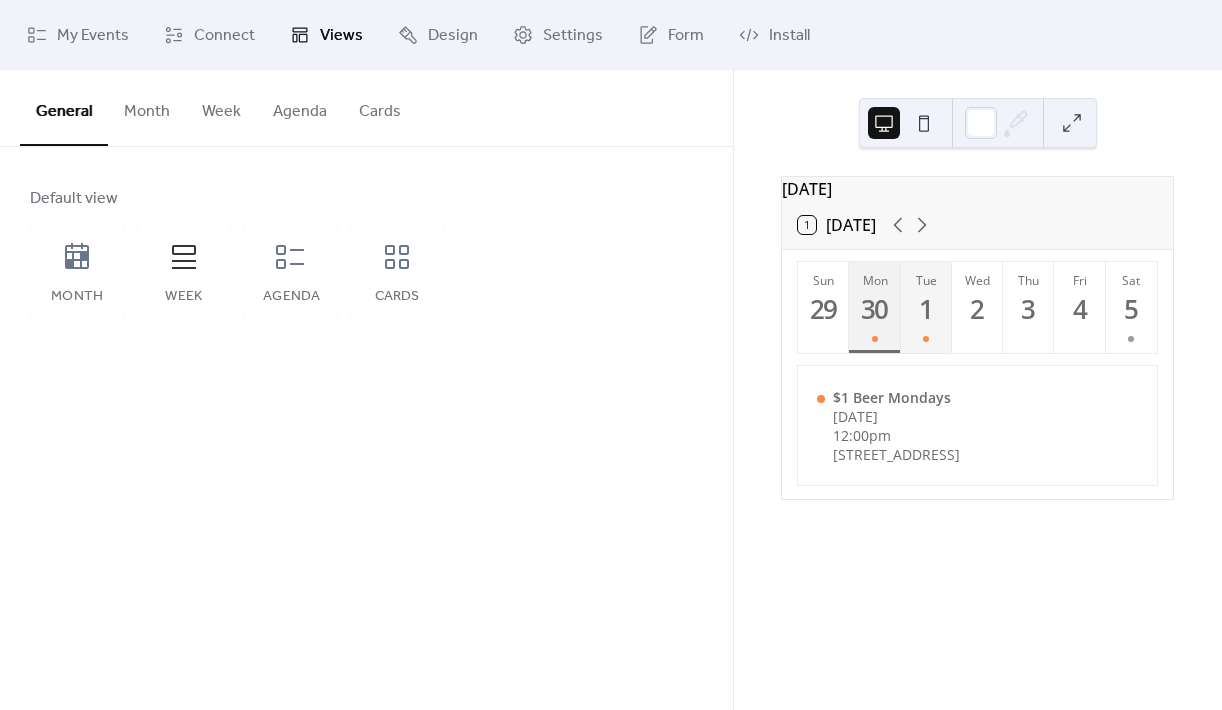 click on "30" at bounding box center (873, 309) 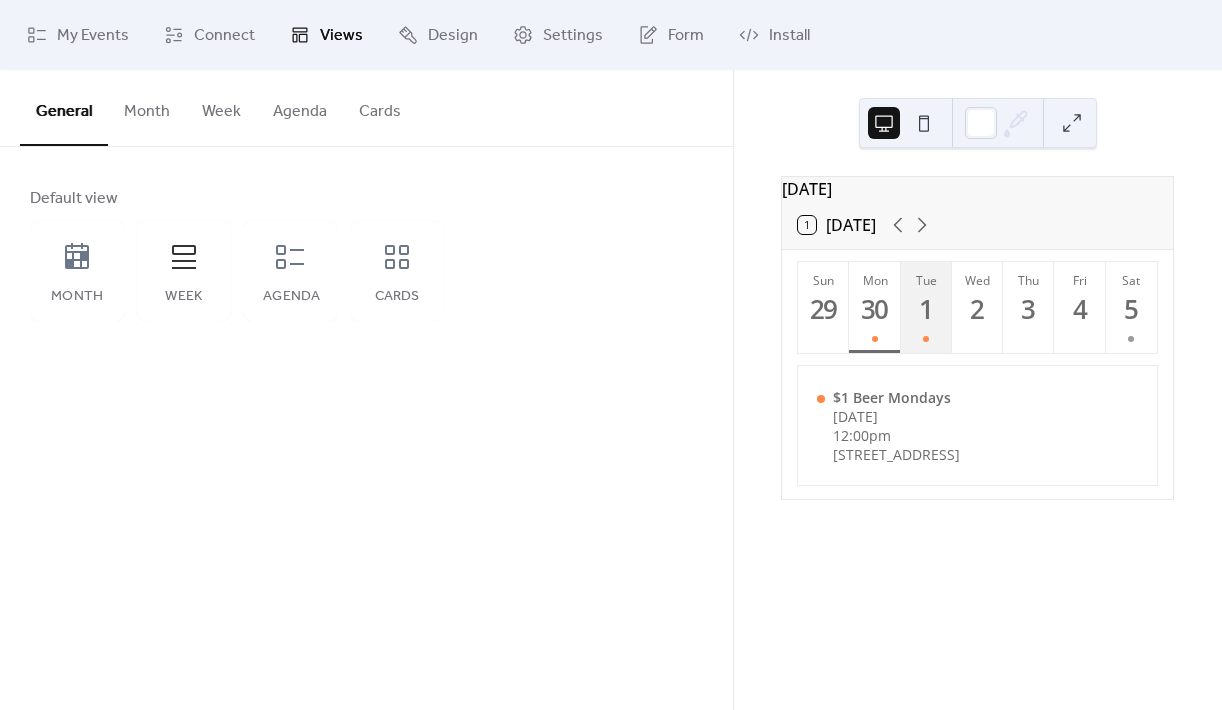 click on "1" at bounding box center (925, 309) 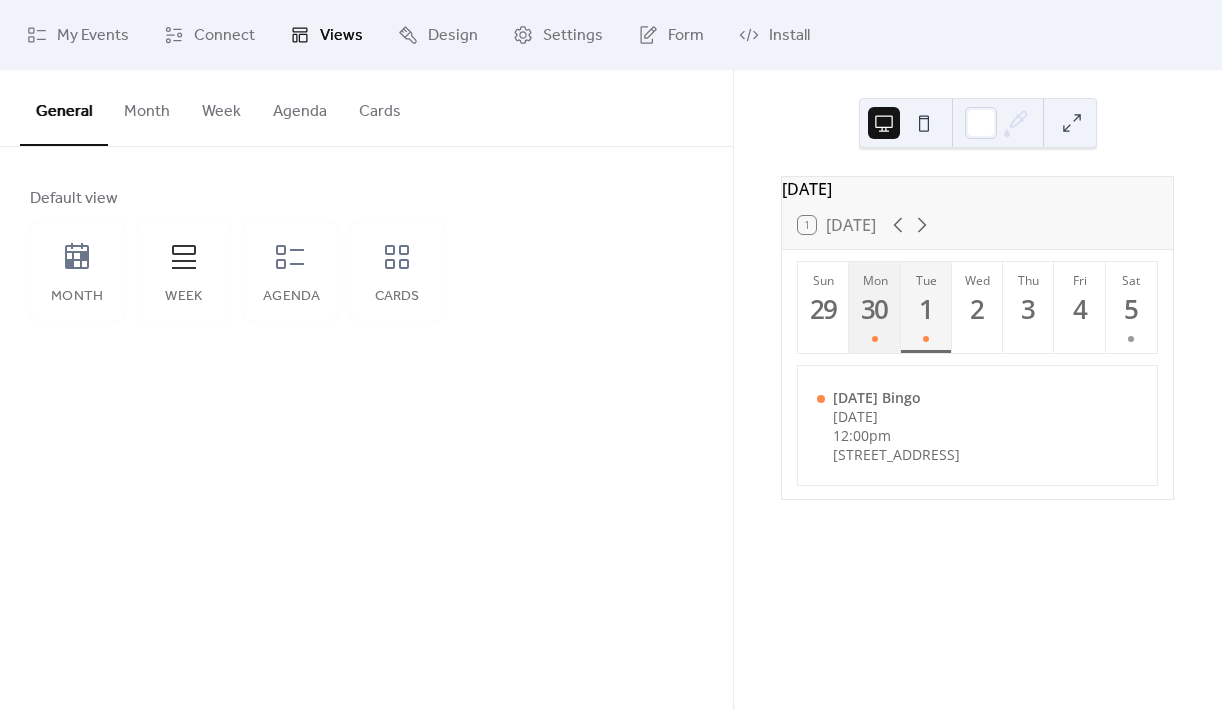 click on "30" at bounding box center [873, 309] 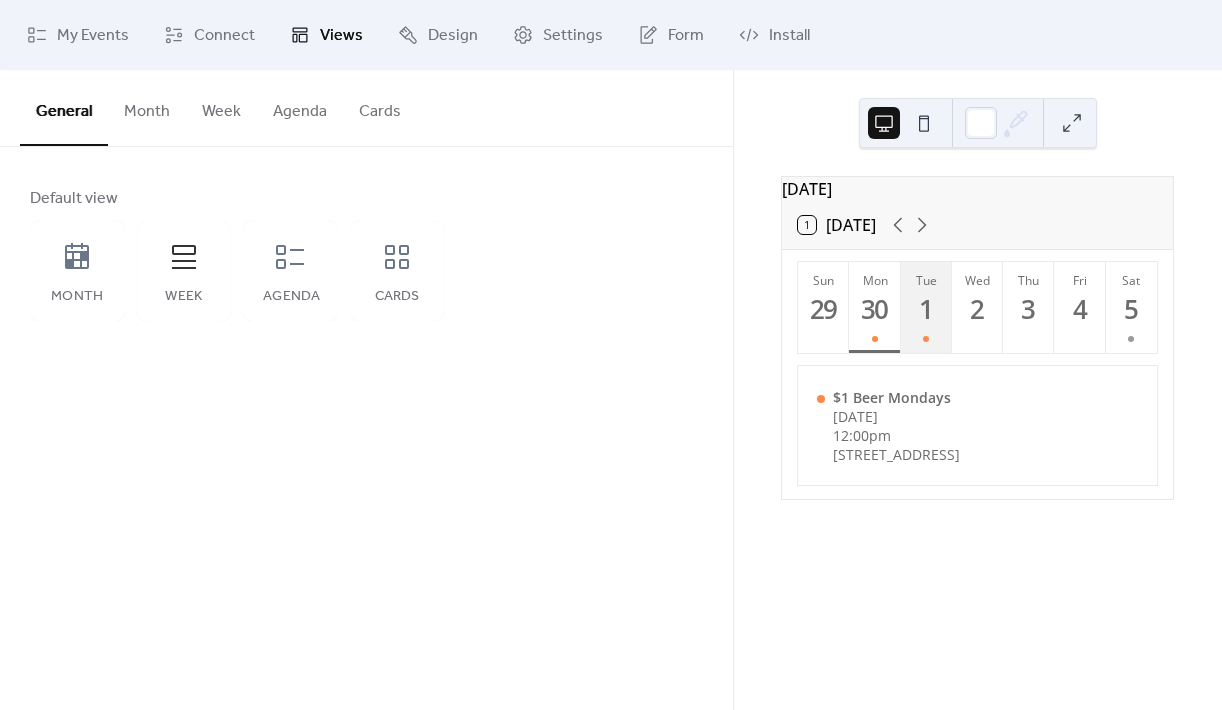 click on "1" at bounding box center [925, 309] 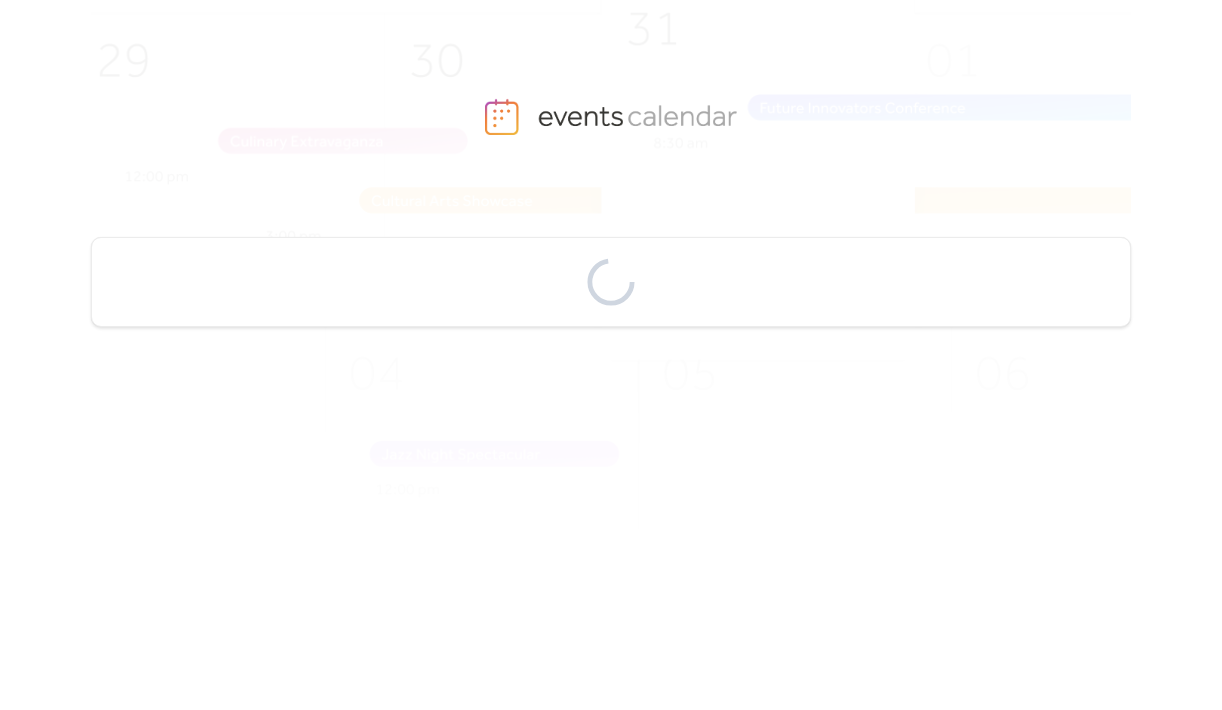 scroll, scrollTop: 0, scrollLeft: 0, axis: both 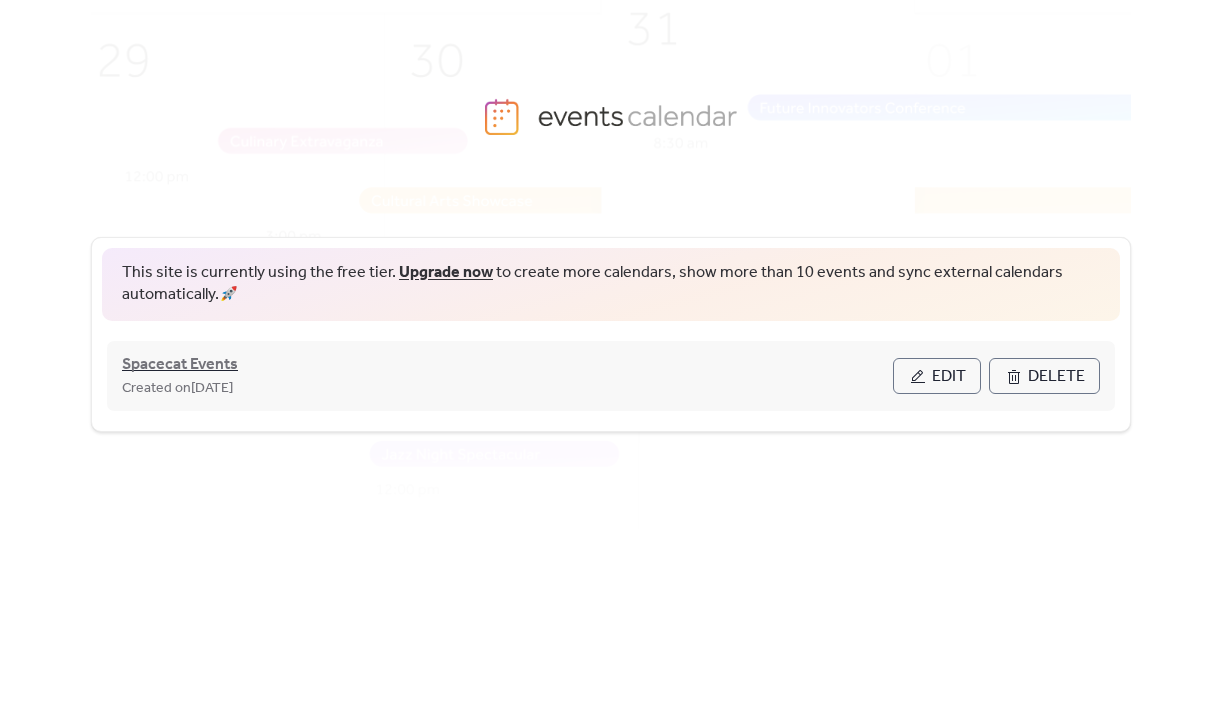click on "Spacecat Events" at bounding box center [180, 365] 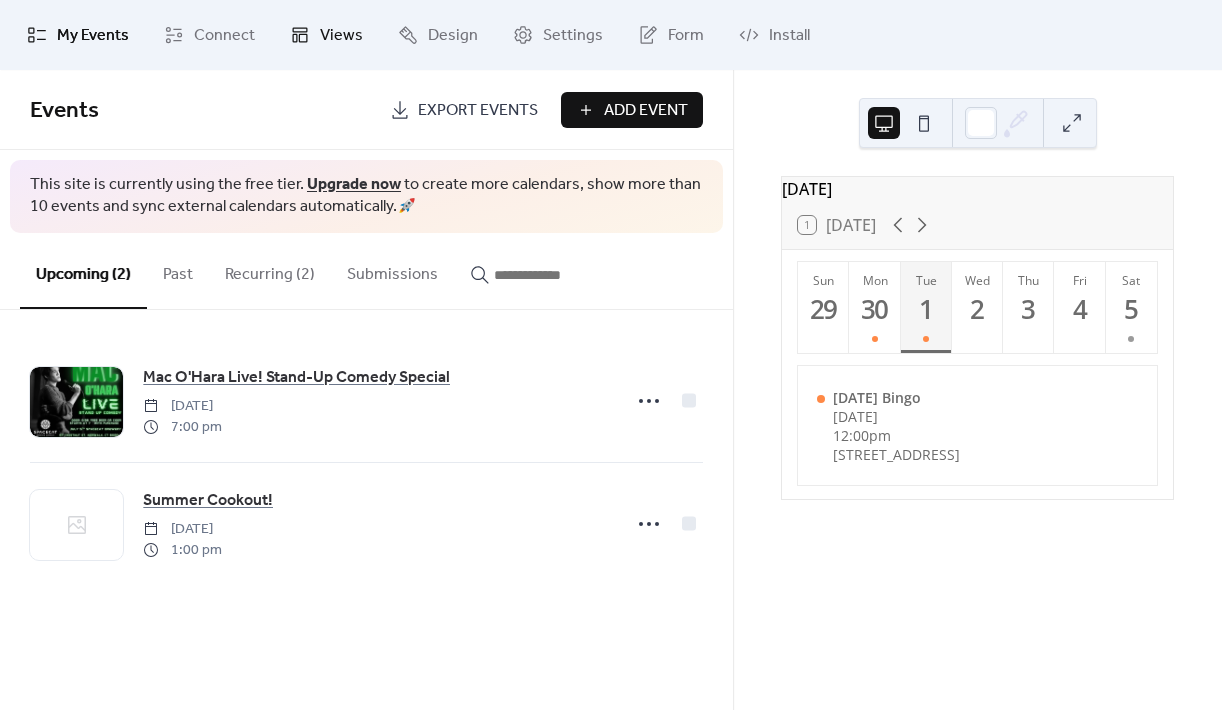 click on "Views" at bounding box center [341, 36] 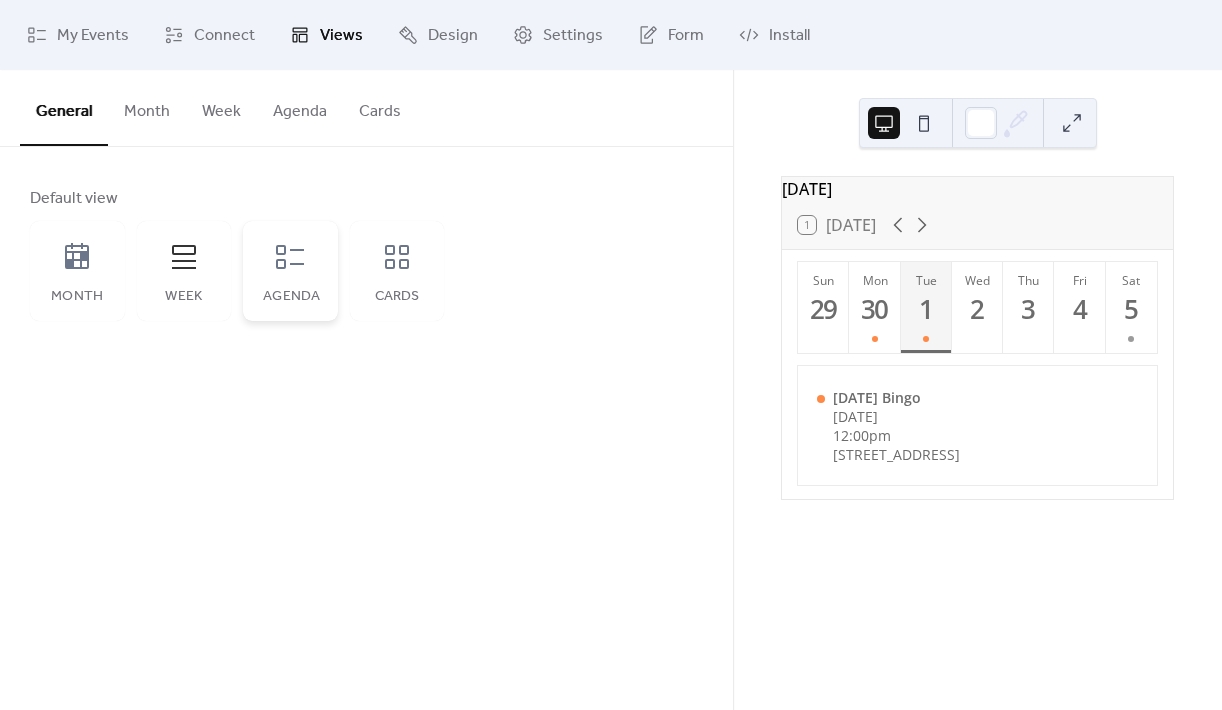 click on "Agenda" at bounding box center (290, 297) 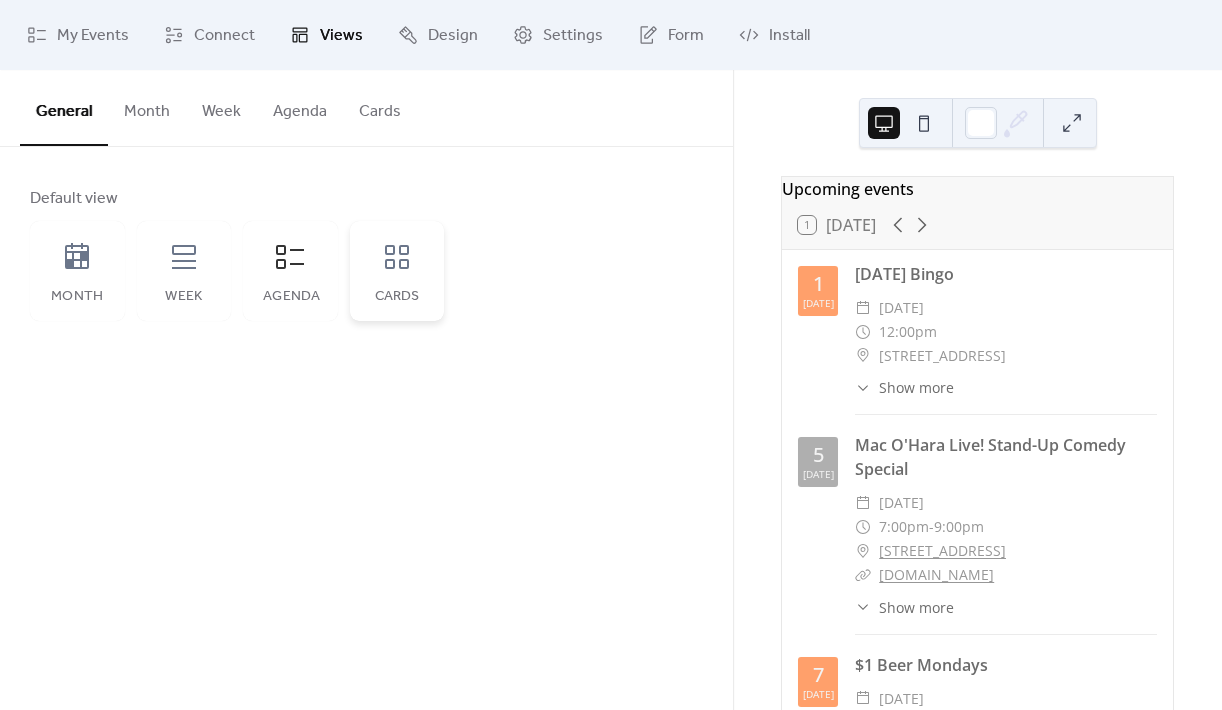 click on "Cards" at bounding box center [397, 297] 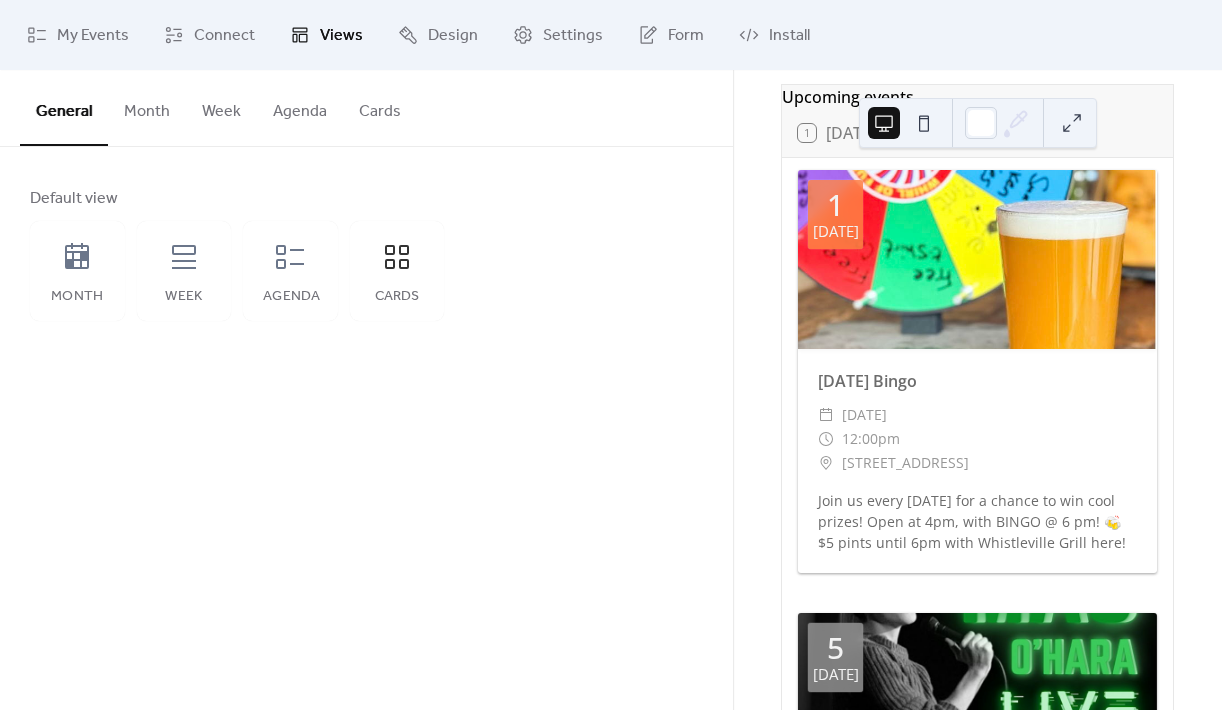 scroll, scrollTop: 0, scrollLeft: 0, axis: both 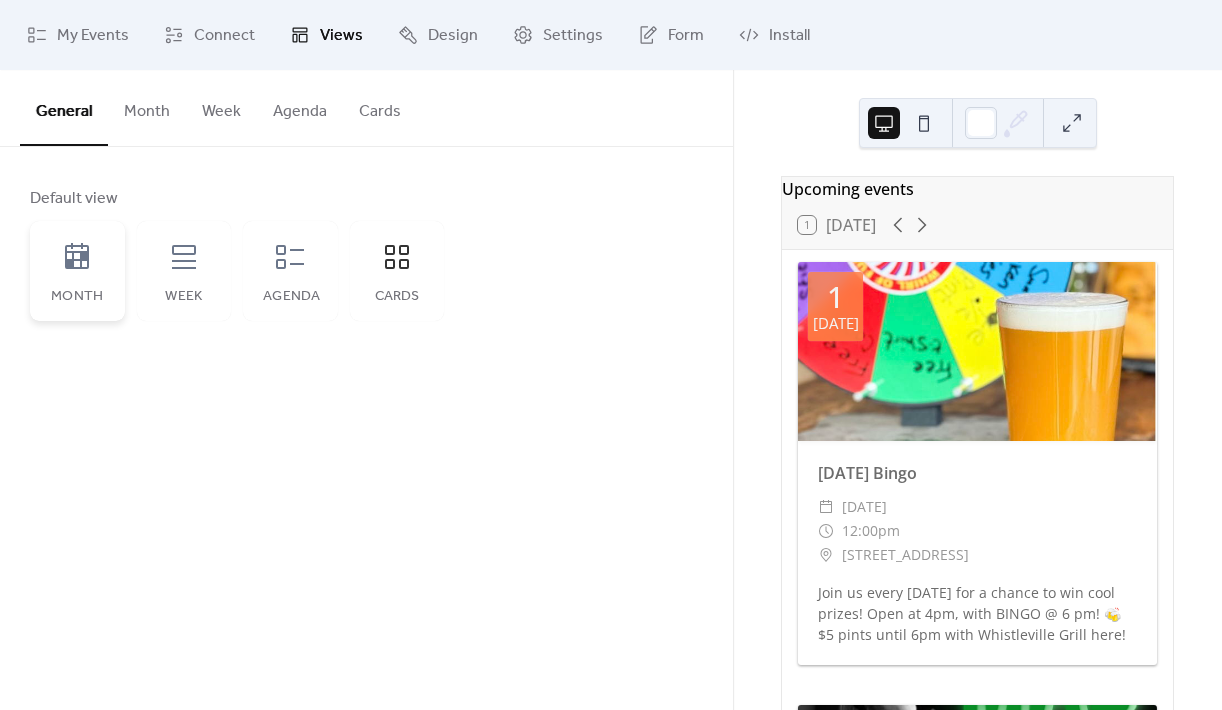 click on "Month" at bounding box center [77, 271] 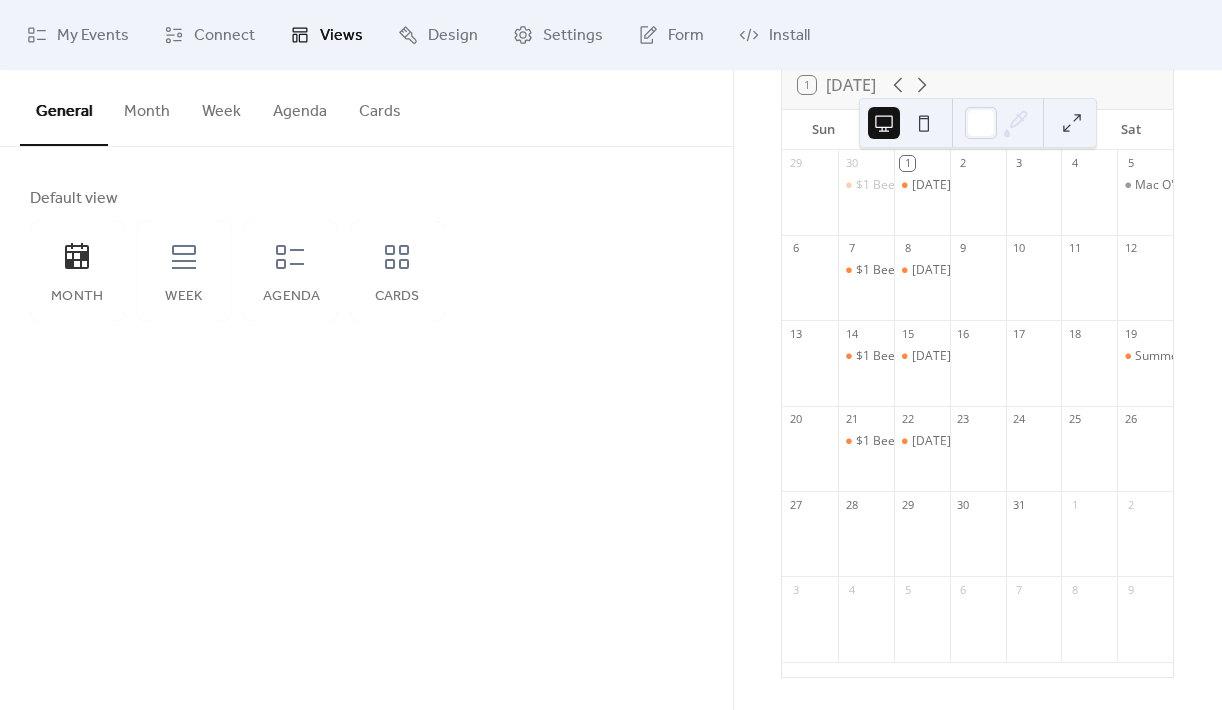 scroll, scrollTop: 152, scrollLeft: 0, axis: vertical 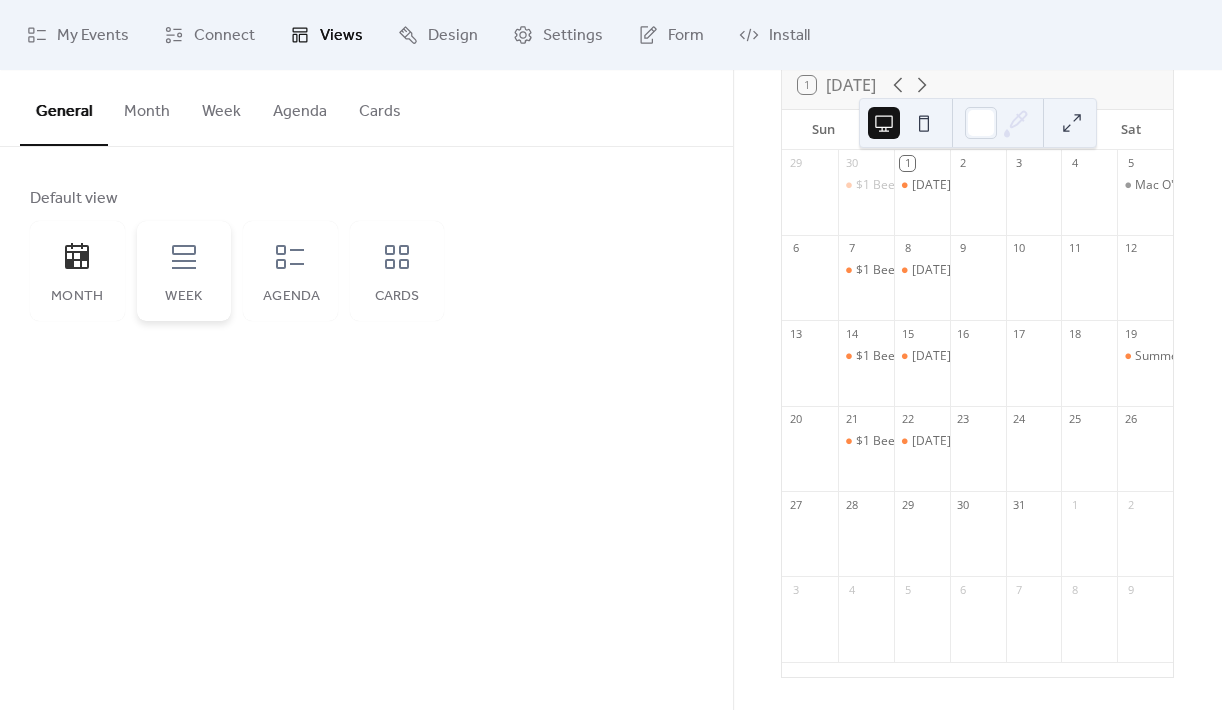 click 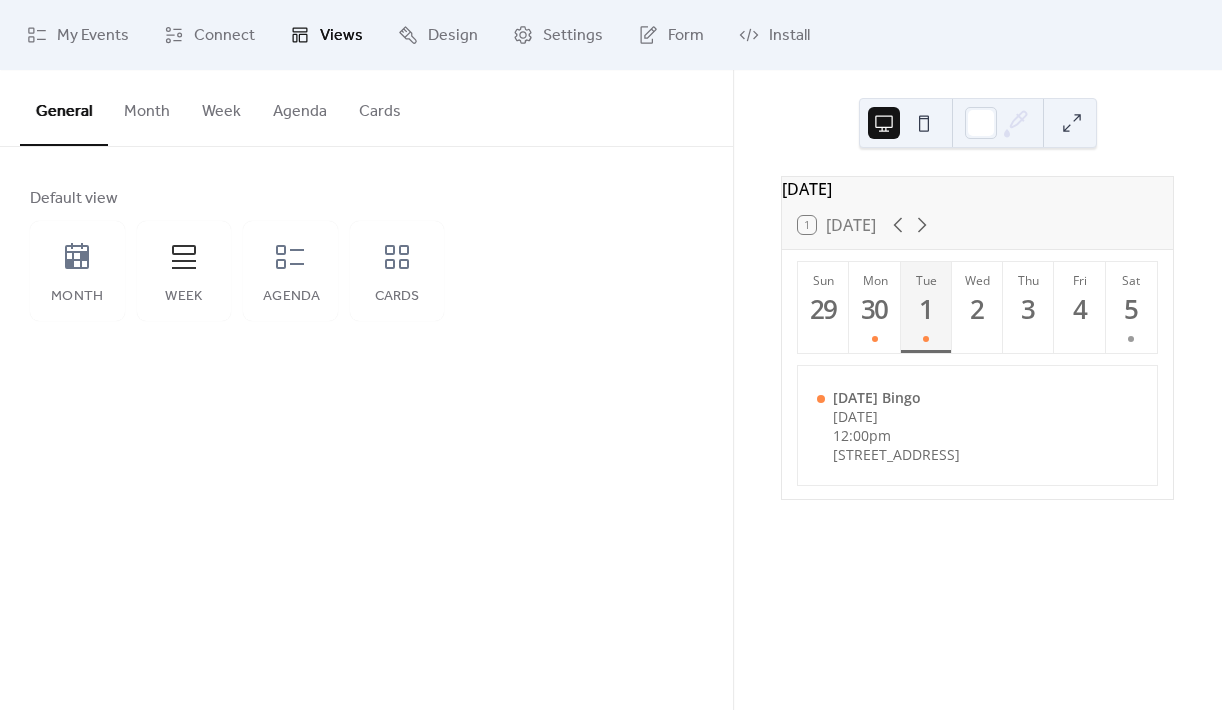 click on "Month" at bounding box center [147, 107] 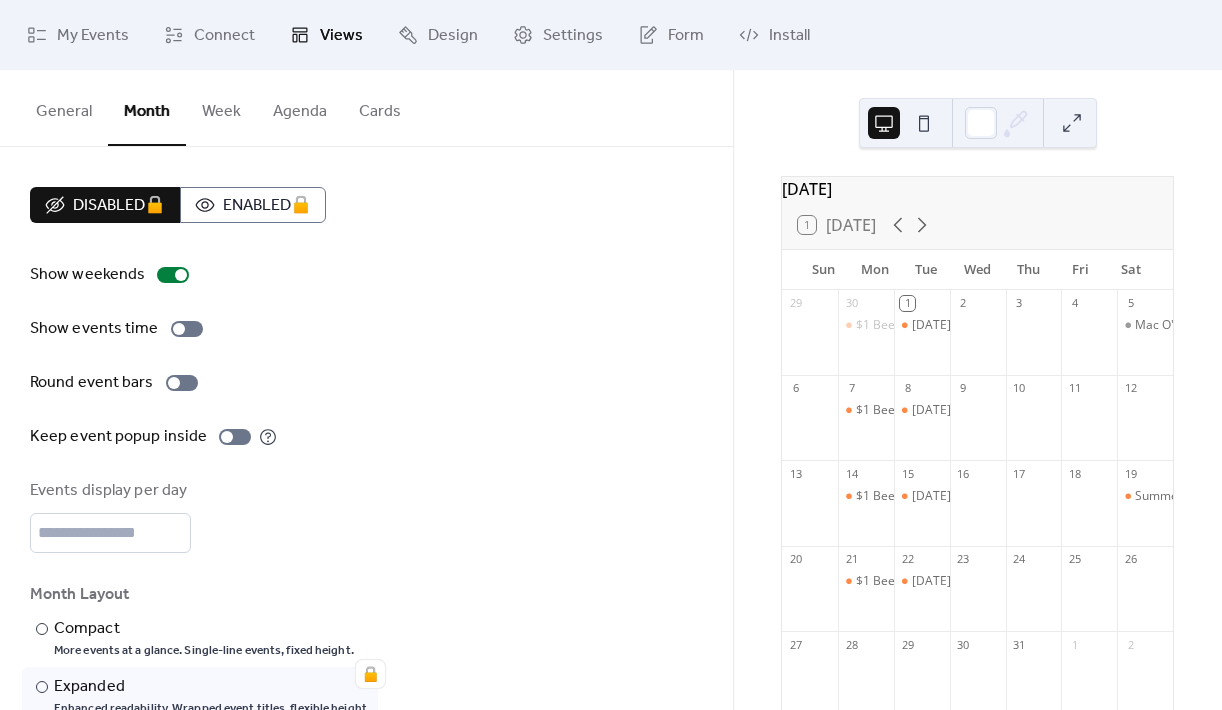 click on "Week" at bounding box center (221, 107) 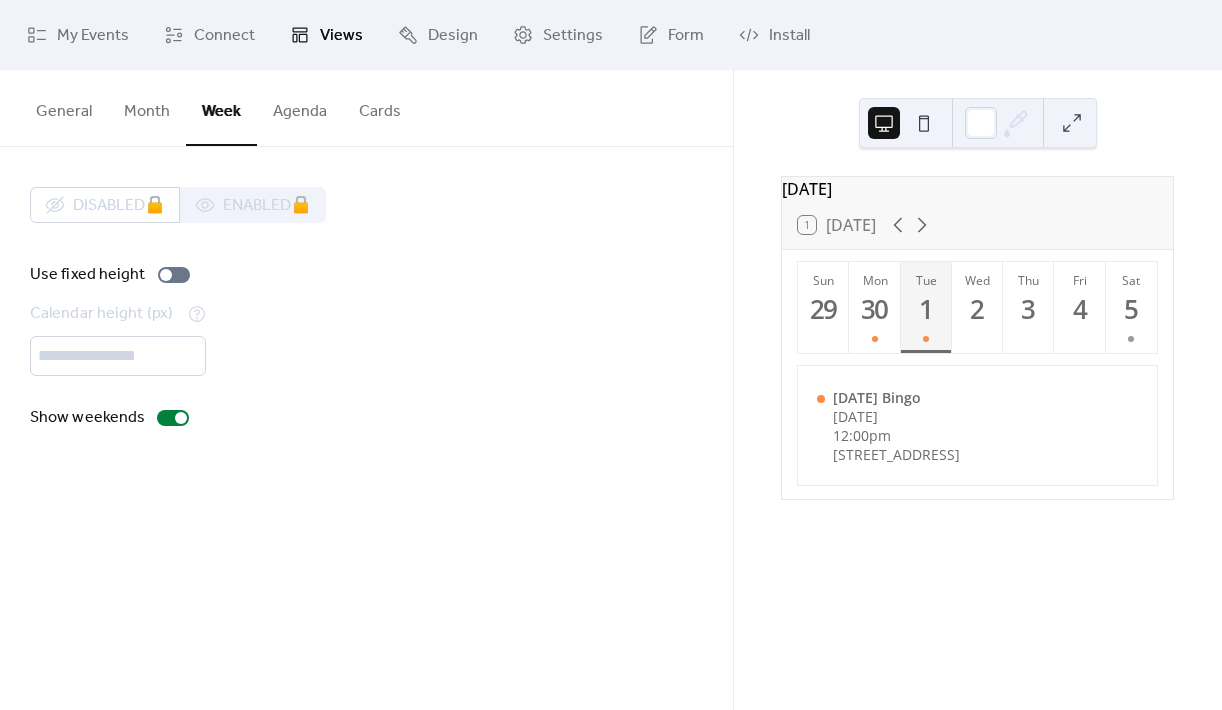 click on "Agenda" at bounding box center [300, 107] 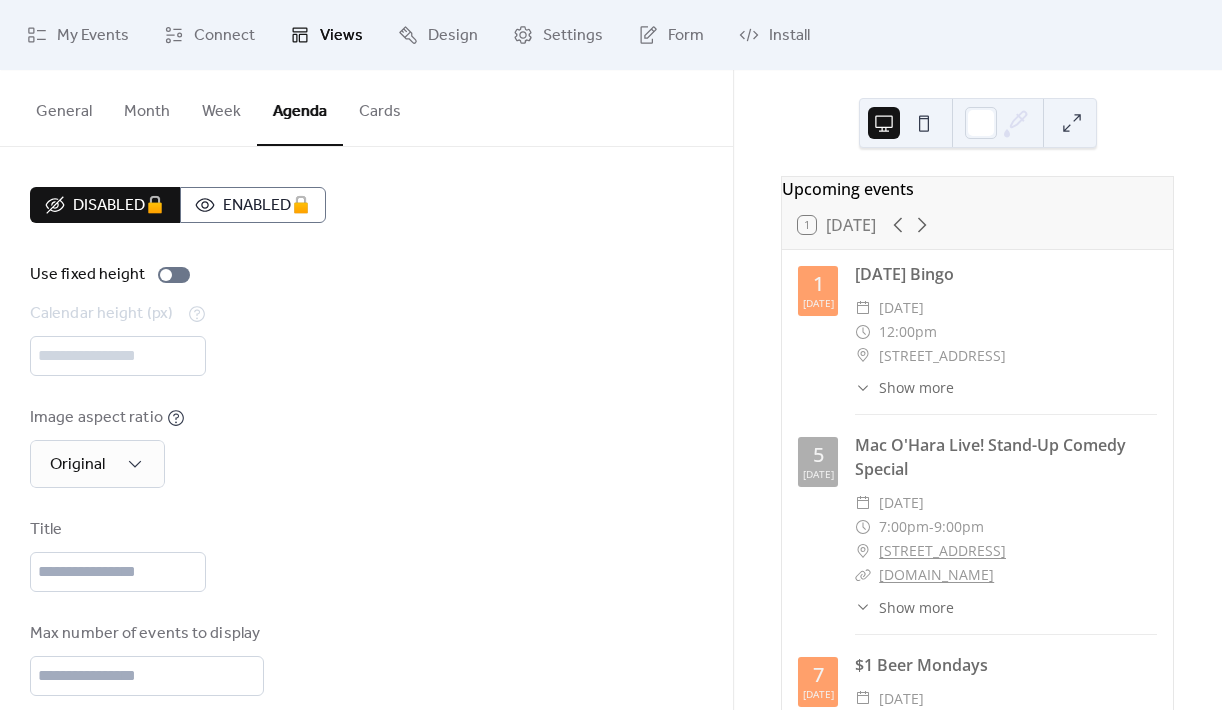 scroll, scrollTop: 134, scrollLeft: 0, axis: vertical 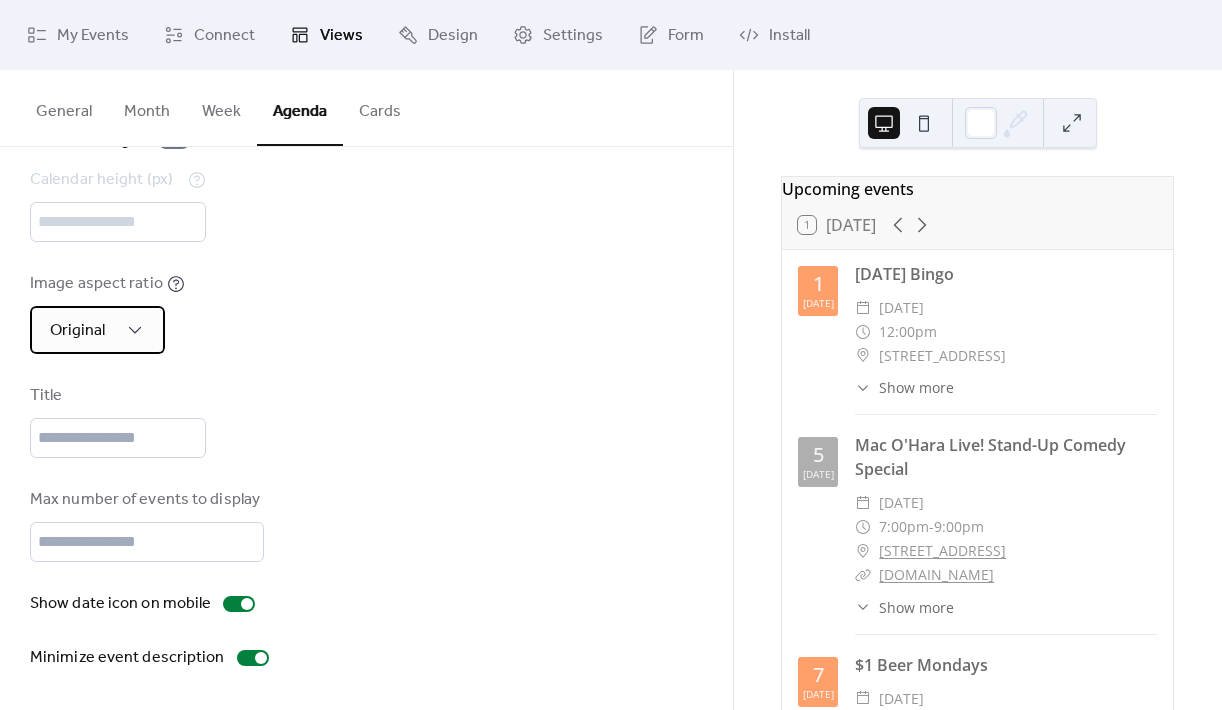 click on "Original" at bounding box center (97, 330) 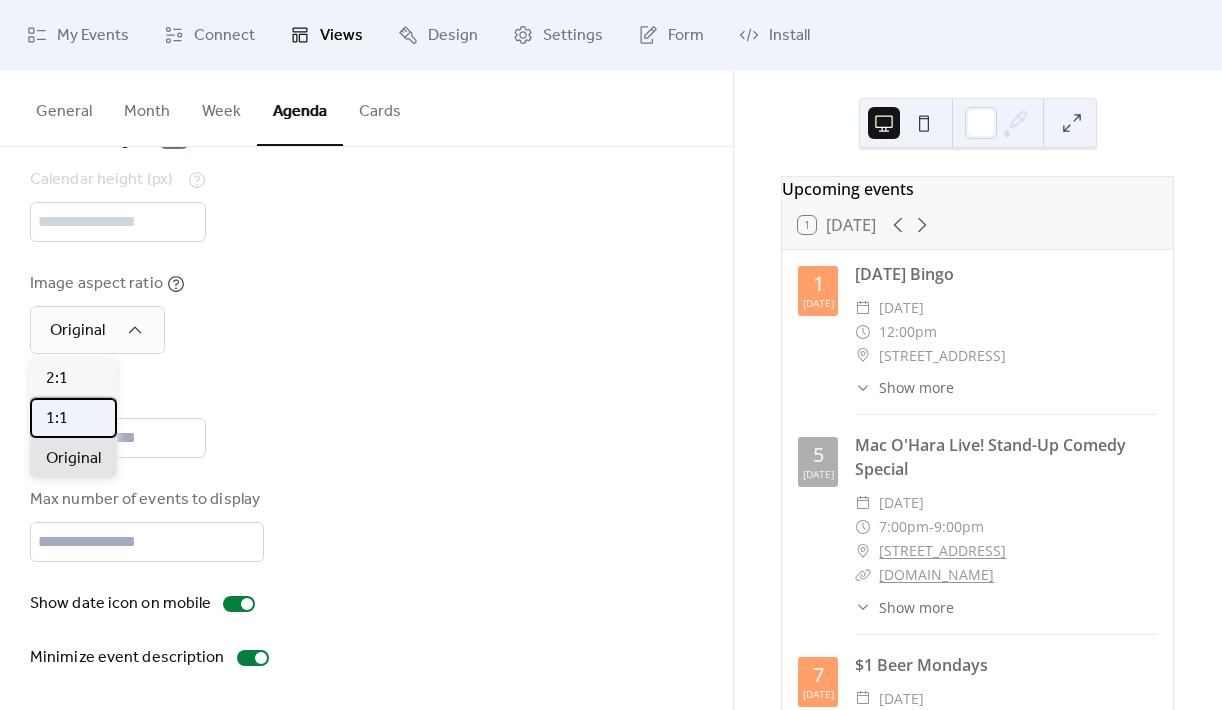 click on "1:1" at bounding box center (57, 419) 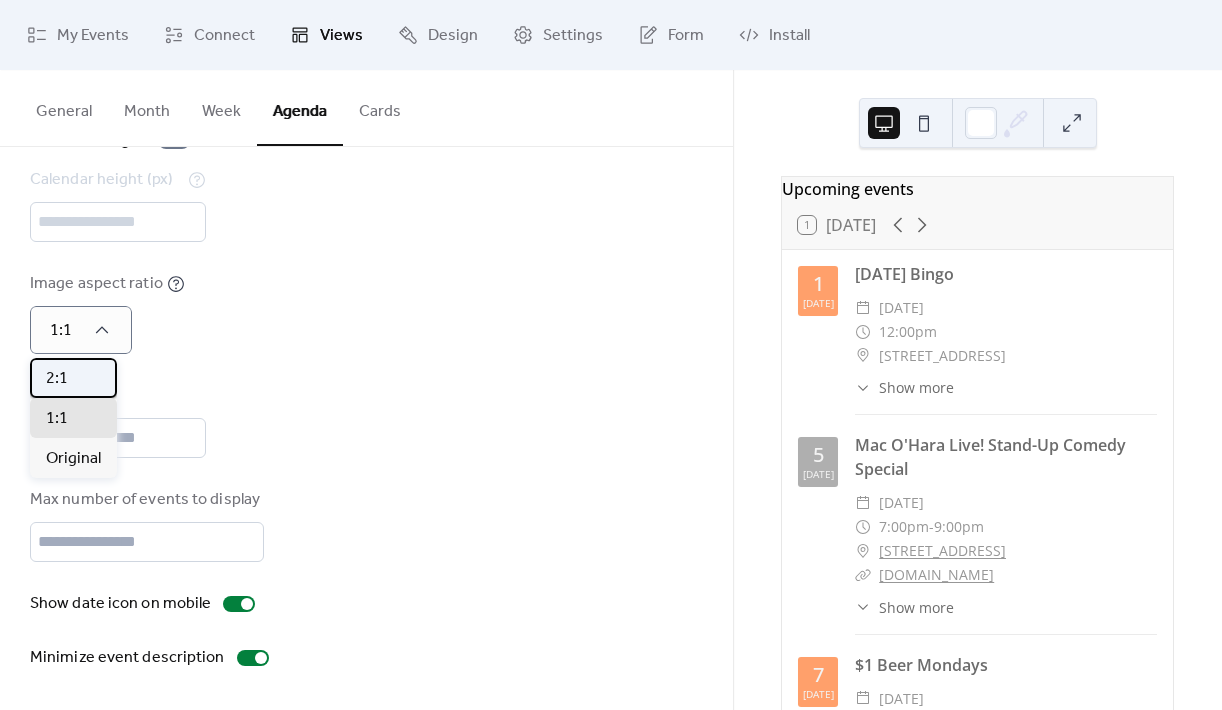click on "2:1" at bounding box center (73, 378) 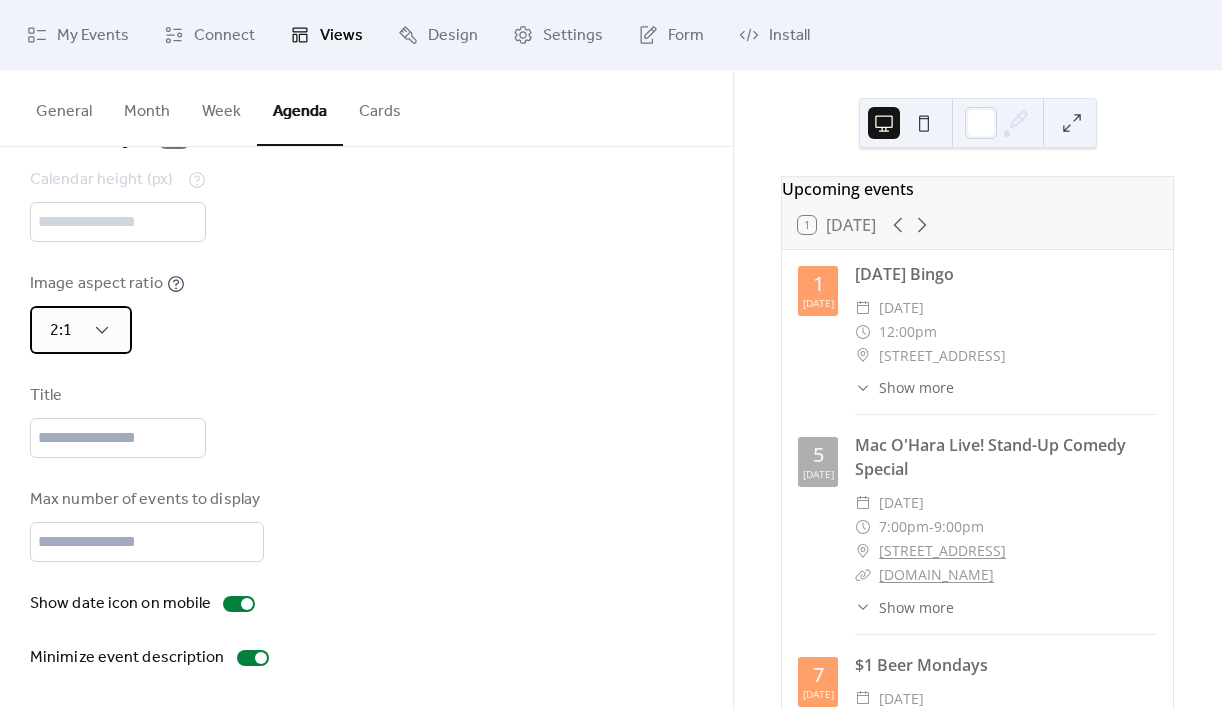 click on "2:1" at bounding box center [81, 330] 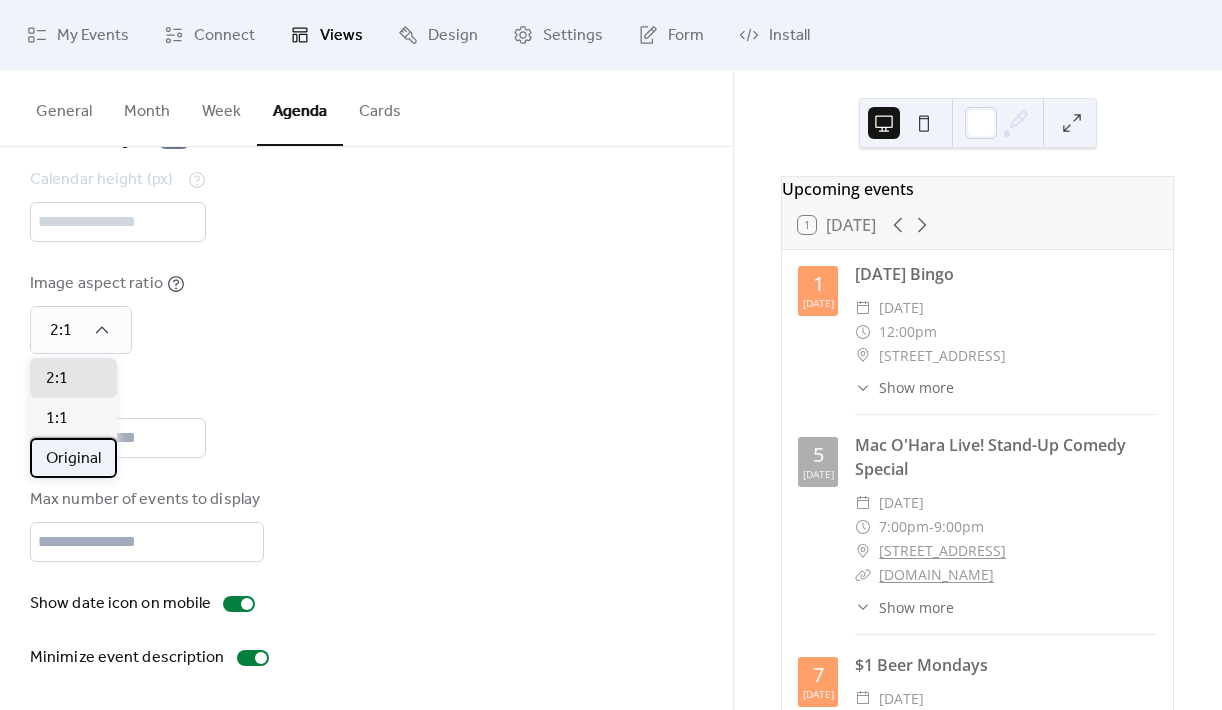 click on "Original" at bounding box center (73, 458) 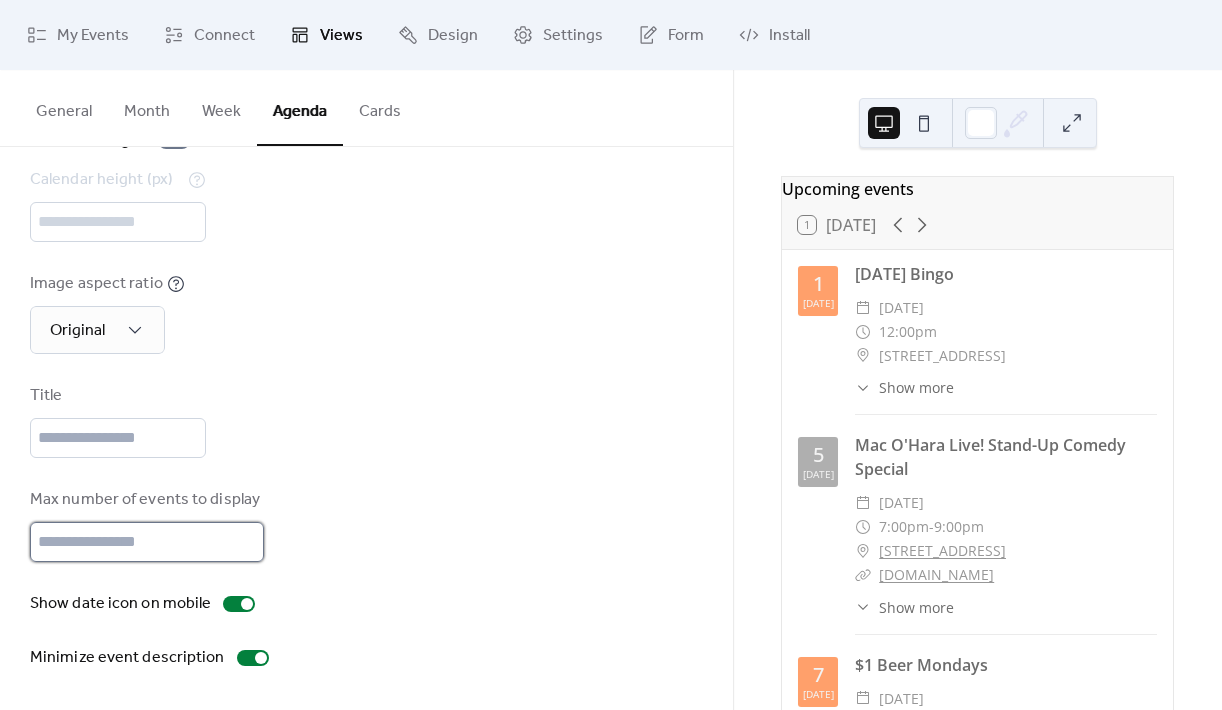 click on "**" at bounding box center (147, 542) 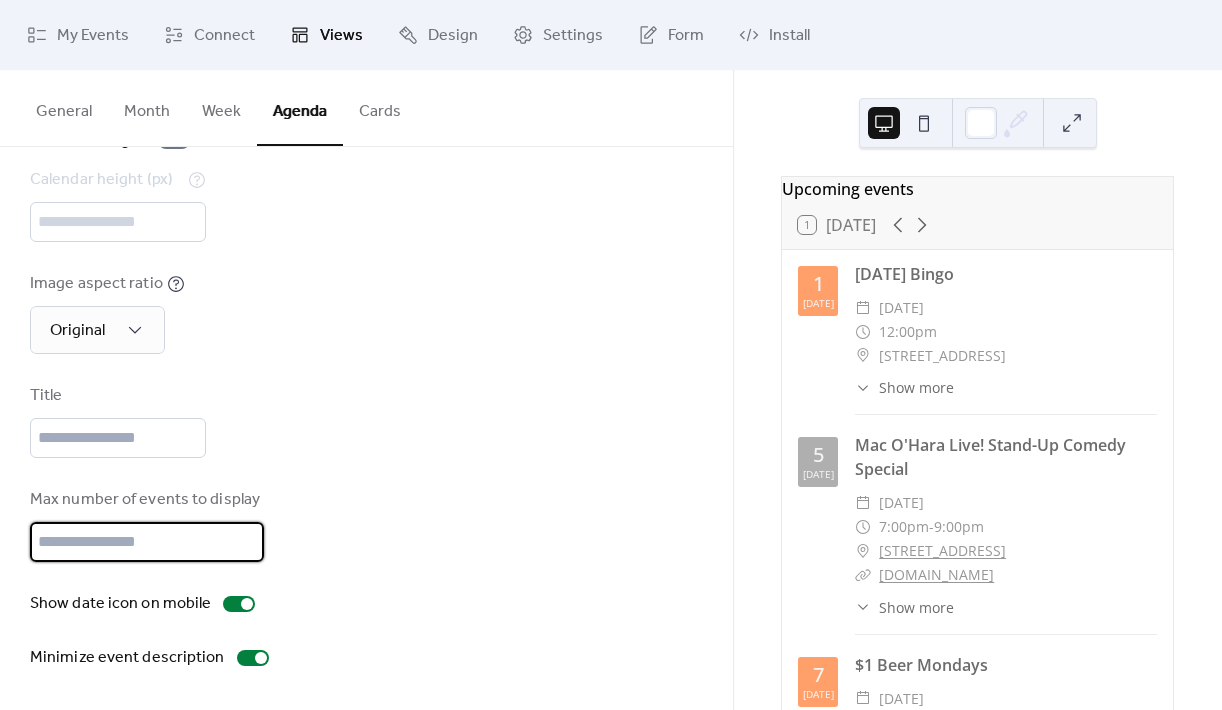 click on "**" at bounding box center [147, 542] 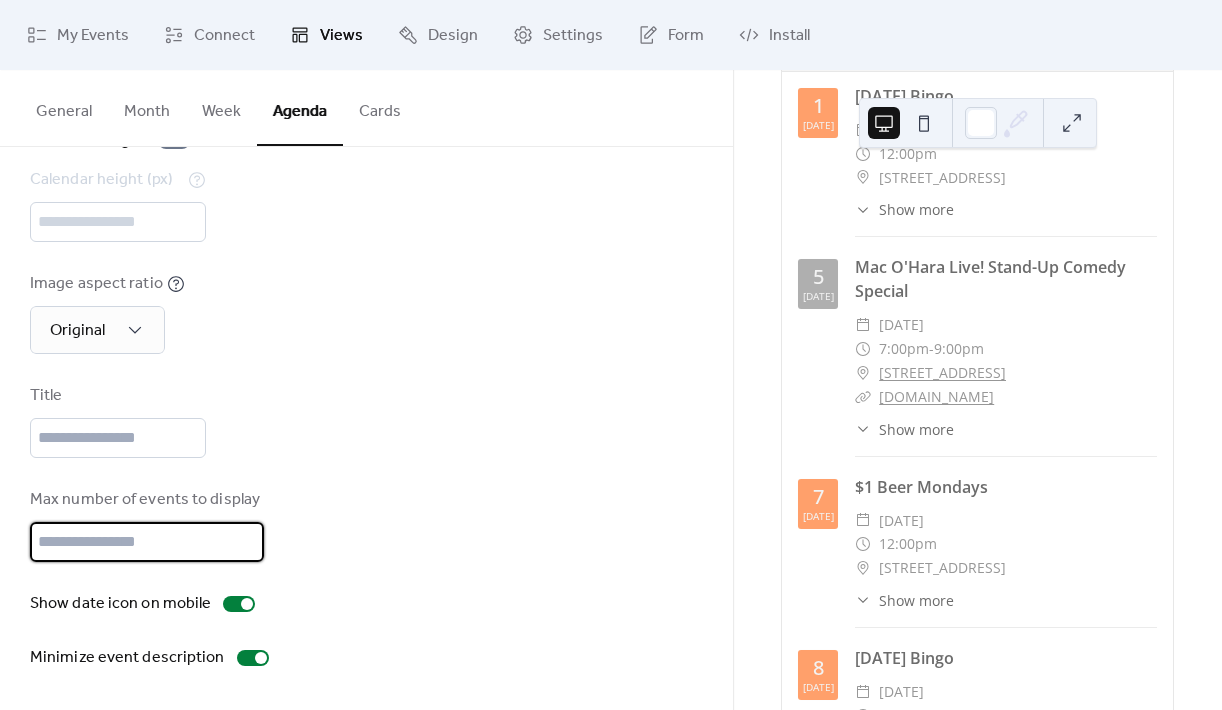scroll, scrollTop: 0, scrollLeft: 0, axis: both 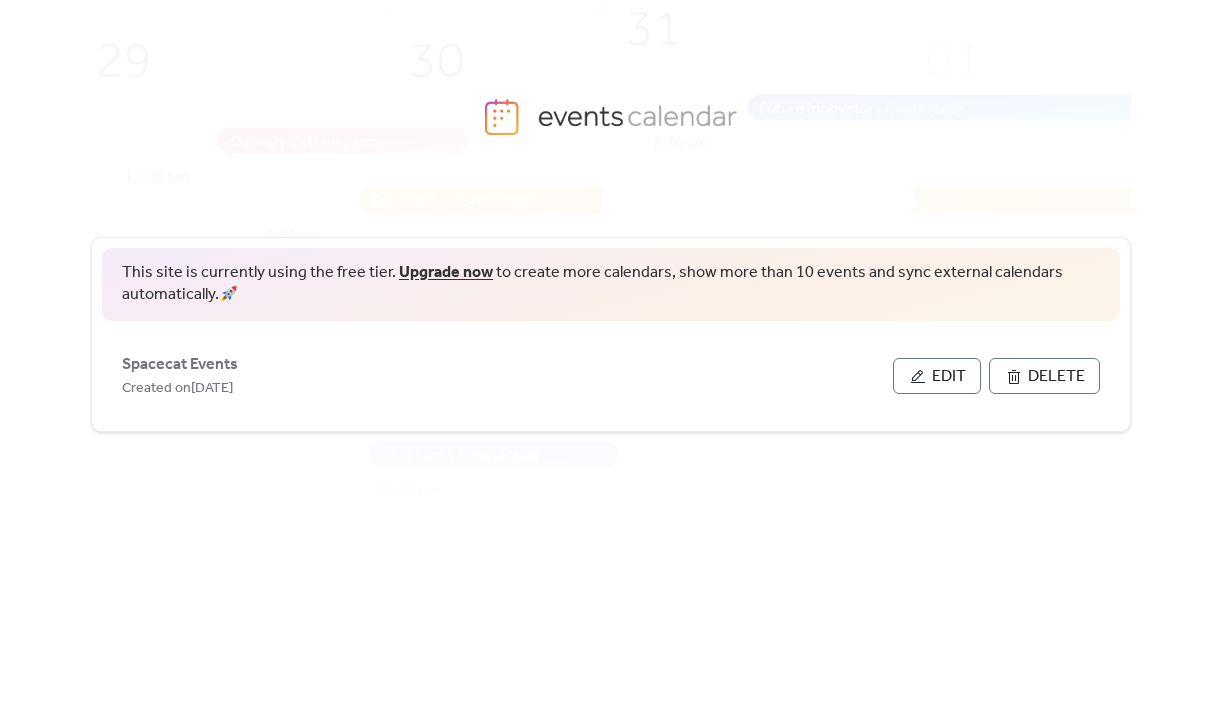 click on "Spacecat Events" at bounding box center [180, 365] 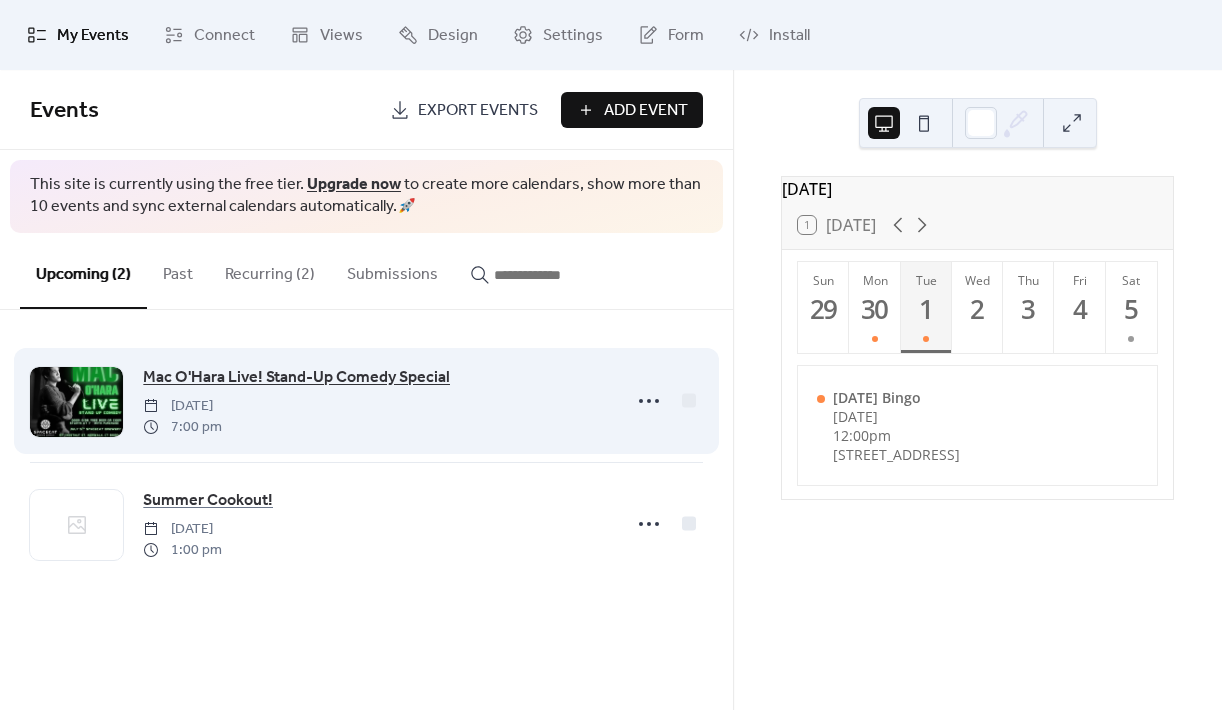click on "Mac O'Hara Live! Stand-Up Comedy Special" at bounding box center (296, 378) 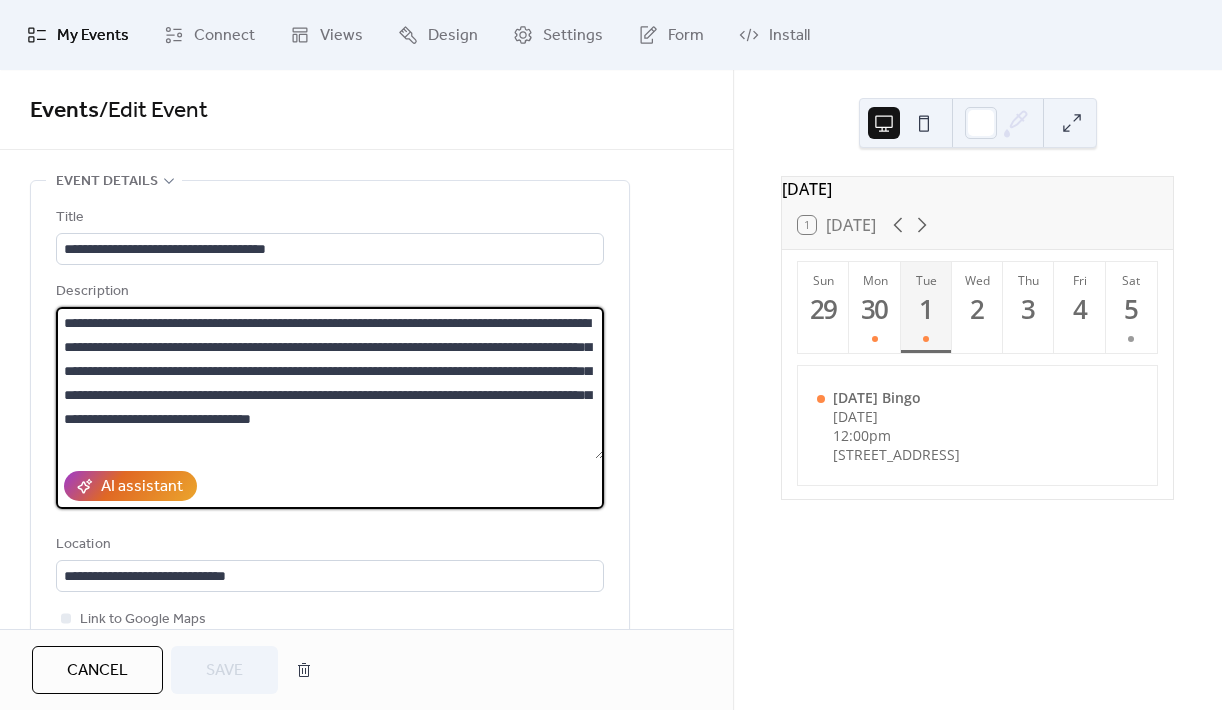 drag, startPoint x: 212, startPoint y: 445, endPoint x: 54, endPoint y: 301, distance: 213.77559 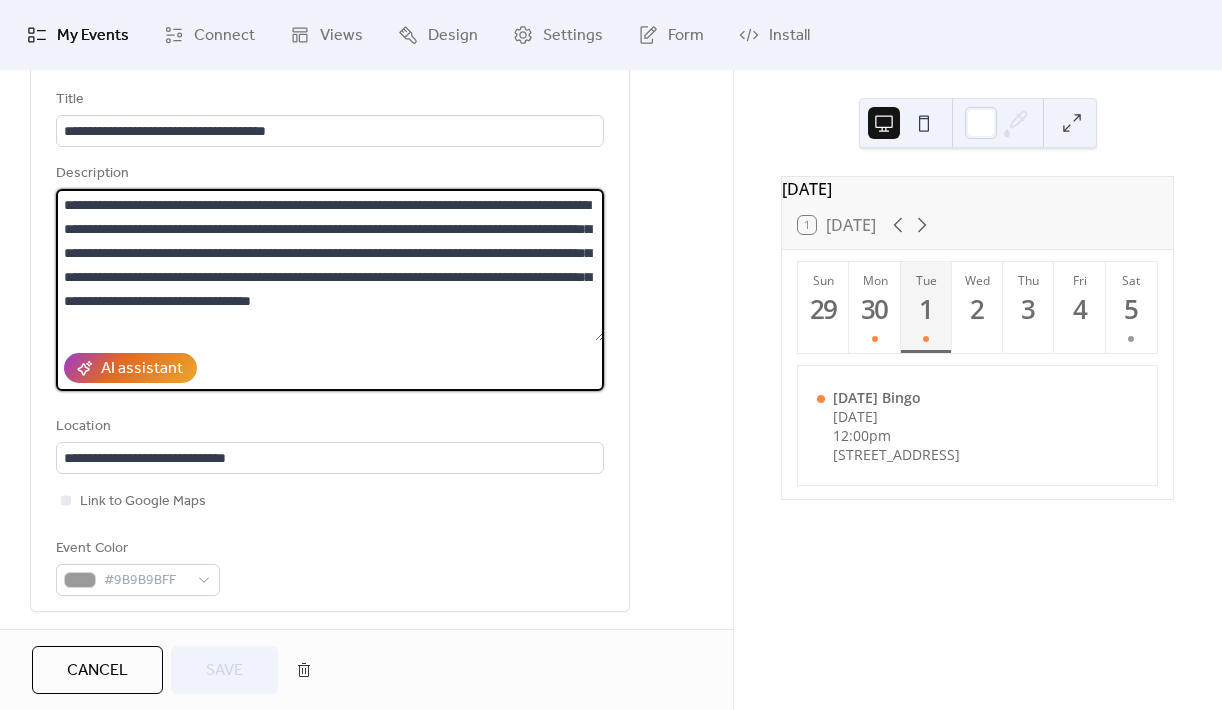 scroll, scrollTop: 120, scrollLeft: 0, axis: vertical 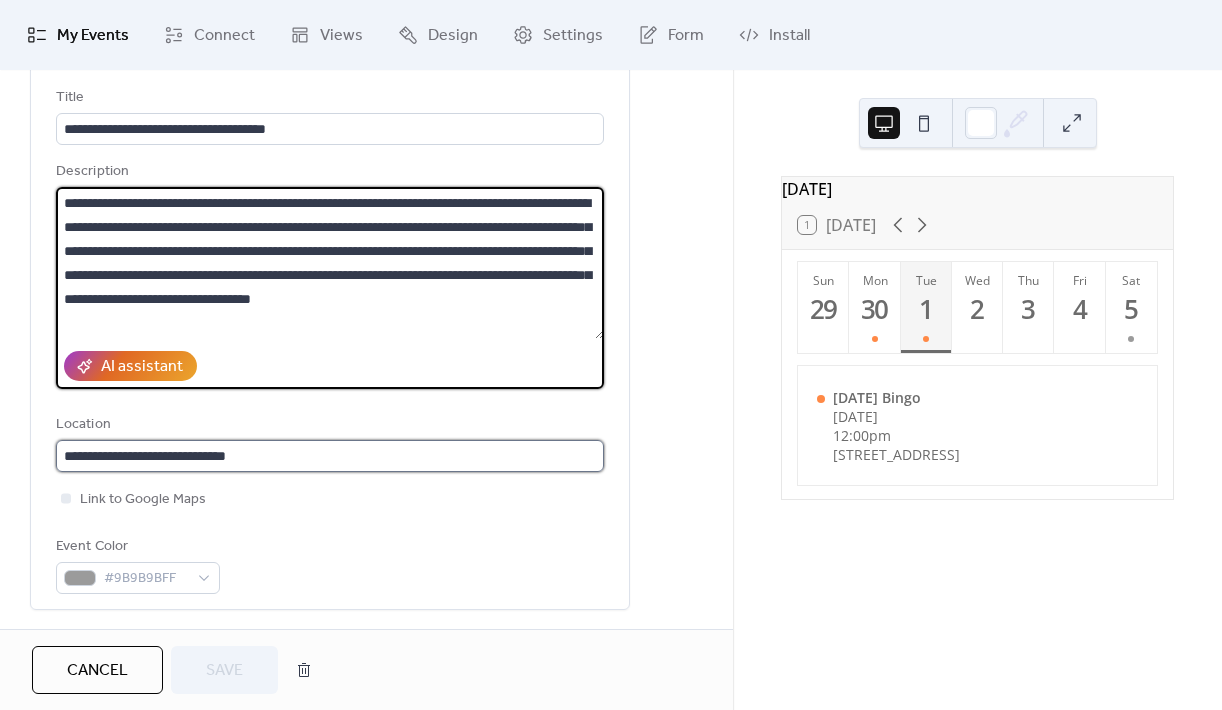 click on "**********" at bounding box center (330, 456) 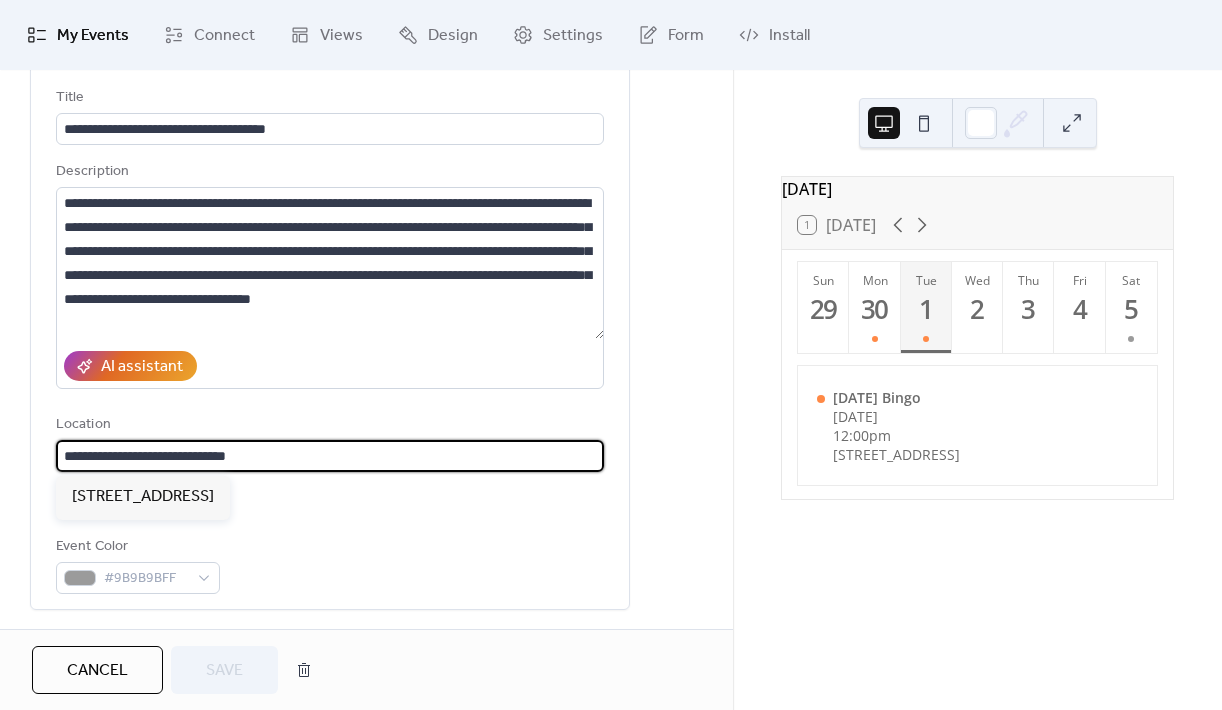 click on "**********" at bounding box center [330, 456] 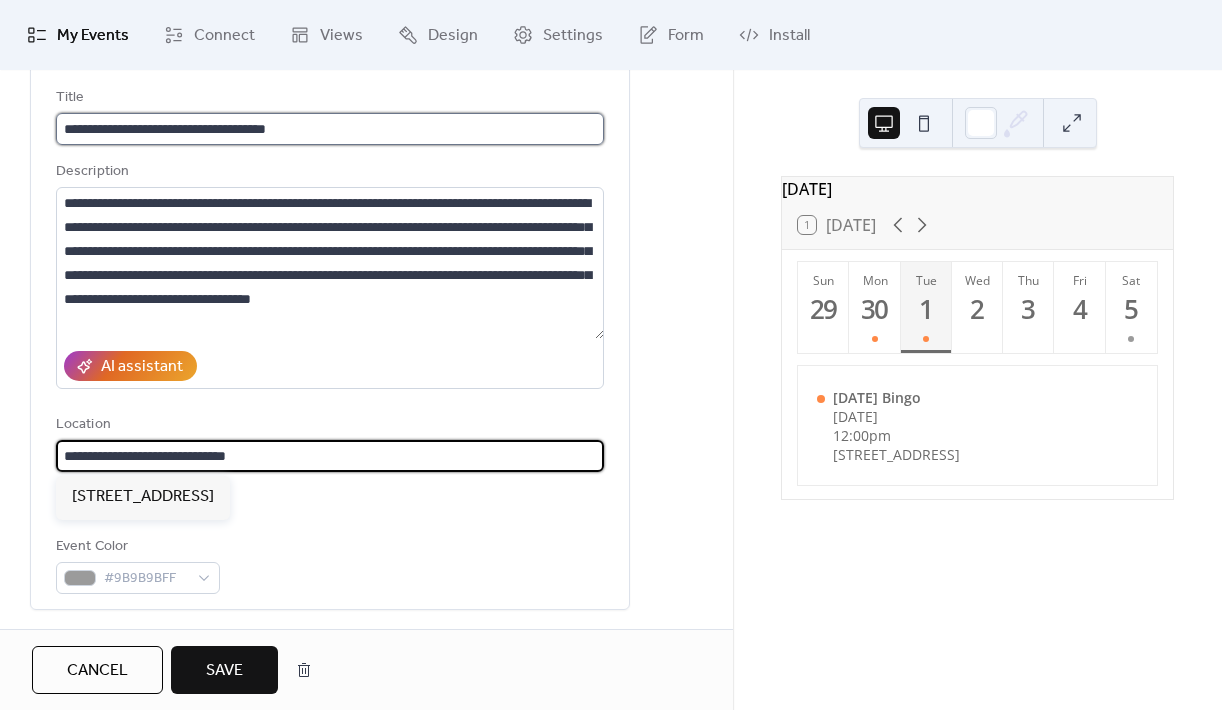 type 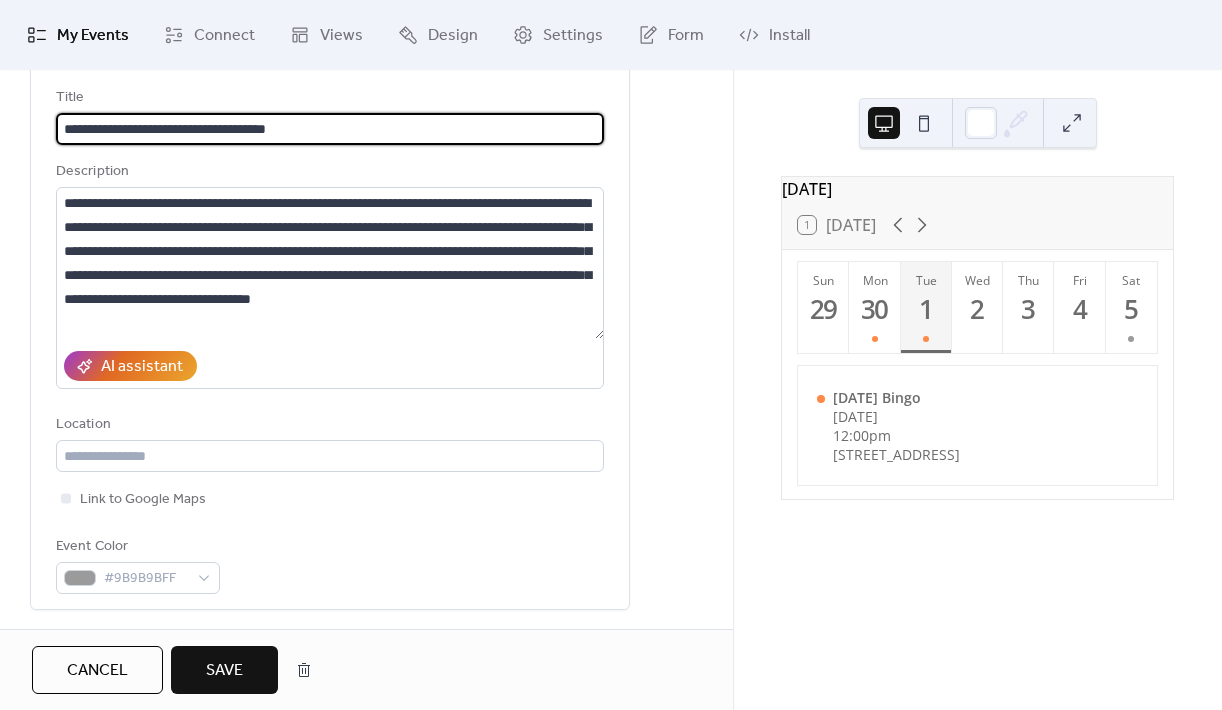 click on "**********" at bounding box center (330, 129) 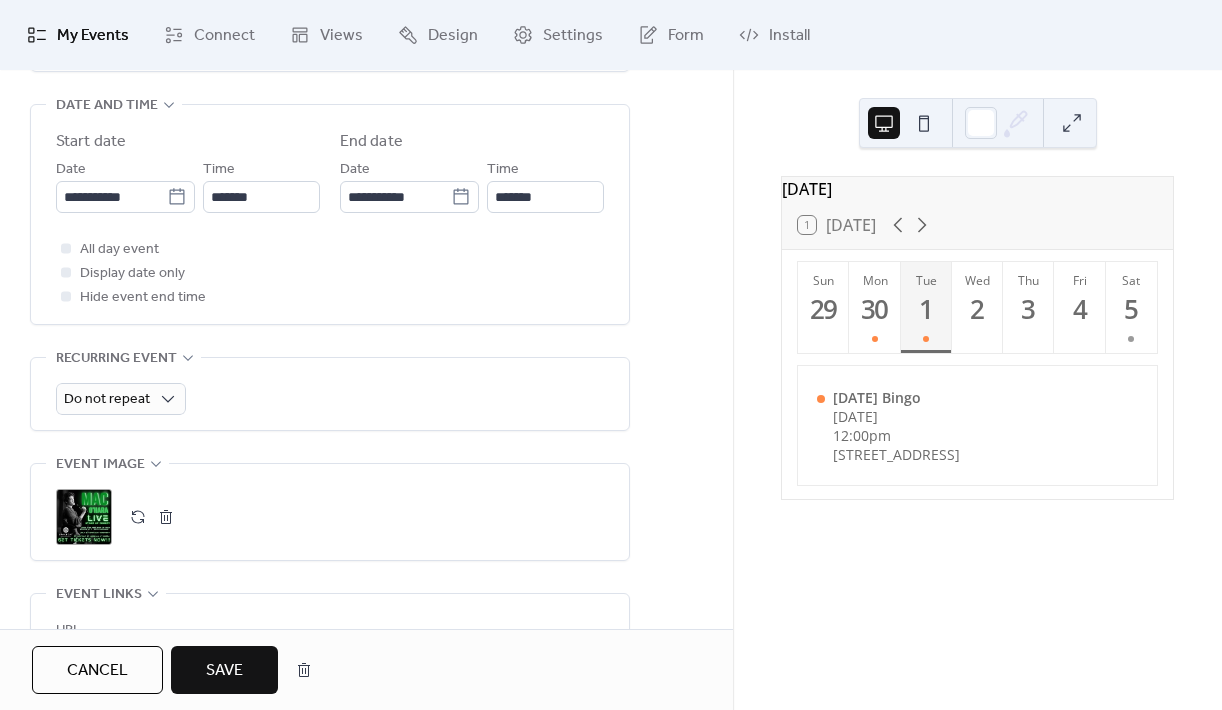 scroll, scrollTop: 683, scrollLeft: 0, axis: vertical 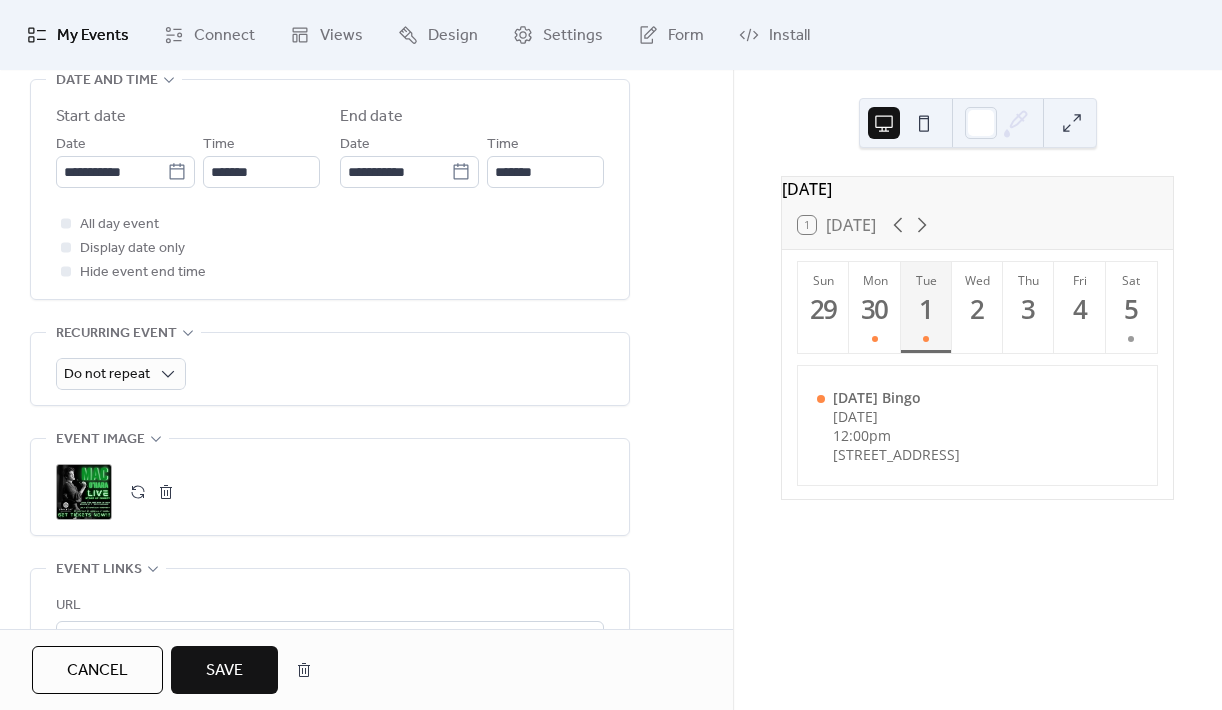 click on "Cancel" at bounding box center (97, 670) 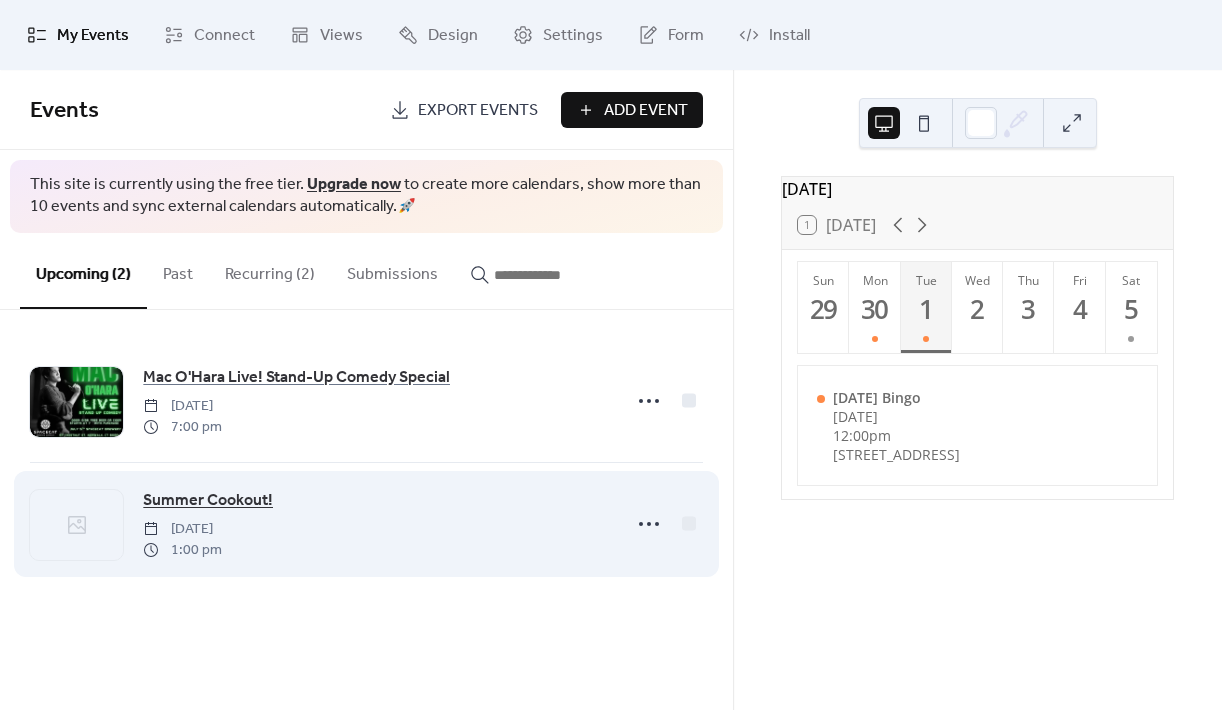 click on "Summer Cookout!" at bounding box center [208, 501] 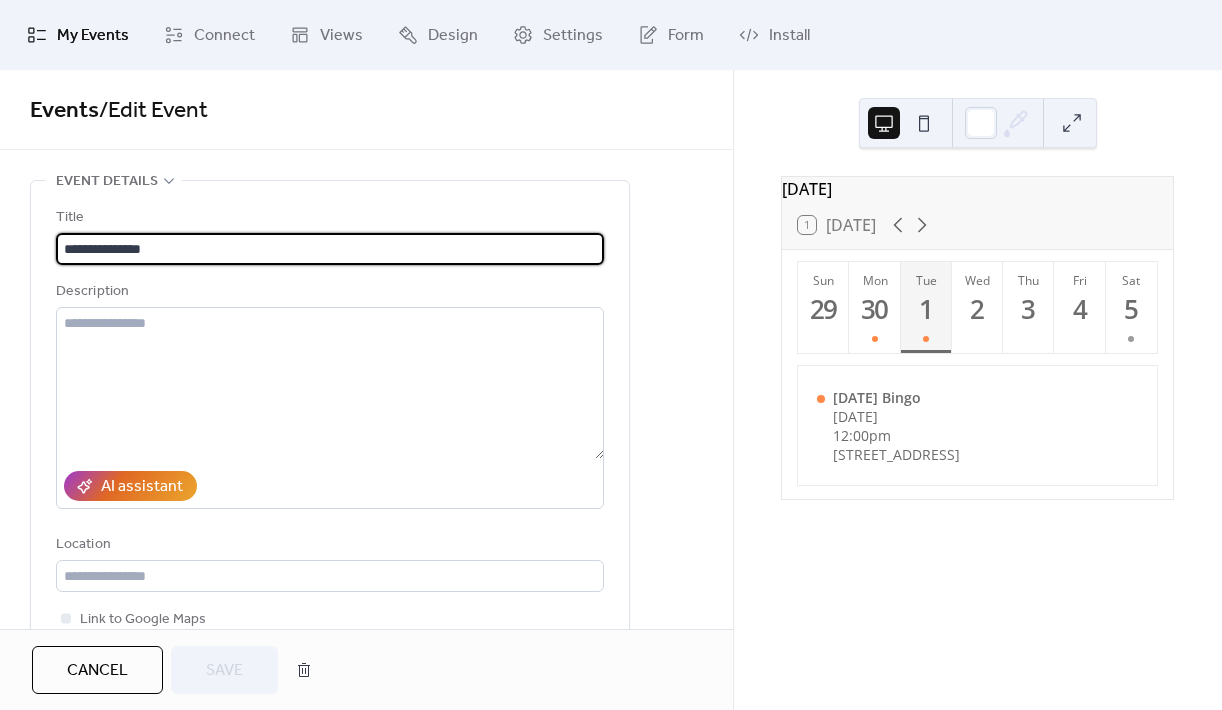 click on "**********" at bounding box center (330, 249) 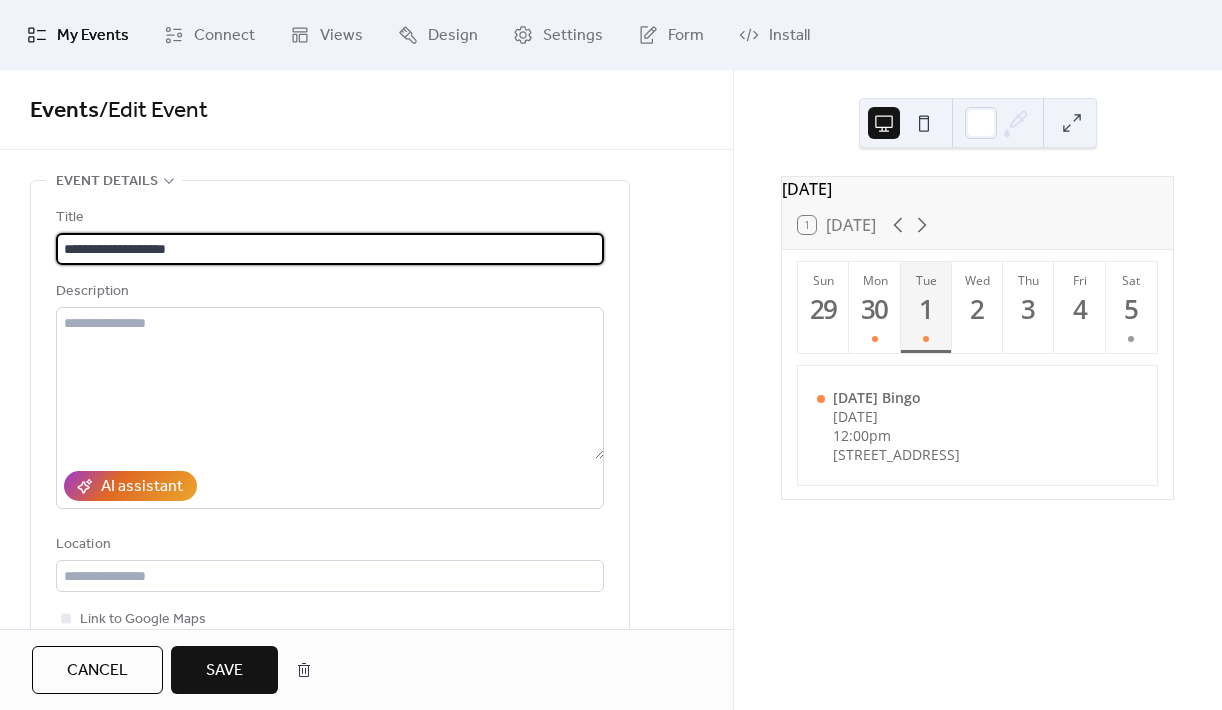type on "**********" 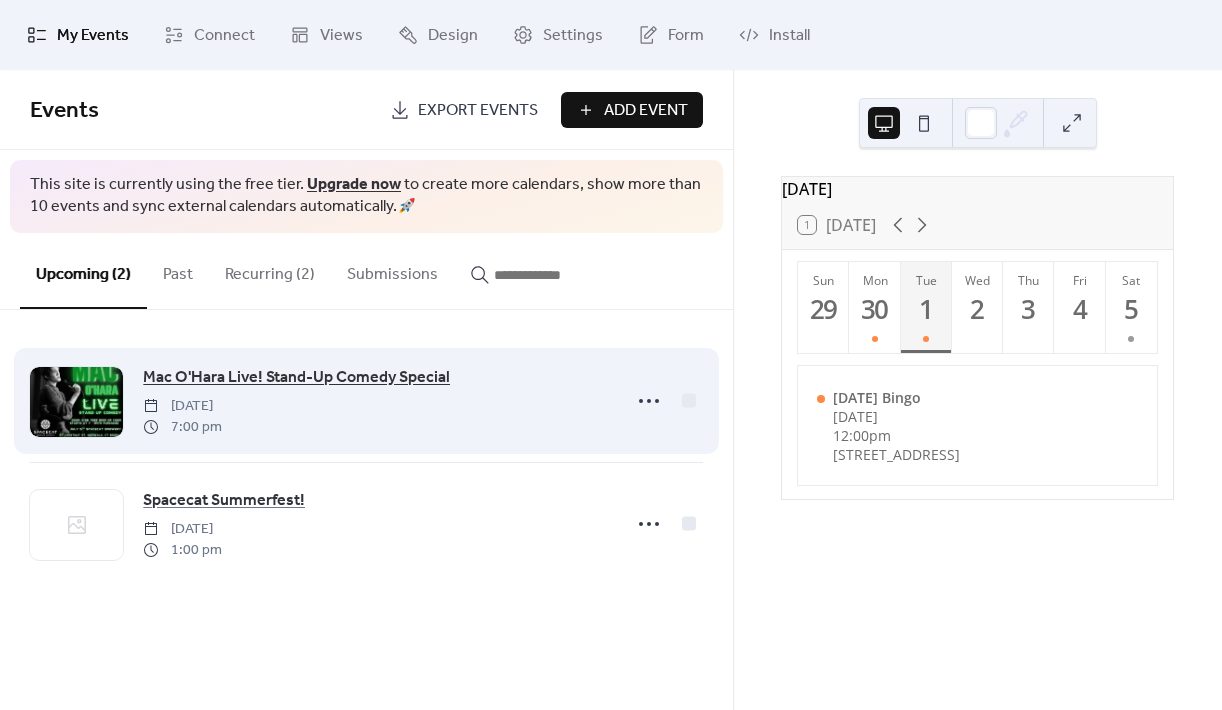 click on "Mac O'Hara Live! Stand-Up Comedy Special" at bounding box center [296, 378] 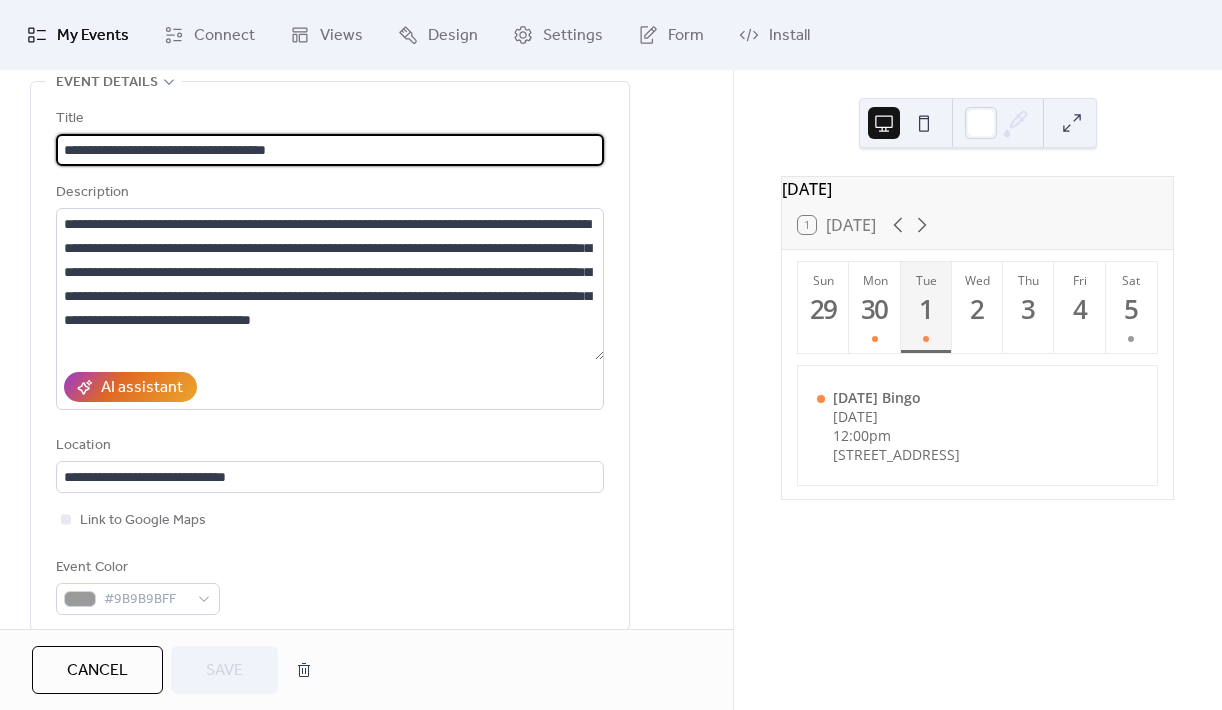 scroll, scrollTop: 110, scrollLeft: 0, axis: vertical 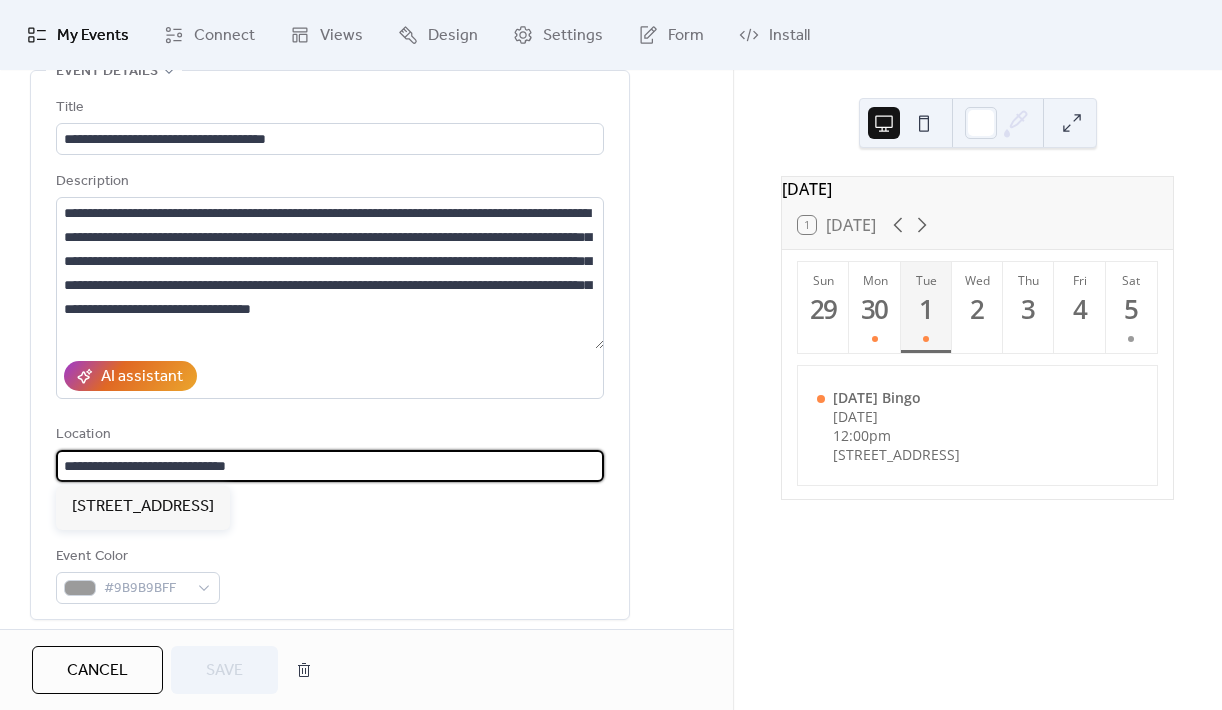 click on "**********" at bounding box center [330, 466] 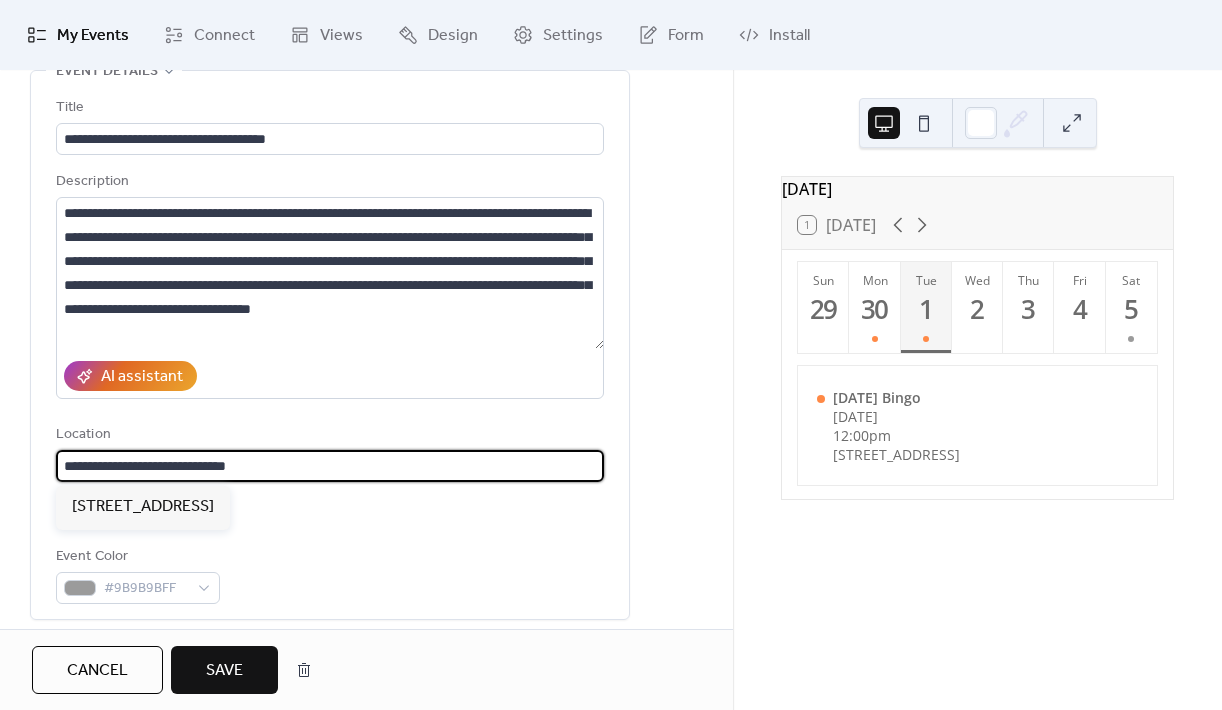 type 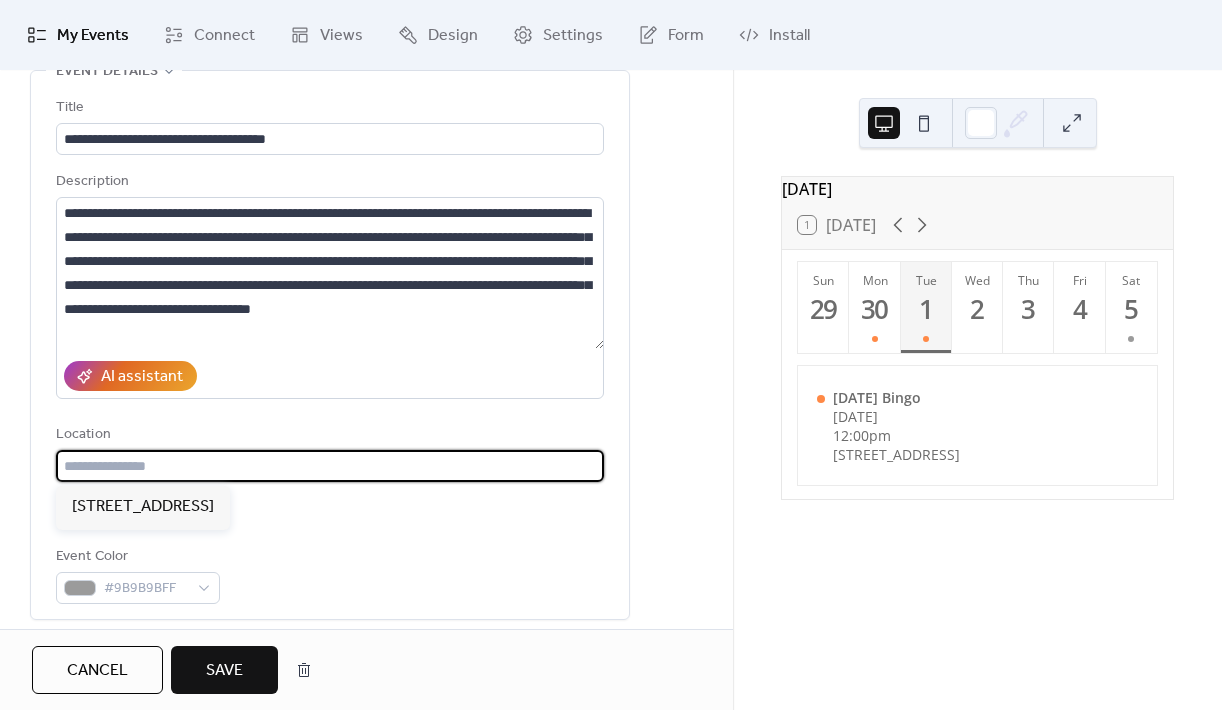 click on "Cancel" at bounding box center (97, 670) 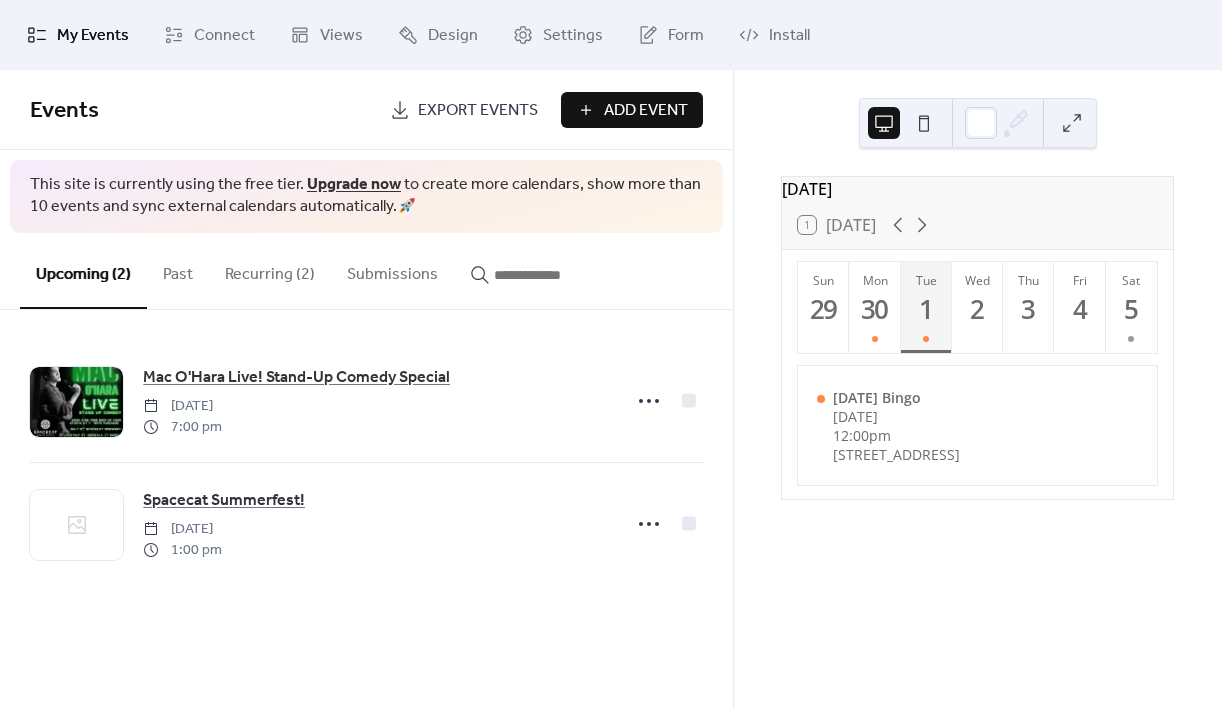 click on "Recurring  (2)" at bounding box center [270, 270] 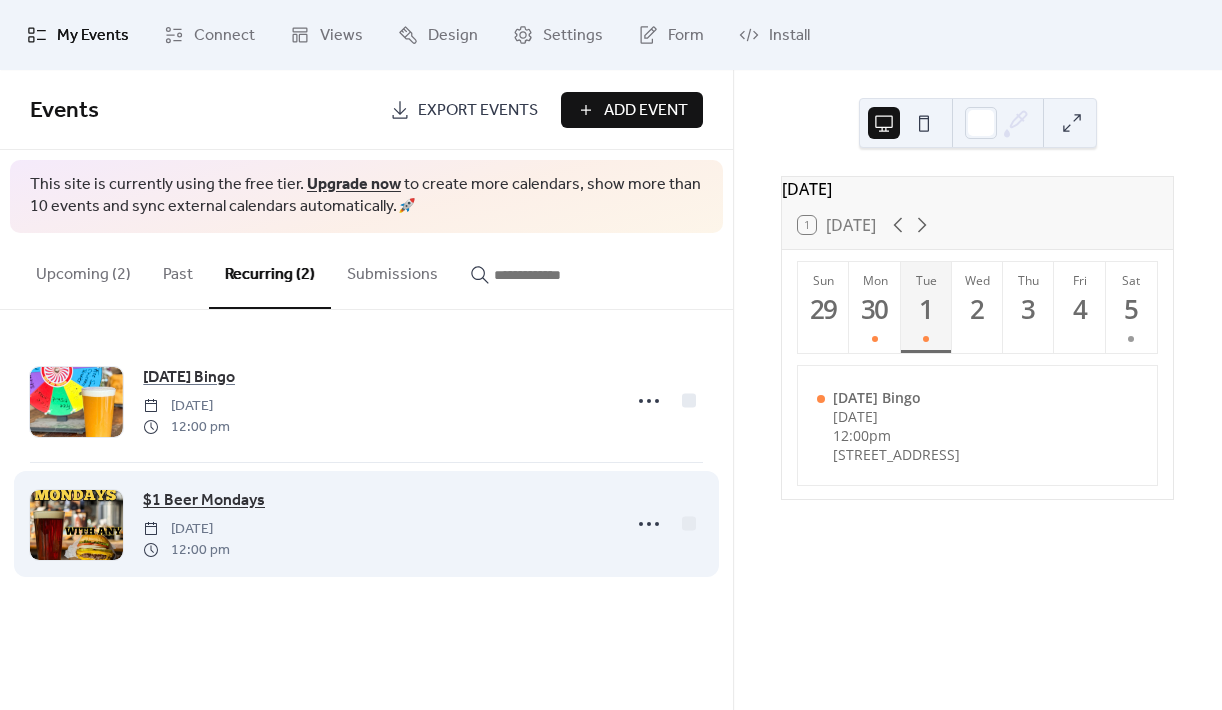click on "$1 Beer Mondays" at bounding box center (204, 501) 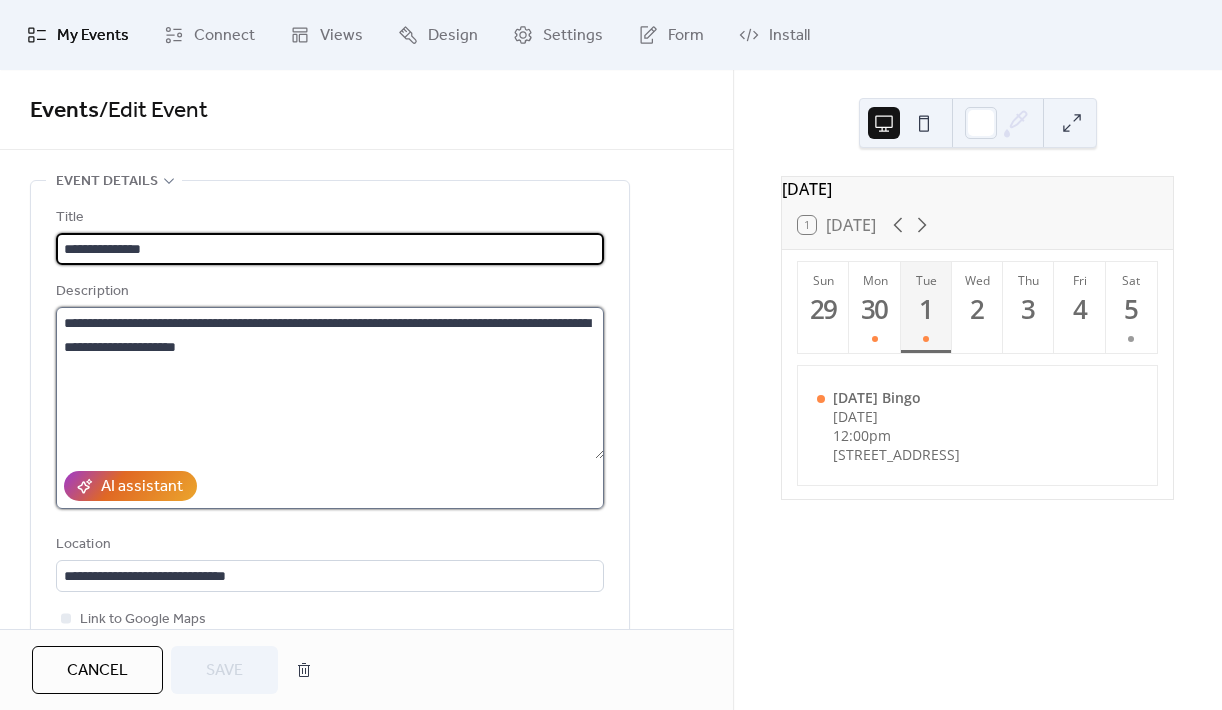 click on "**********" at bounding box center [330, 383] 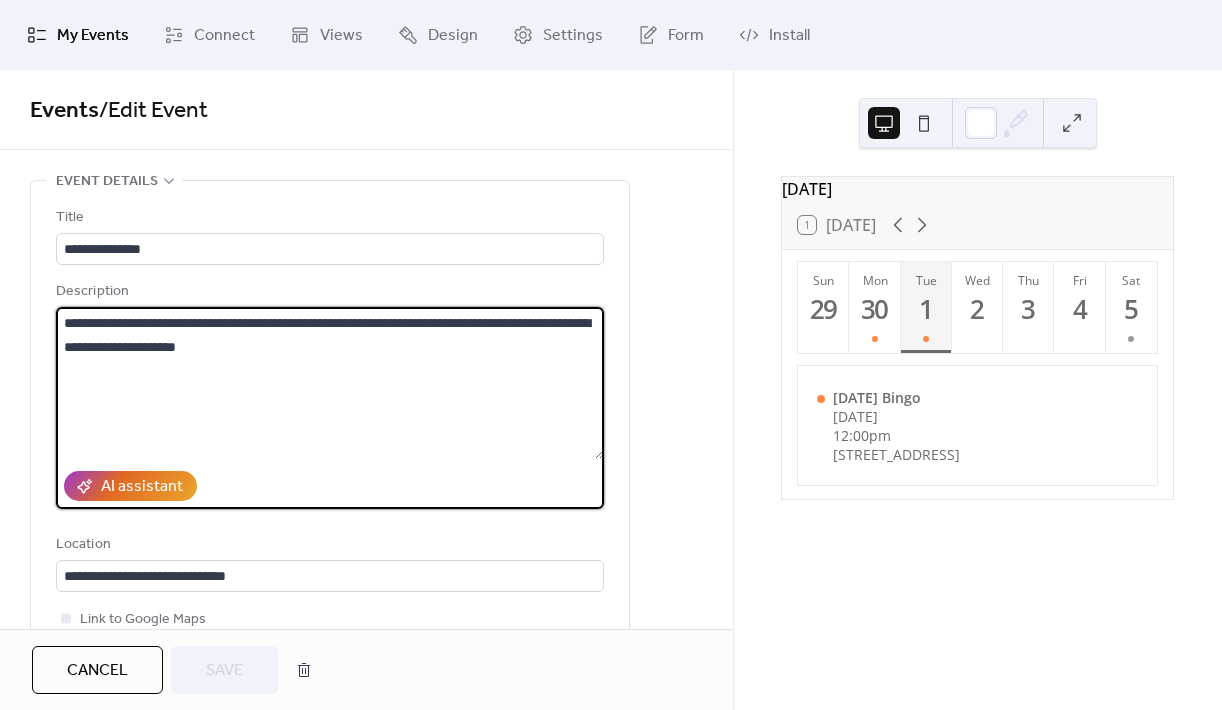 click on "**********" at bounding box center [330, 383] 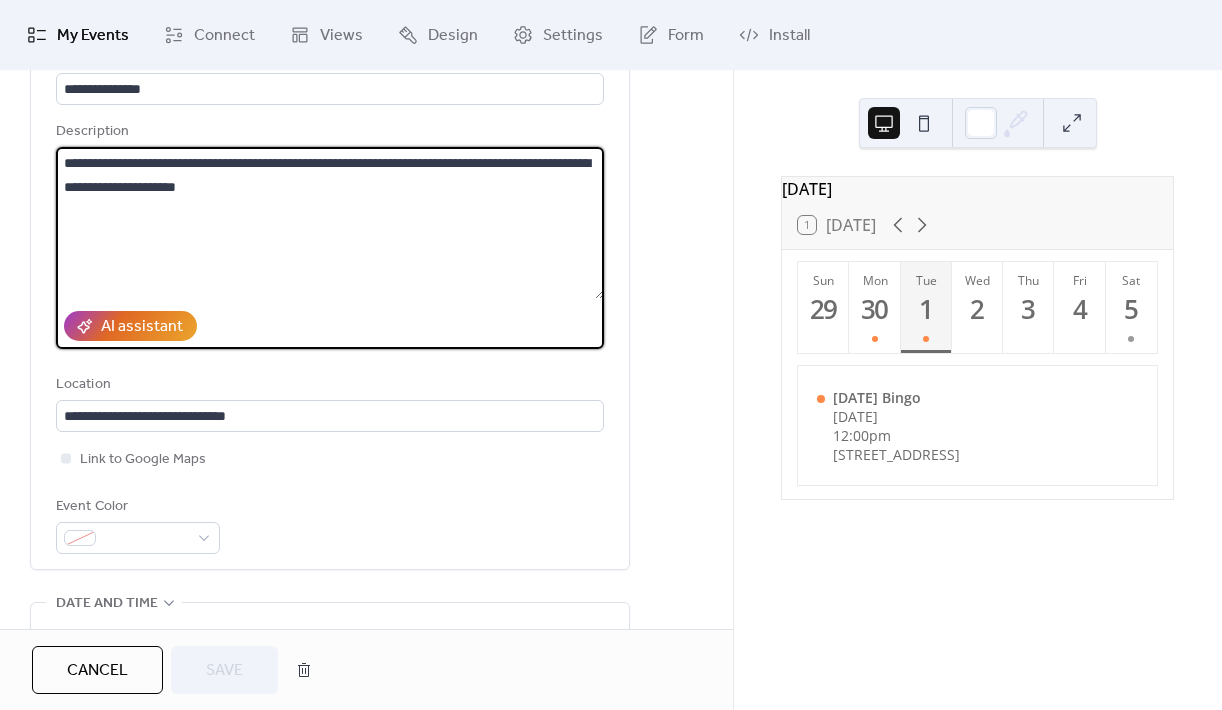 scroll, scrollTop: 174, scrollLeft: 0, axis: vertical 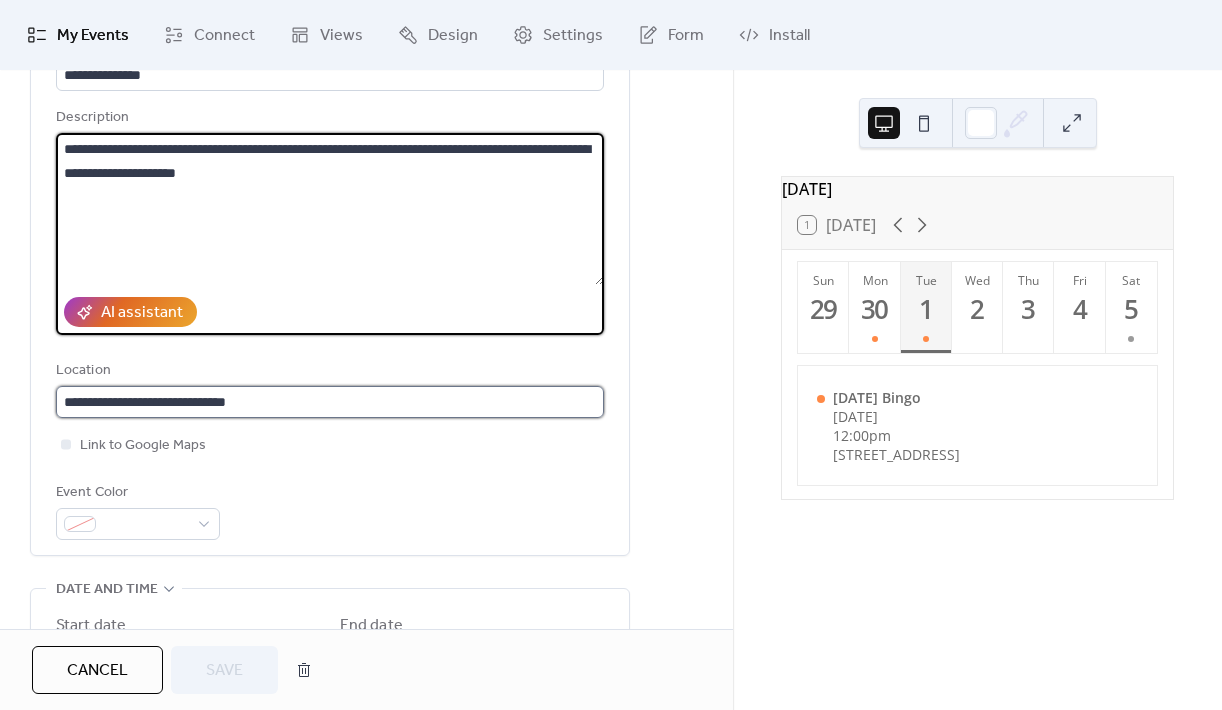 click on "**********" at bounding box center [330, 402] 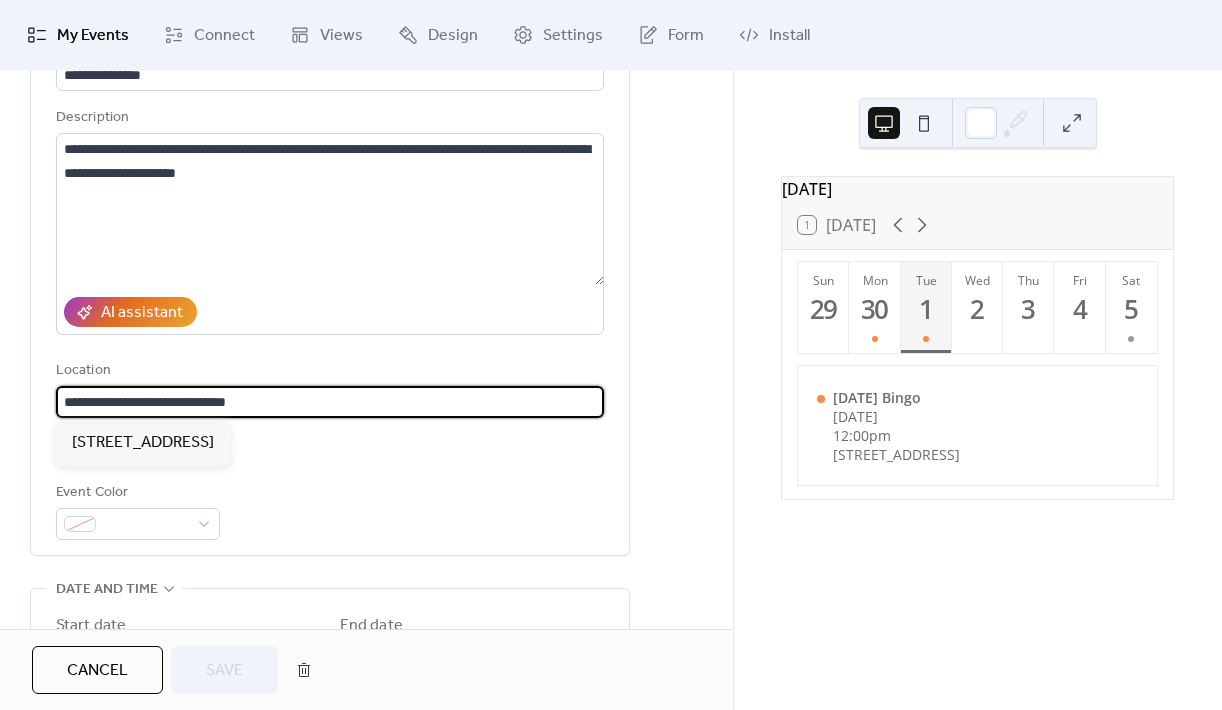 click on "**********" at bounding box center [330, 402] 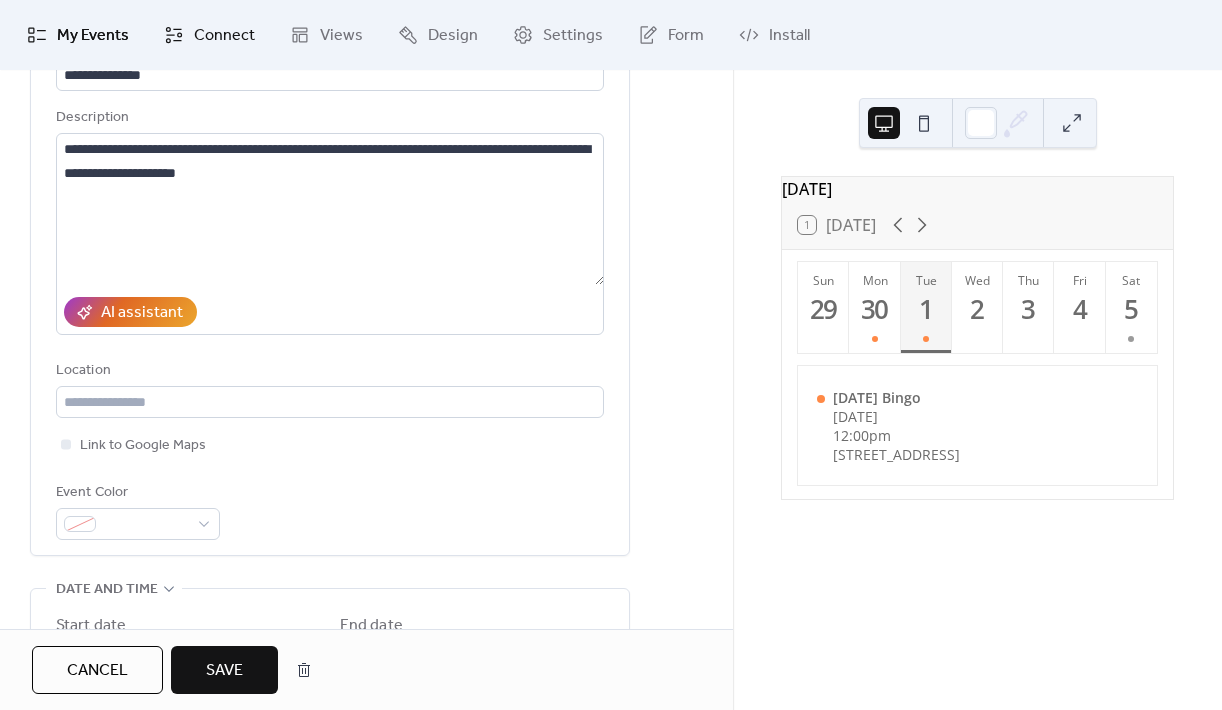 type 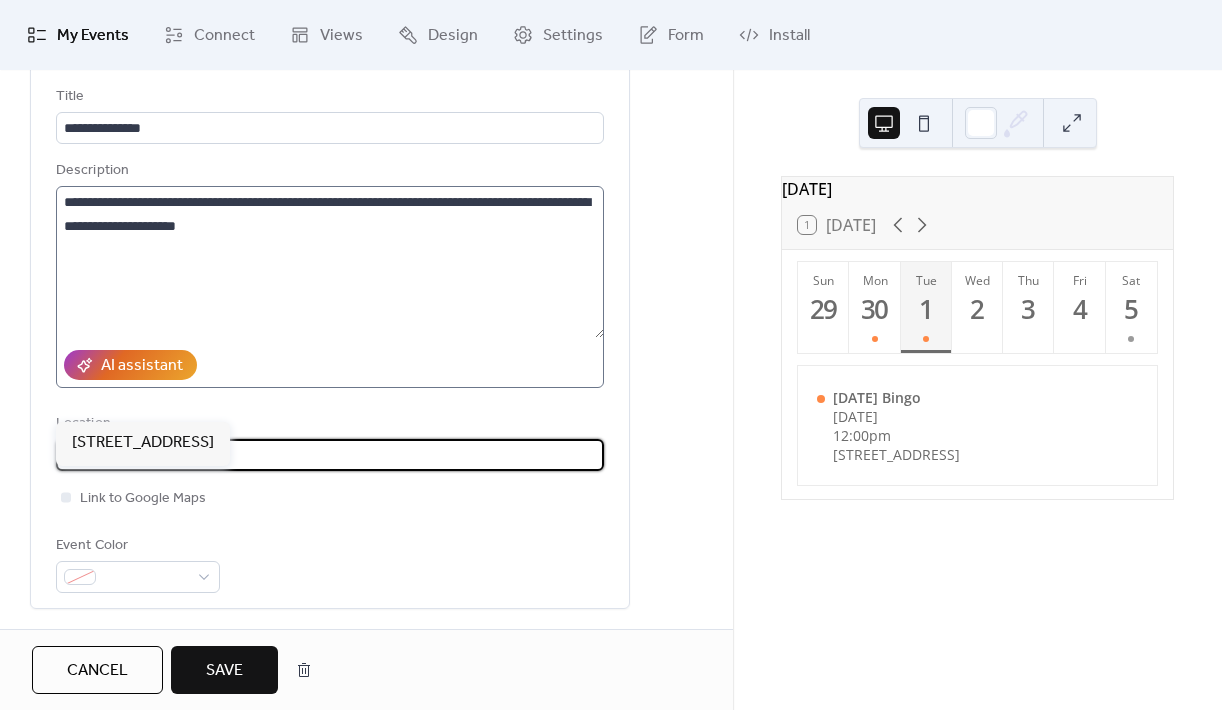 scroll, scrollTop: 0, scrollLeft: 0, axis: both 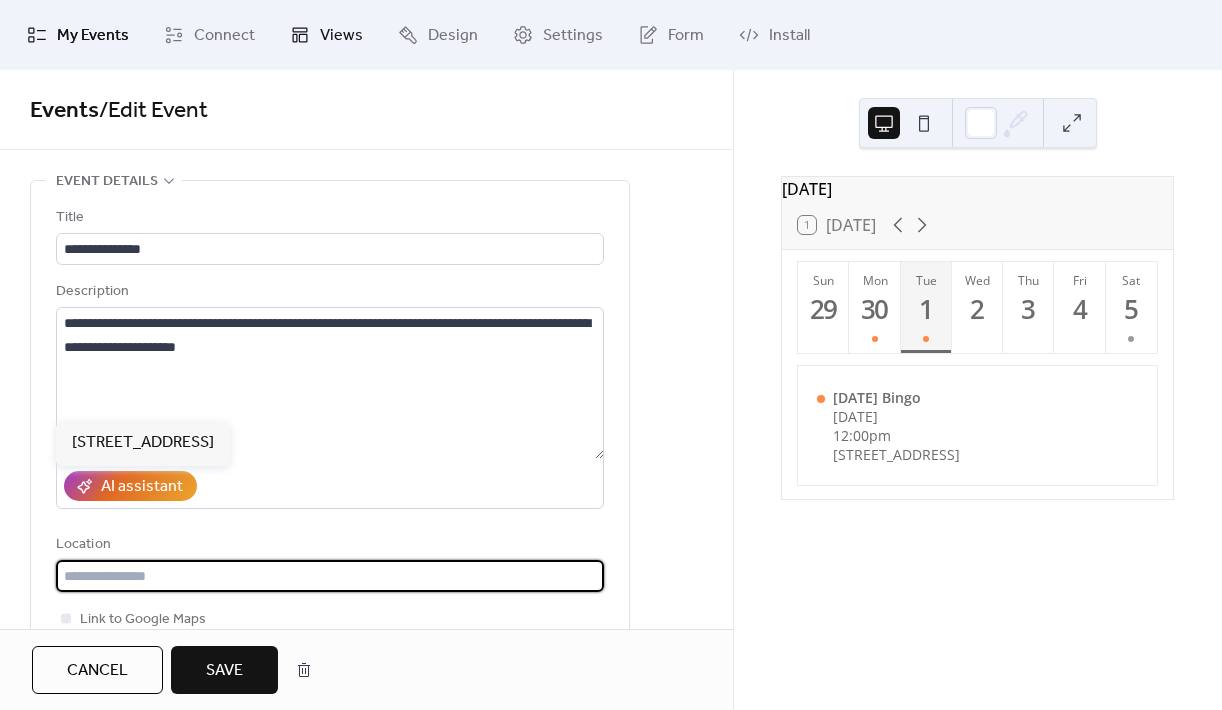 click on "Views" at bounding box center (341, 36) 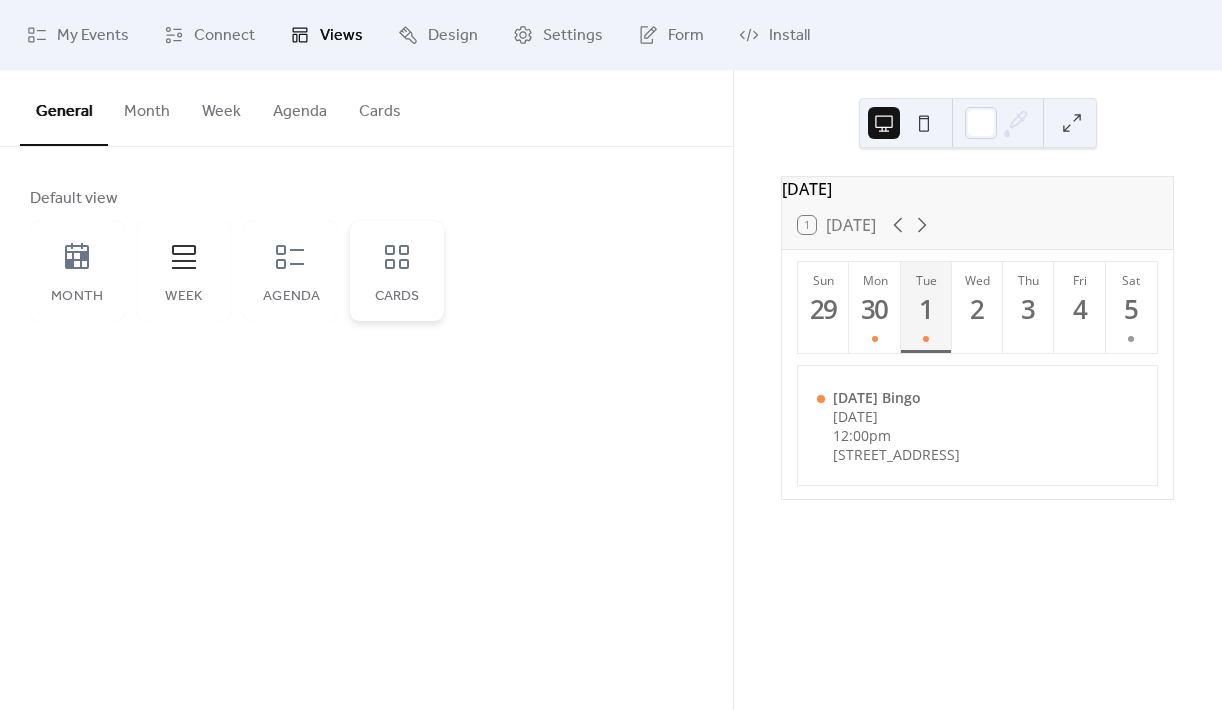 click on "Cards" at bounding box center (397, 297) 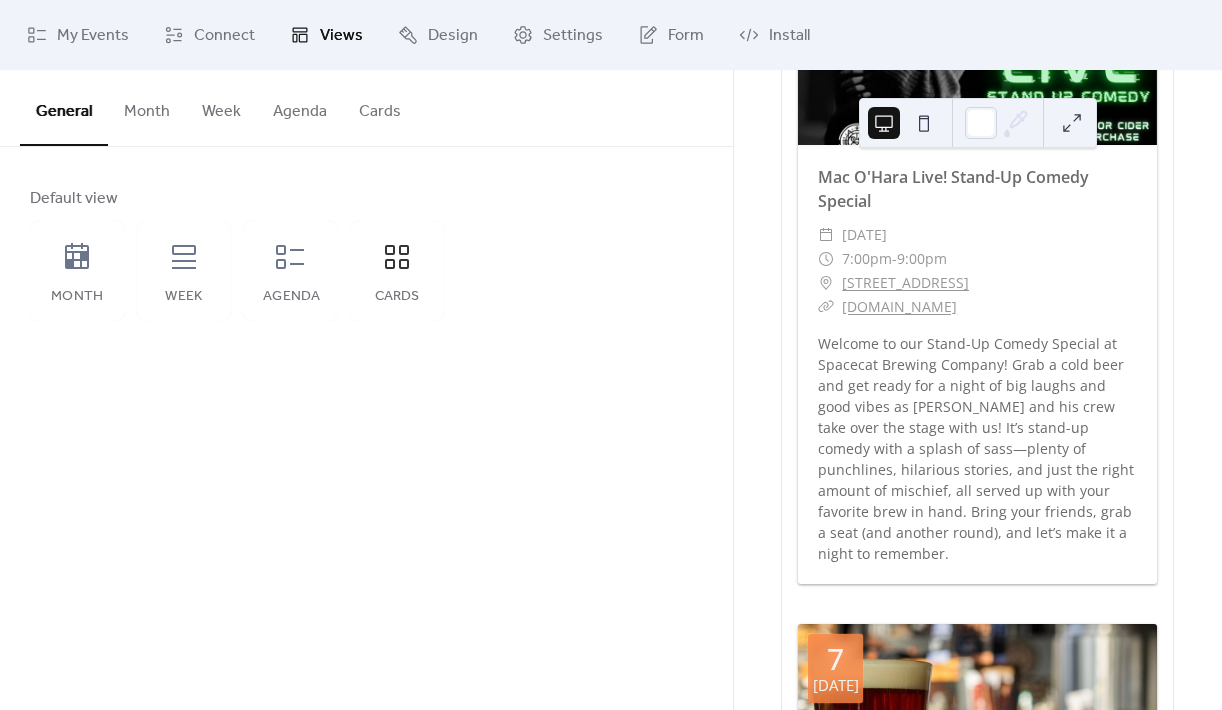 scroll, scrollTop: 860, scrollLeft: 0, axis: vertical 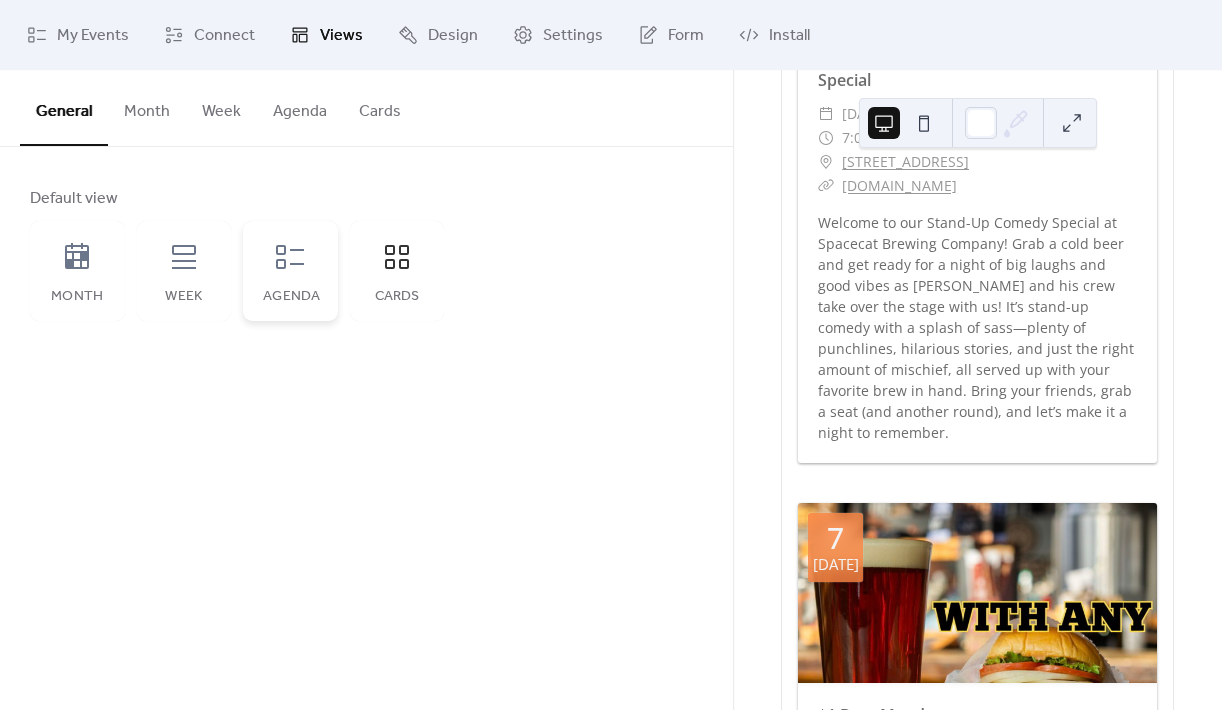 click on "Agenda" at bounding box center [290, 271] 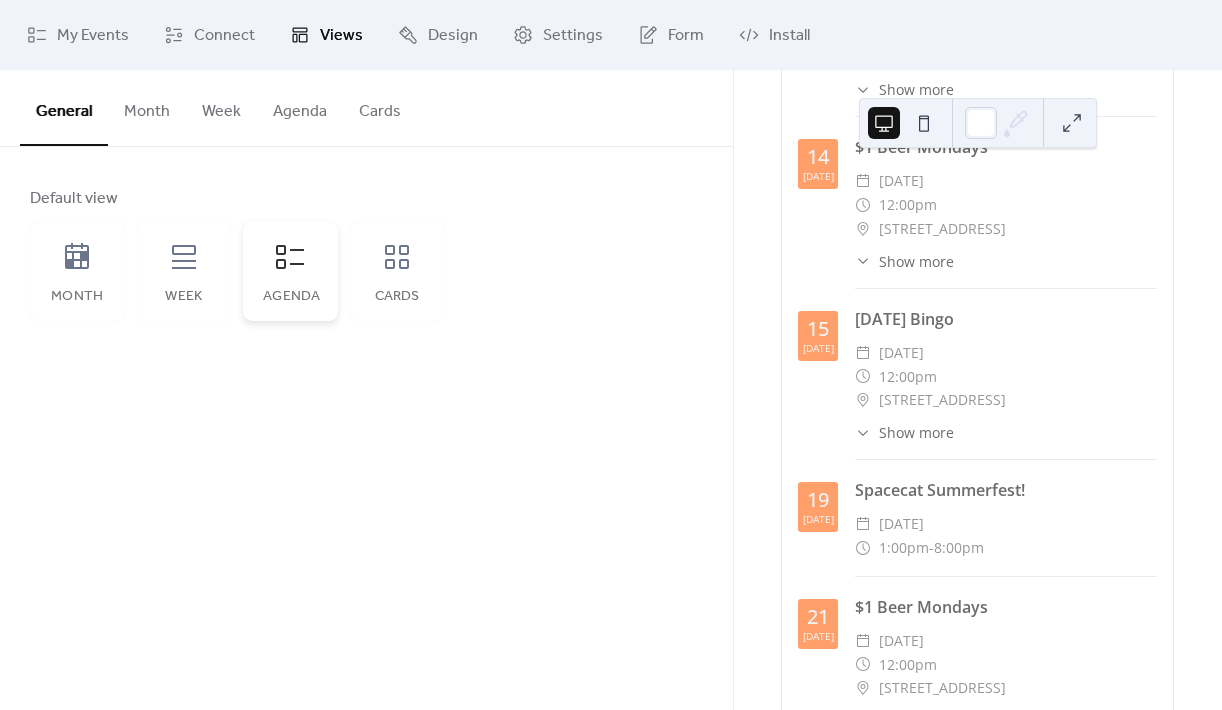 scroll, scrollTop: 0, scrollLeft: 0, axis: both 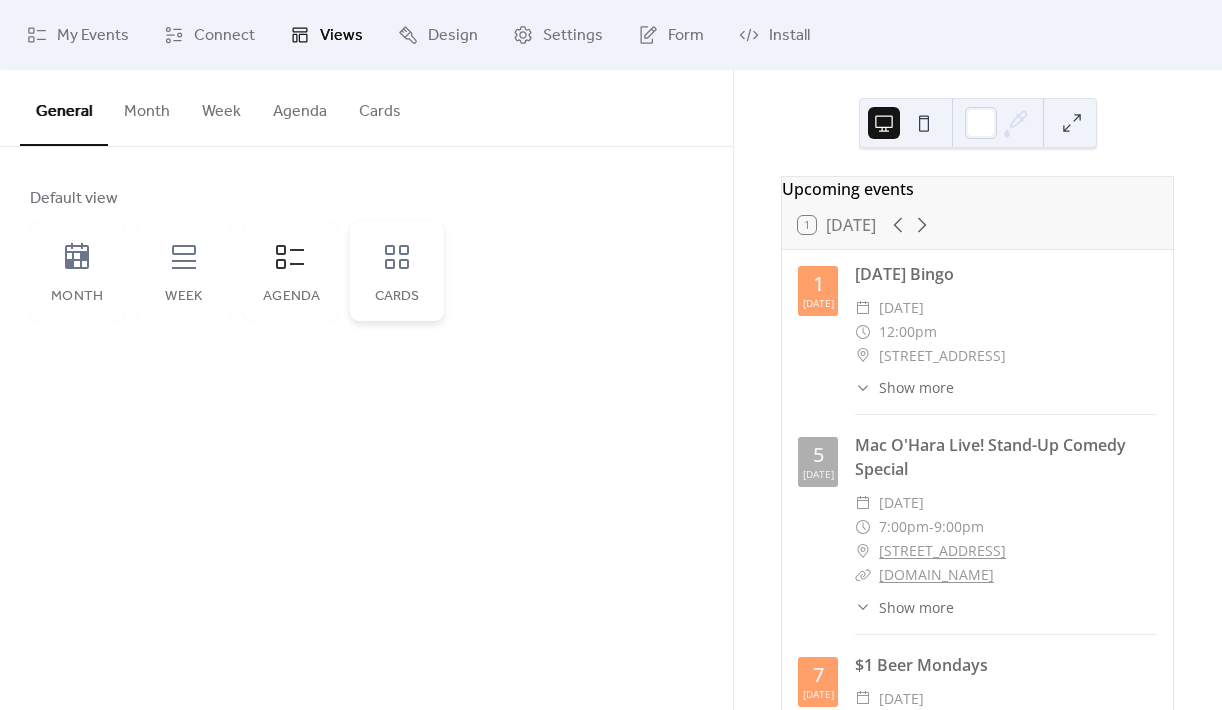 click 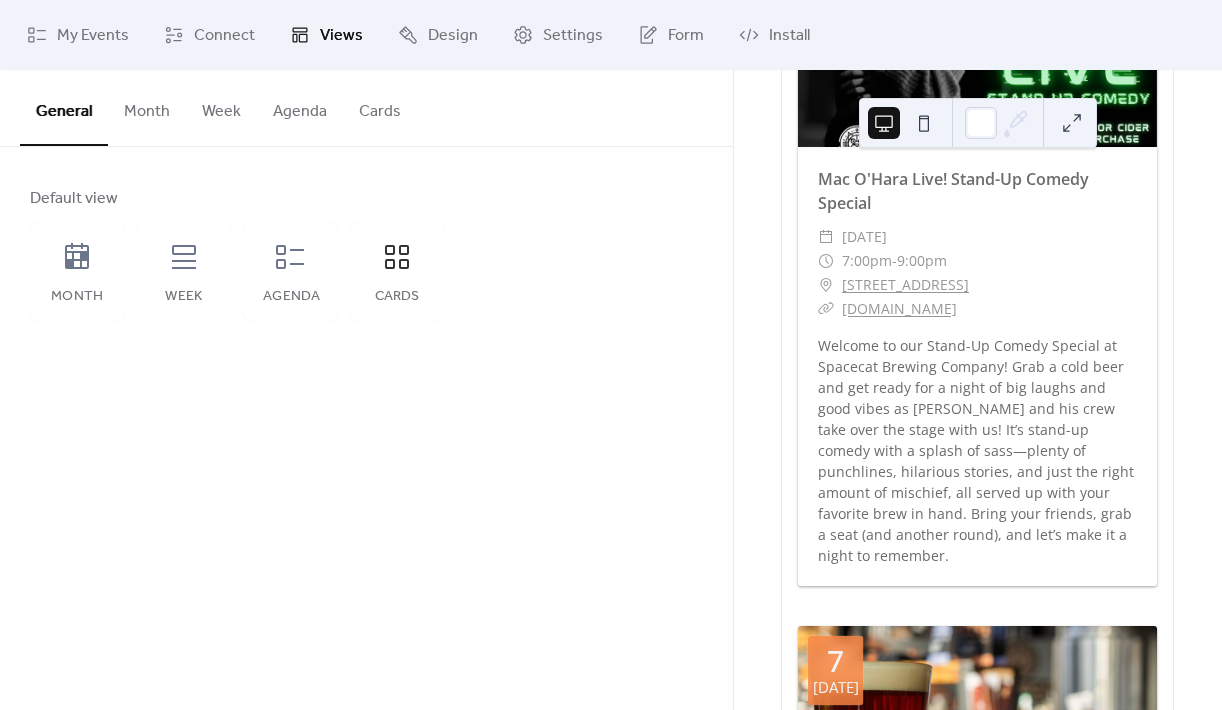 scroll, scrollTop: 0, scrollLeft: 0, axis: both 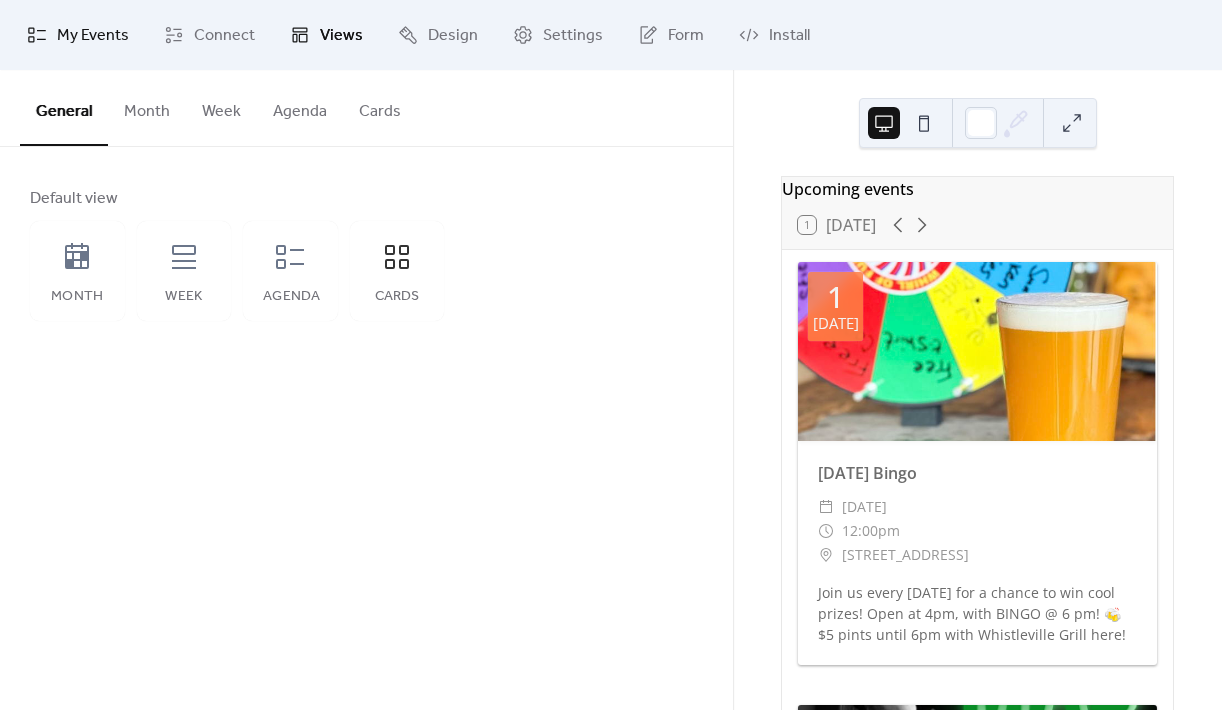 click on "My Events" at bounding box center [93, 36] 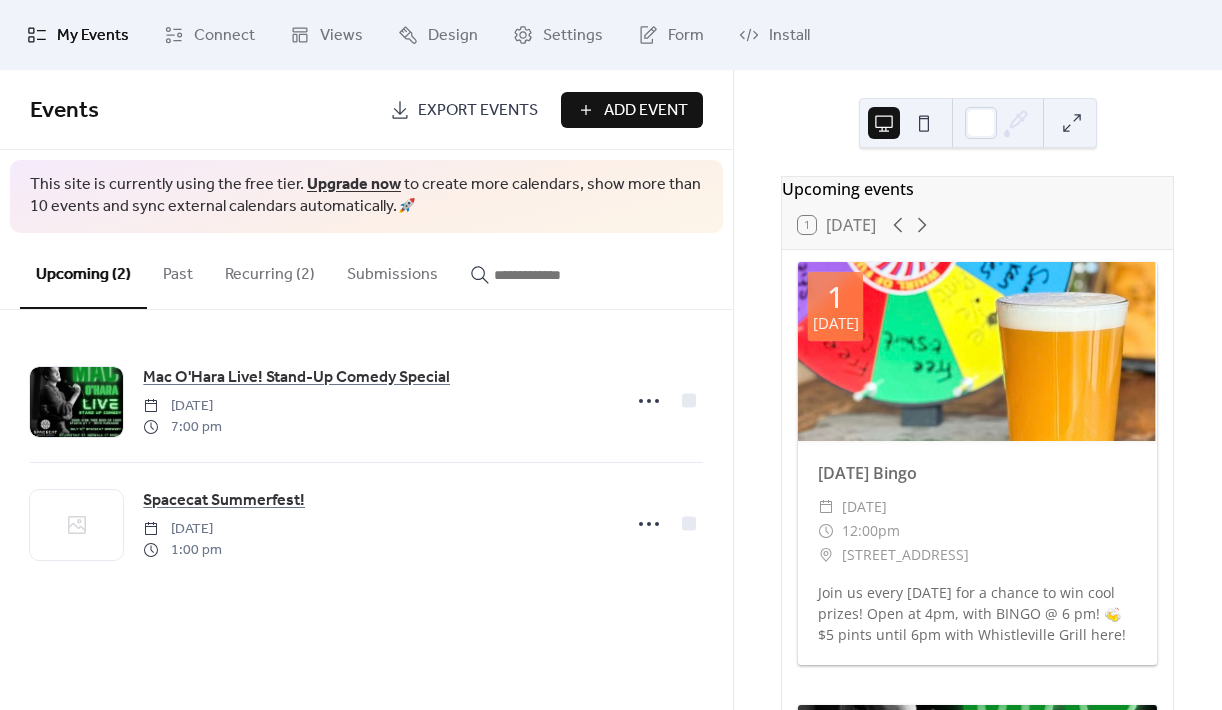 click on "Recurring  (2)" at bounding box center (270, 270) 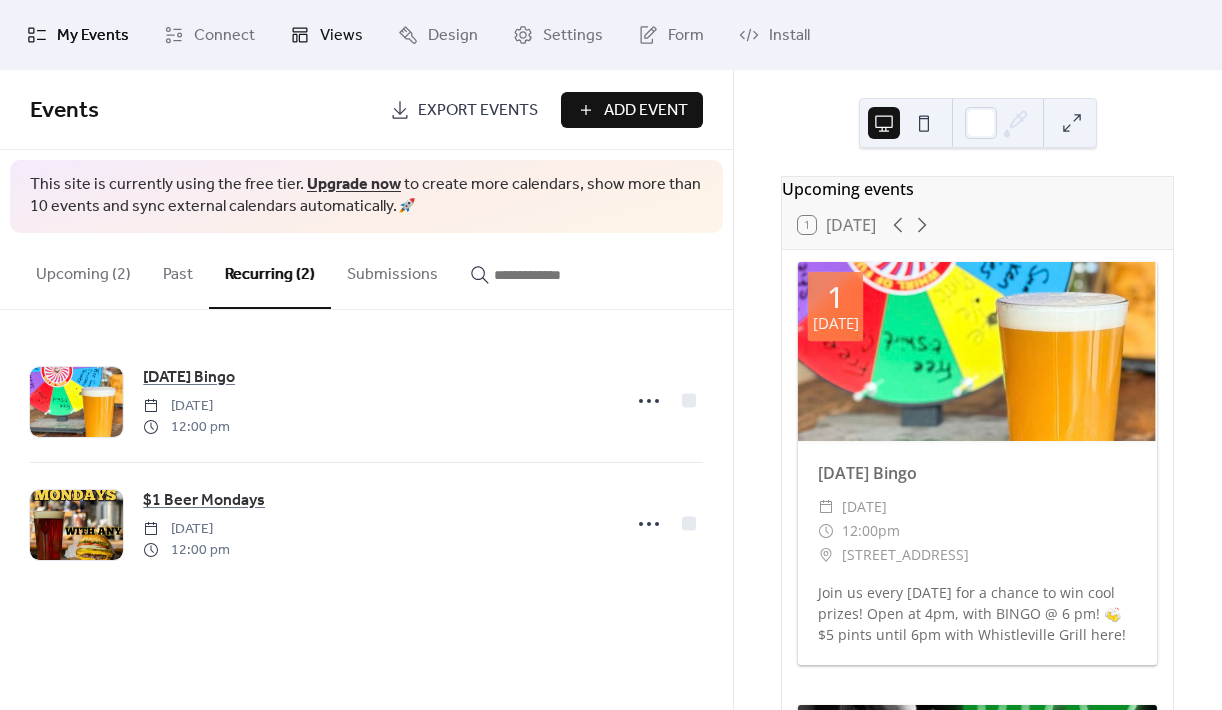 click on "Views" at bounding box center [341, 36] 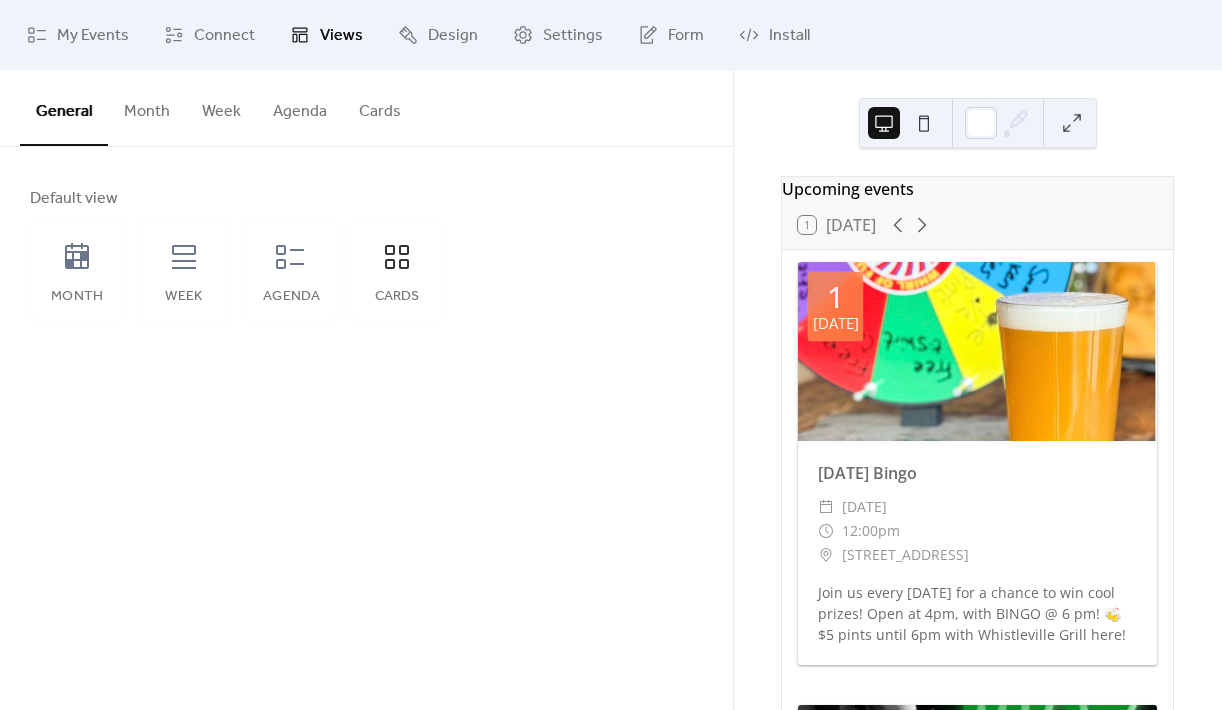 click on "Month Week Agenda Cards" at bounding box center (237, 271) 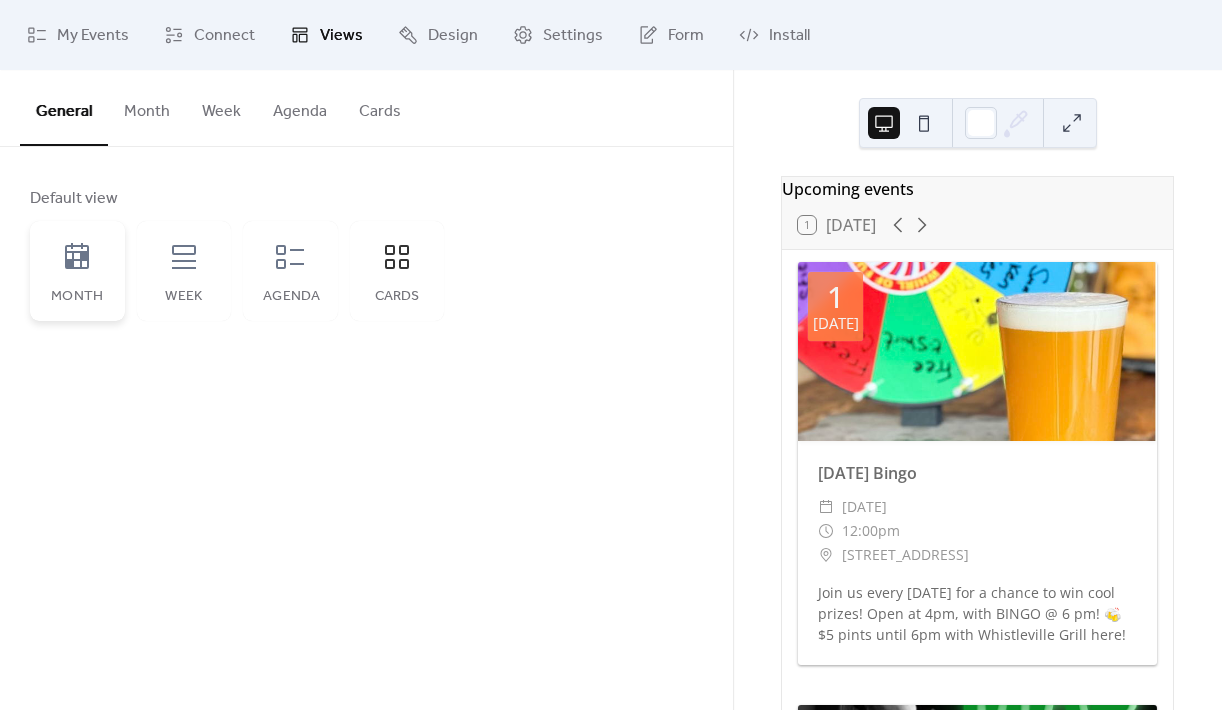 click on "Month" at bounding box center [77, 297] 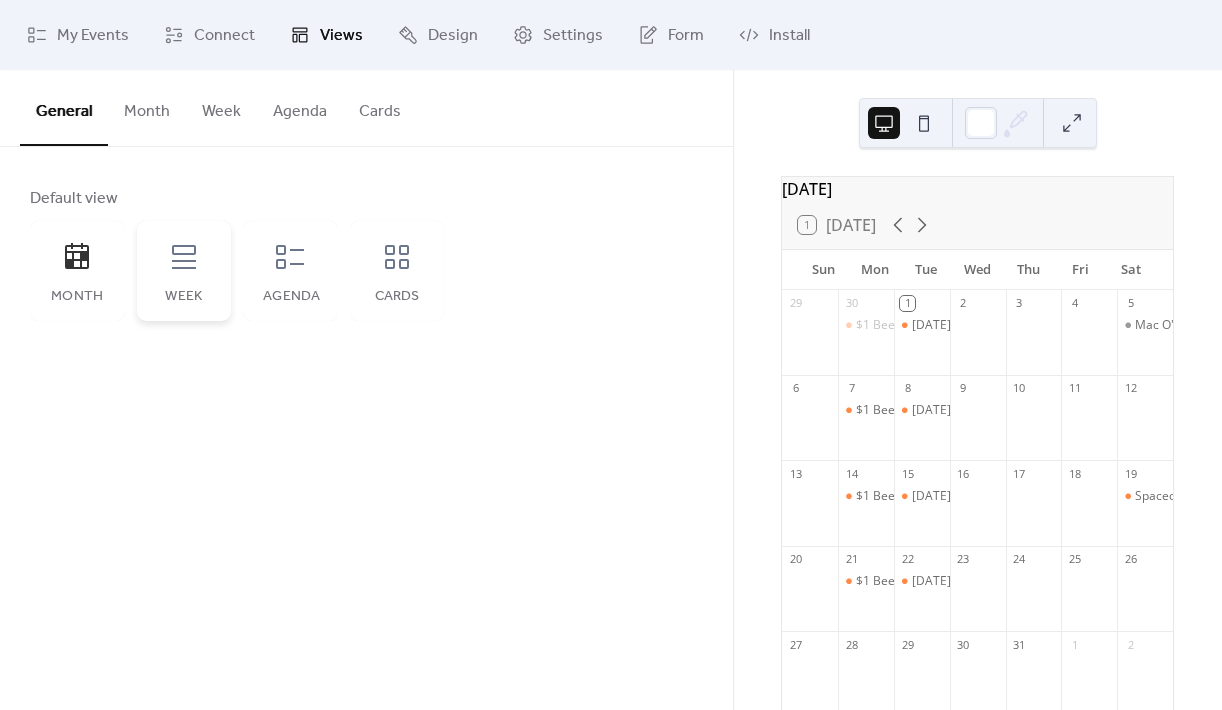 click 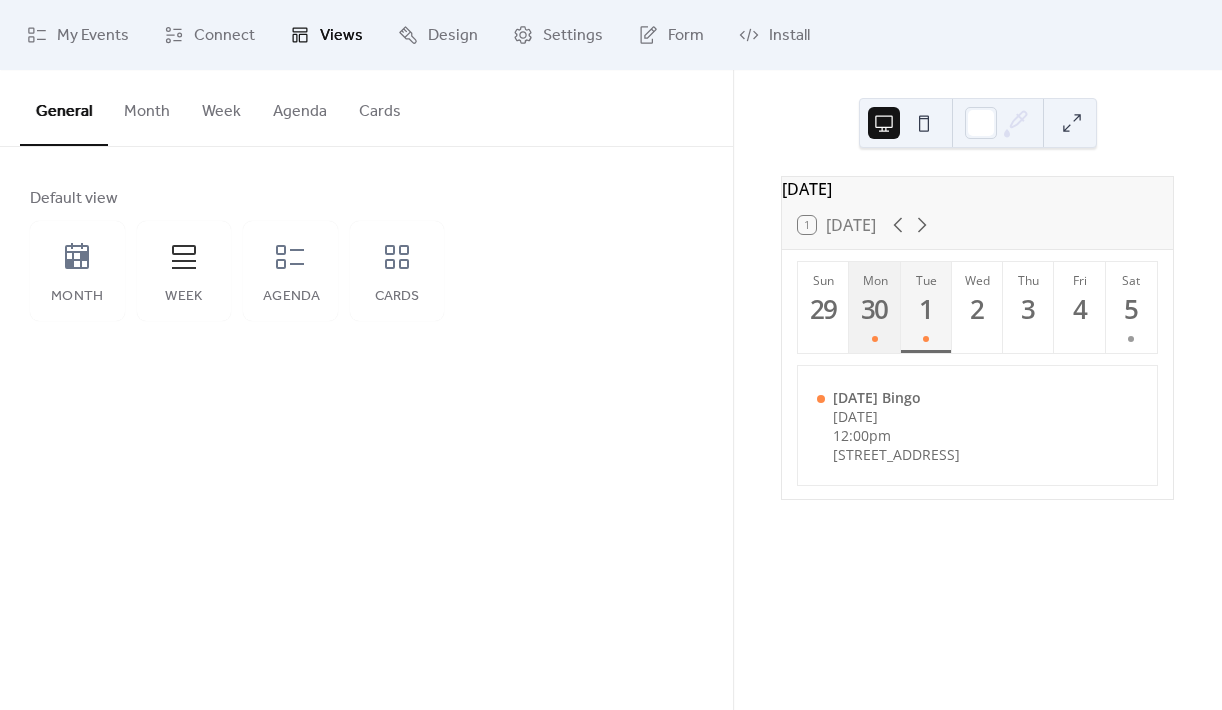 click on "30" at bounding box center (873, 309) 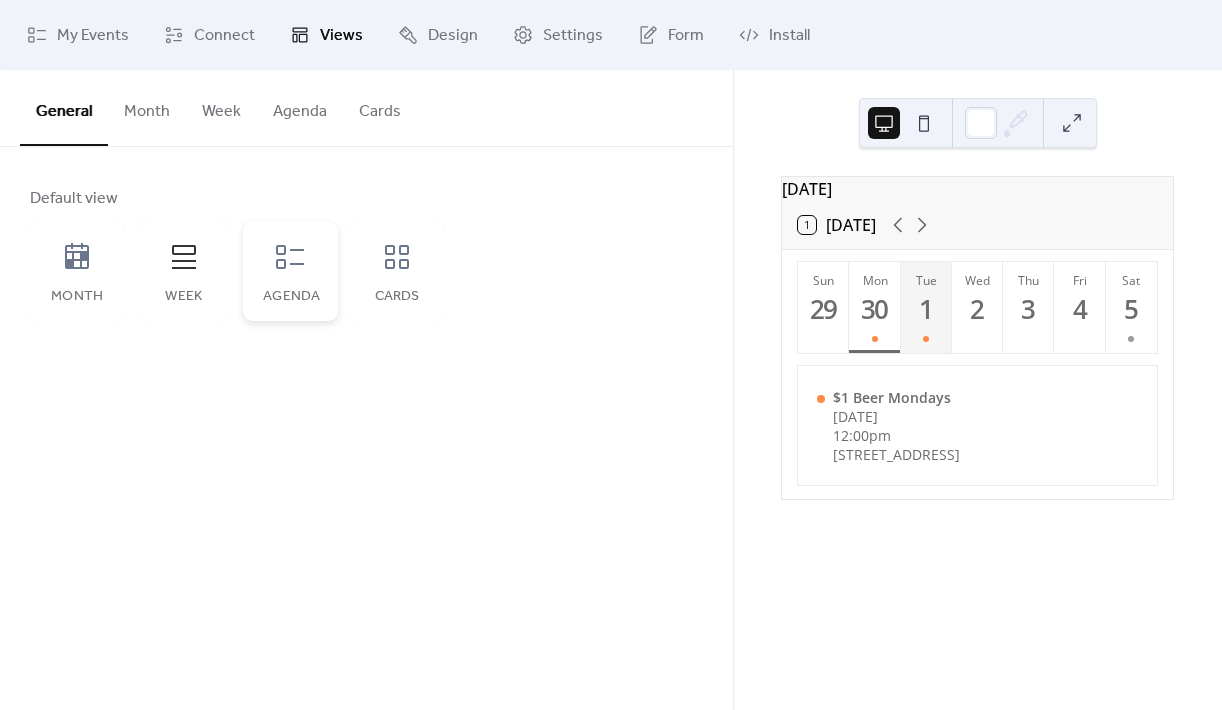 click on "Agenda" at bounding box center (290, 271) 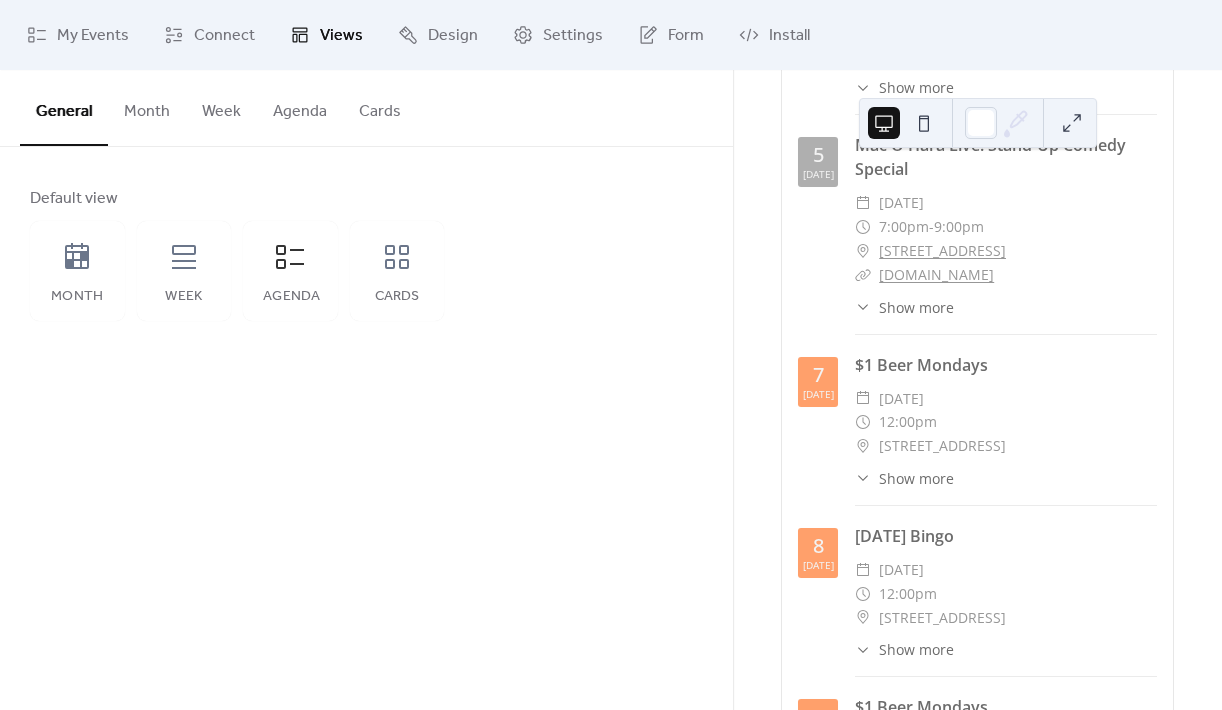 scroll, scrollTop: 0, scrollLeft: 0, axis: both 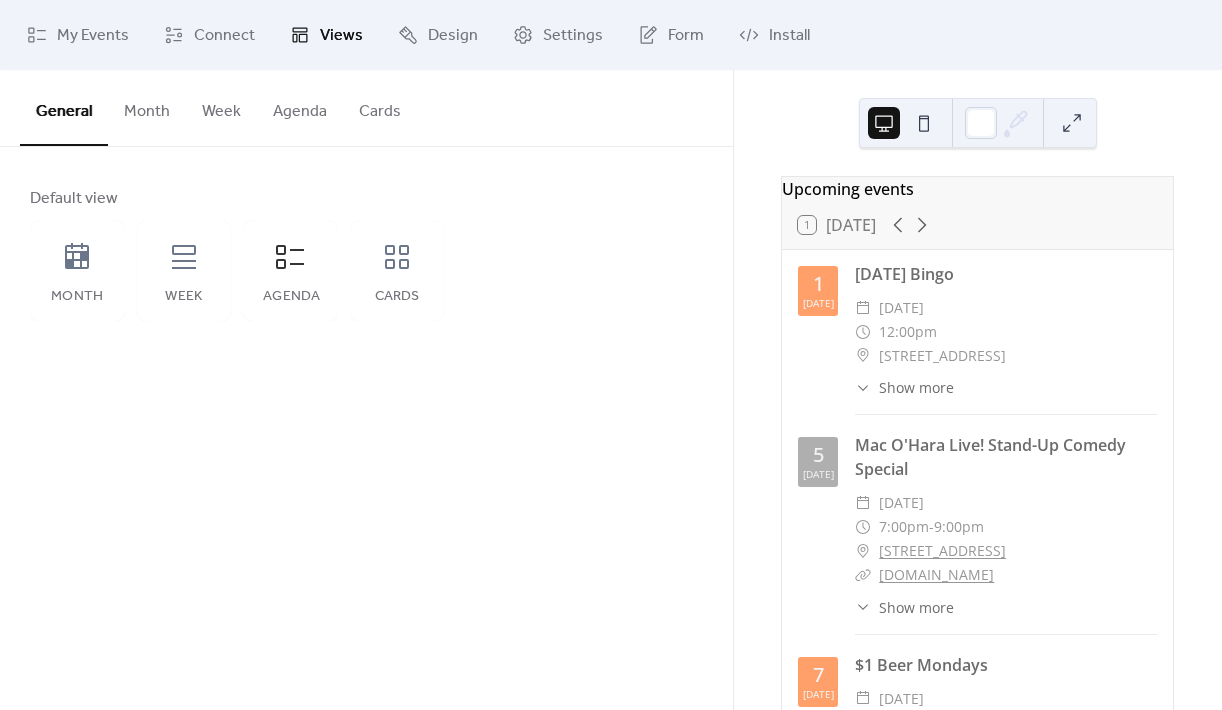 click at bounding box center [924, 123] 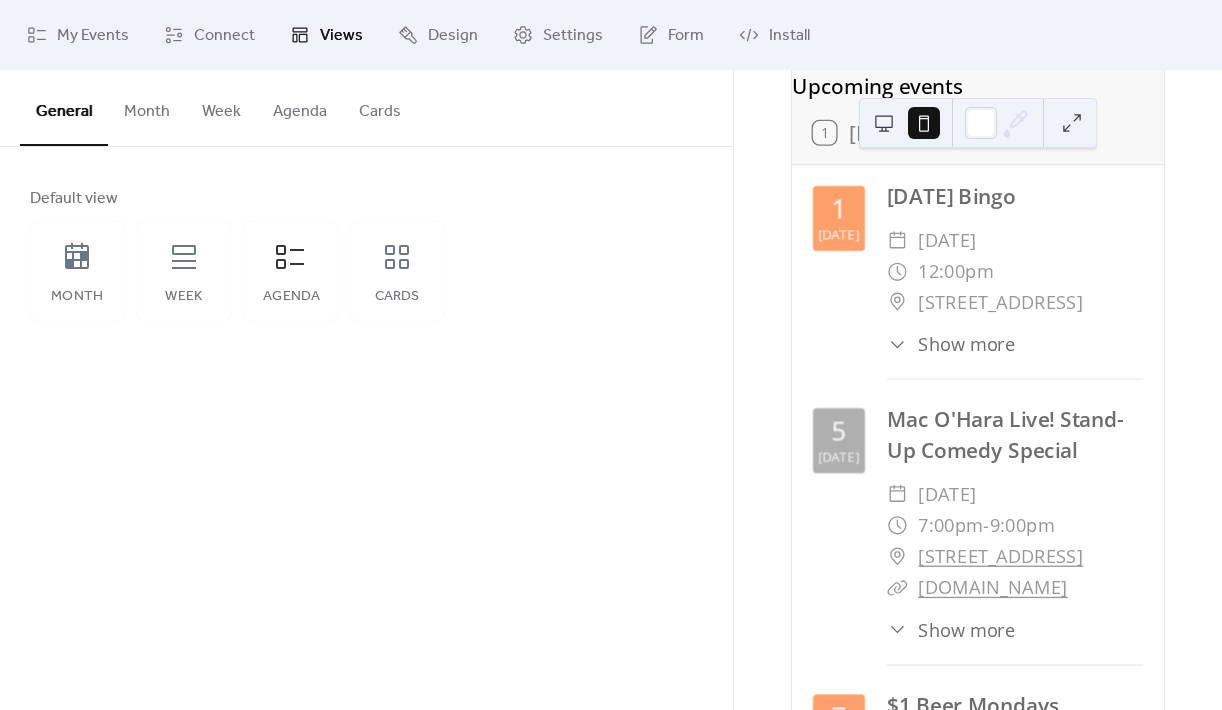 scroll, scrollTop: 0, scrollLeft: 0, axis: both 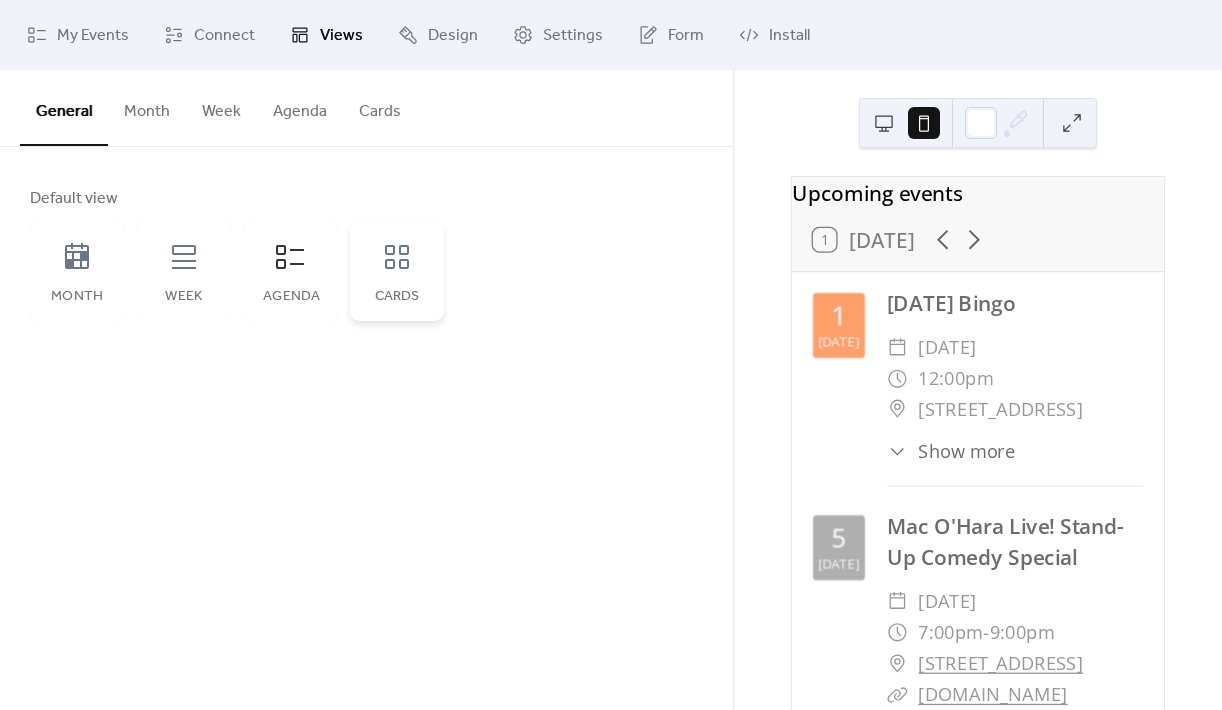 click 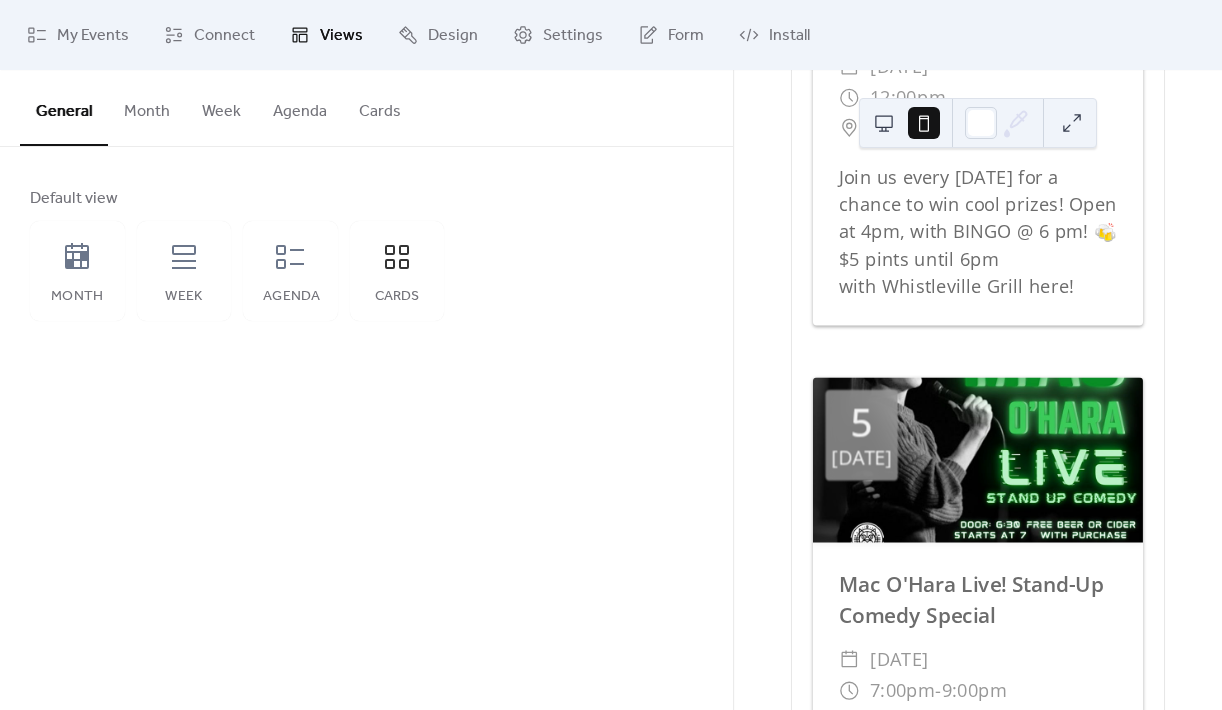 scroll, scrollTop: 521, scrollLeft: 0, axis: vertical 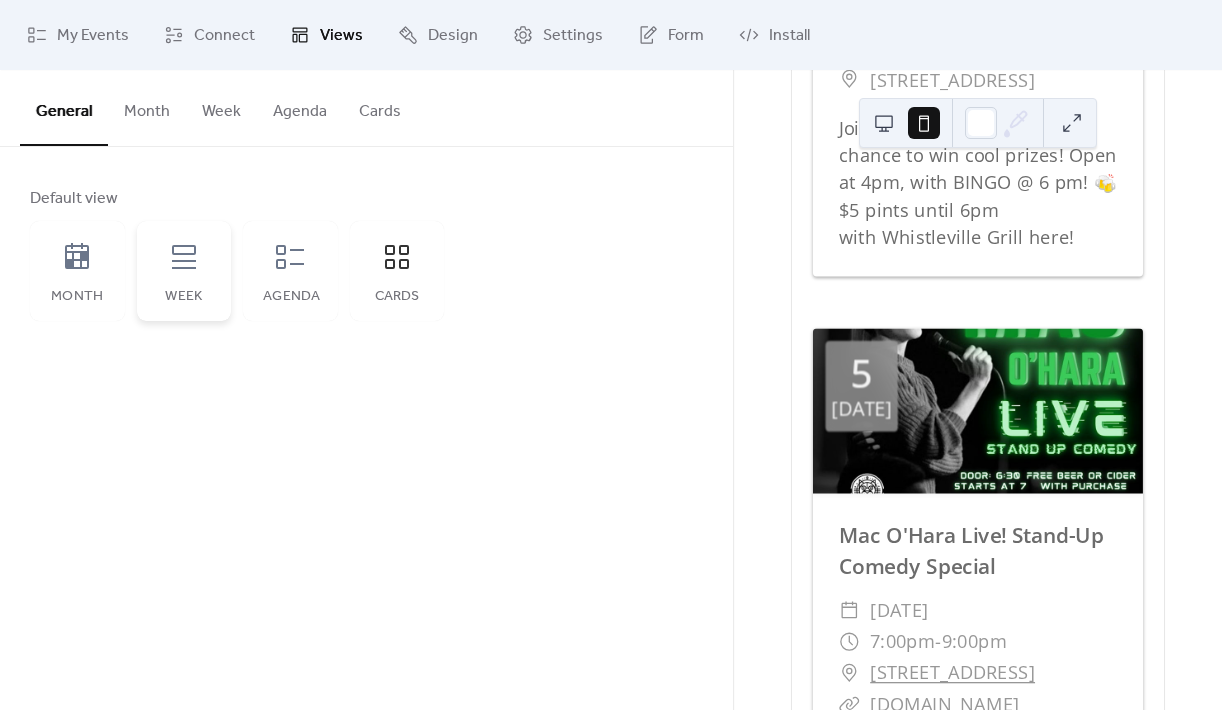 click on "Week" at bounding box center [184, 271] 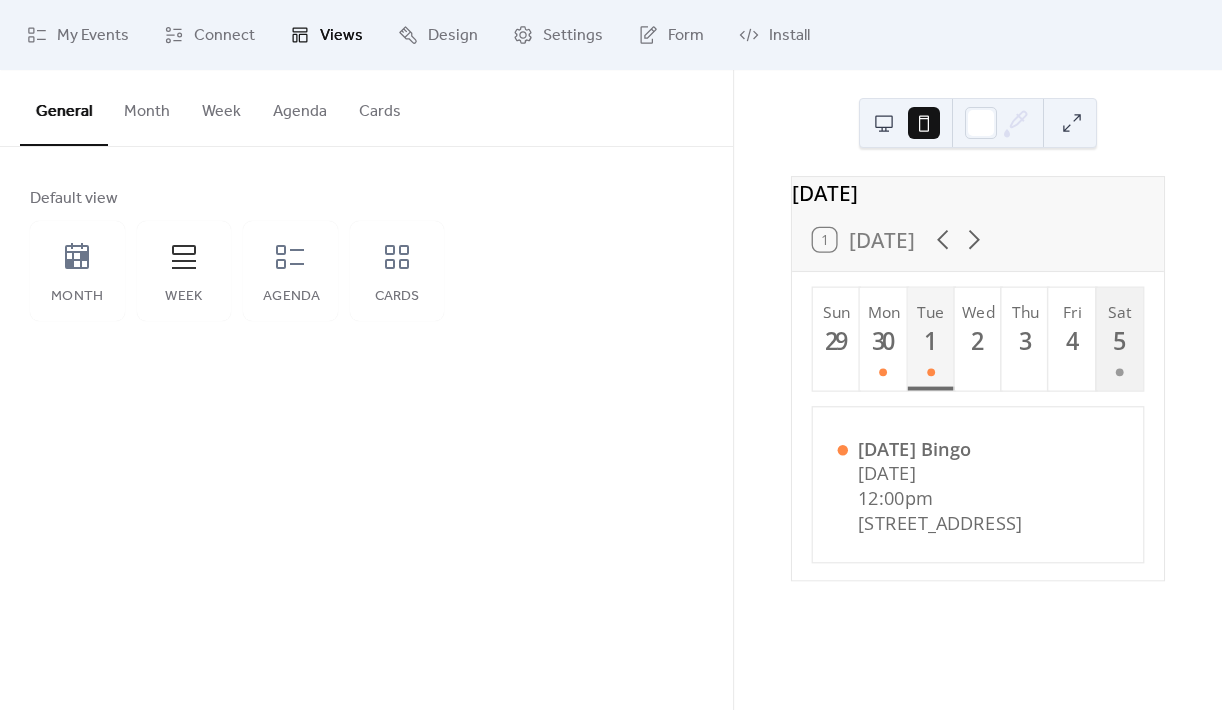 click on "5" at bounding box center (1118, 341) 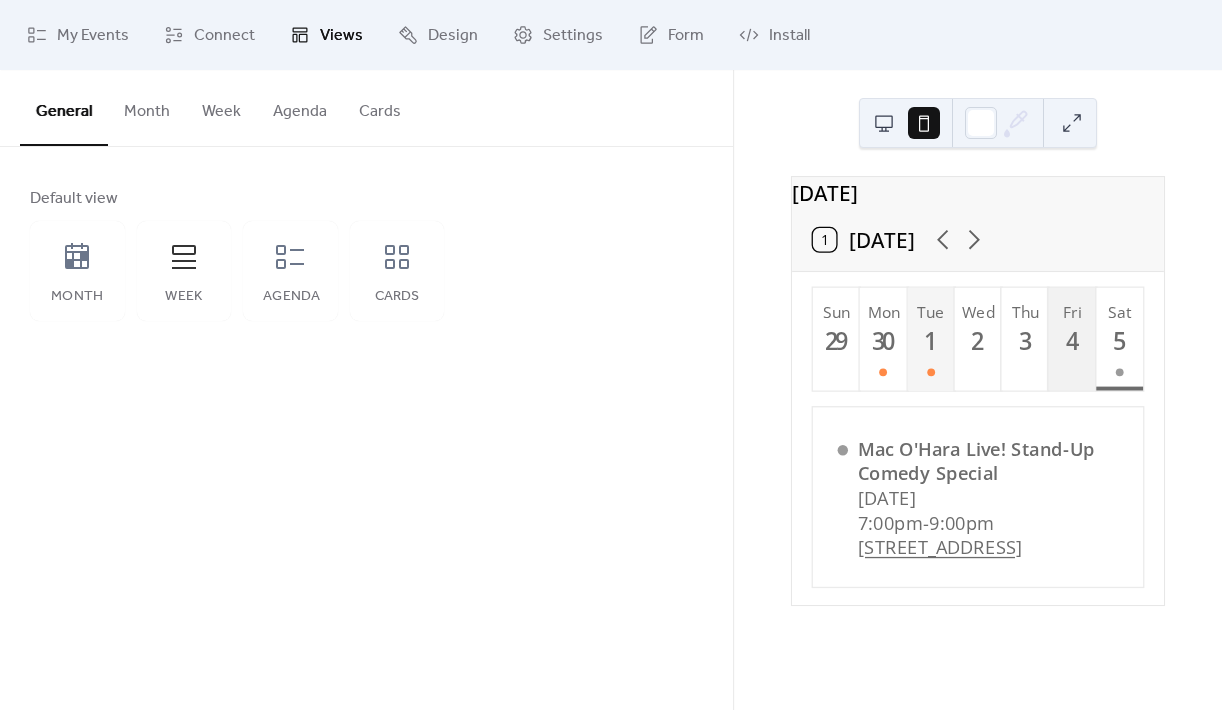 click on "4" at bounding box center (1071, 341) 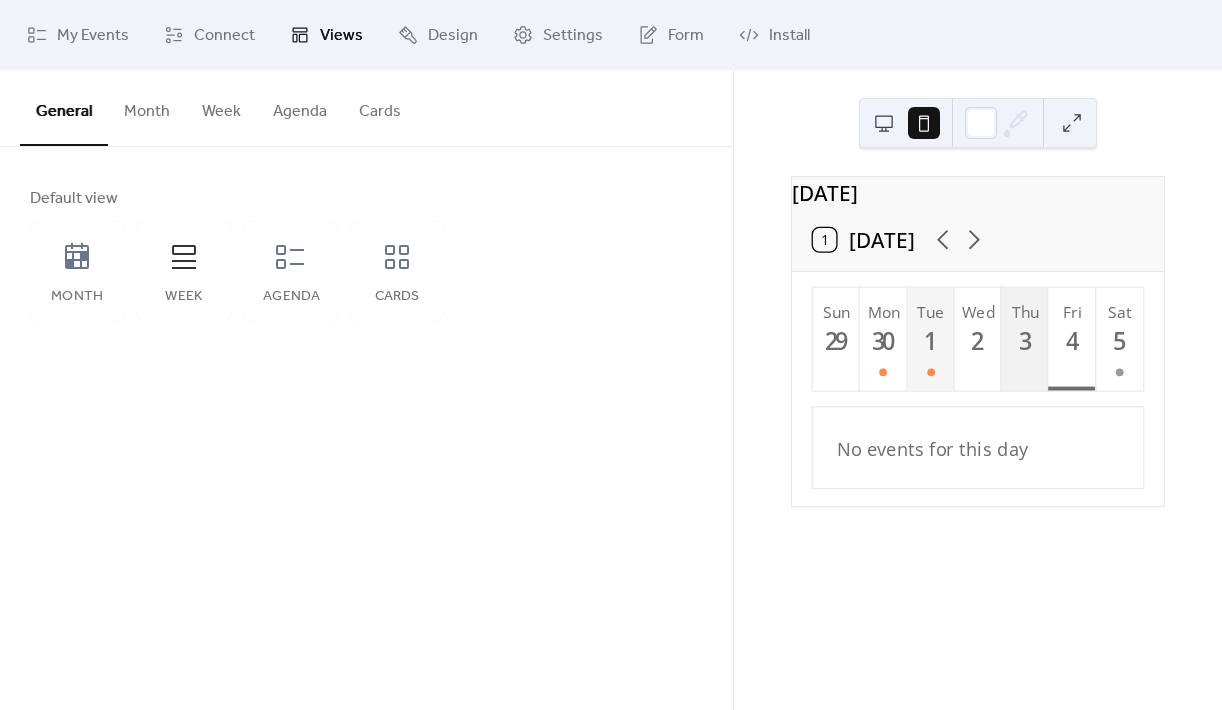 click on "3" at bounding box center (1023, 341) 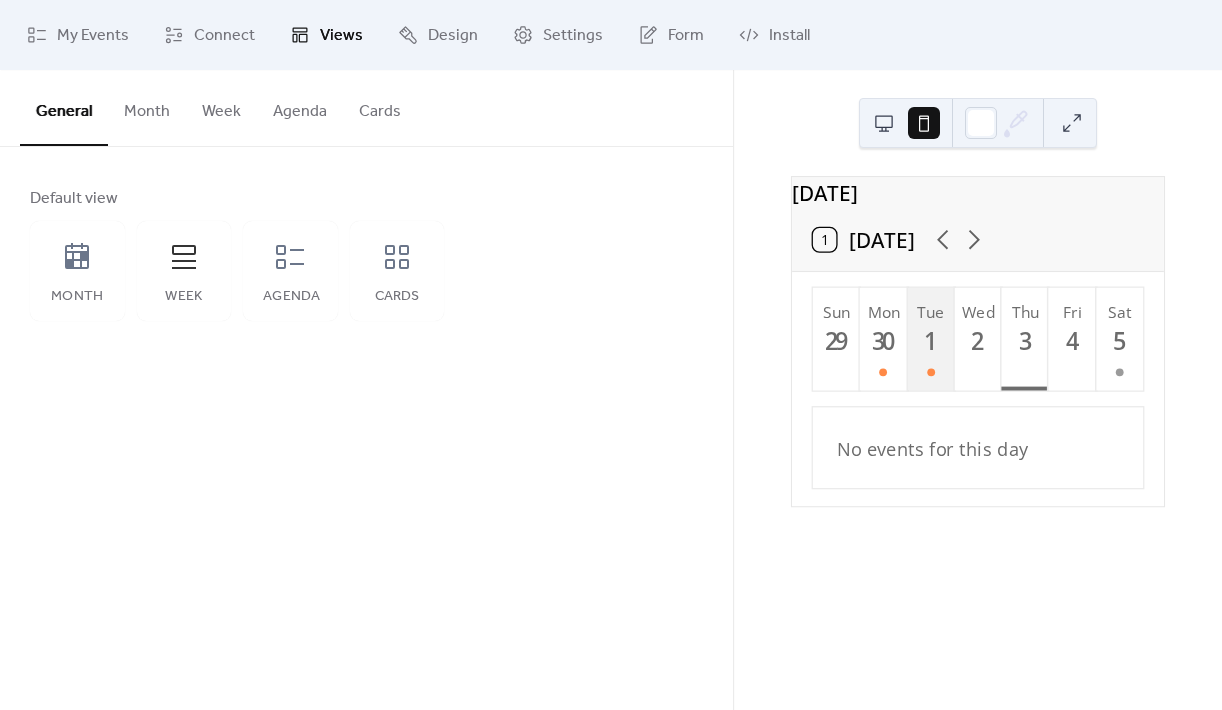 click on "Tue 1" at bounding box center (930, 339) 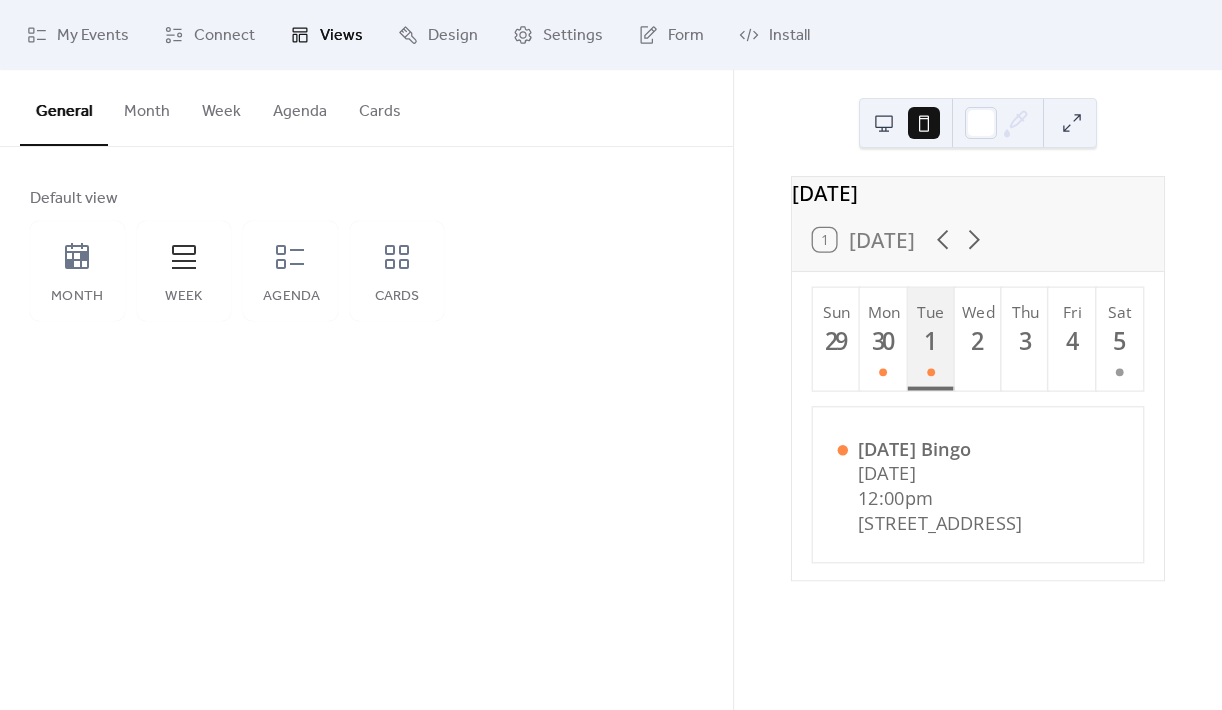 click on "Tue 1" at bounding box center (930, 339) 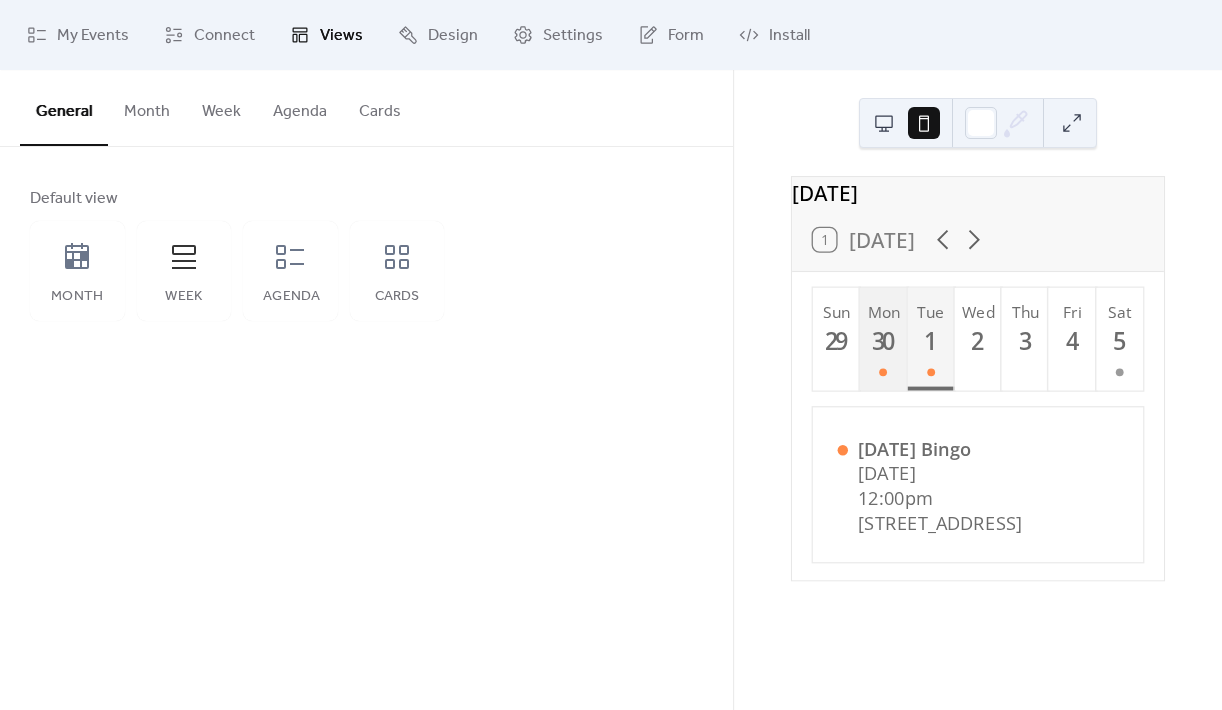 click on "Mon 30" at bounding box center [883, 339] 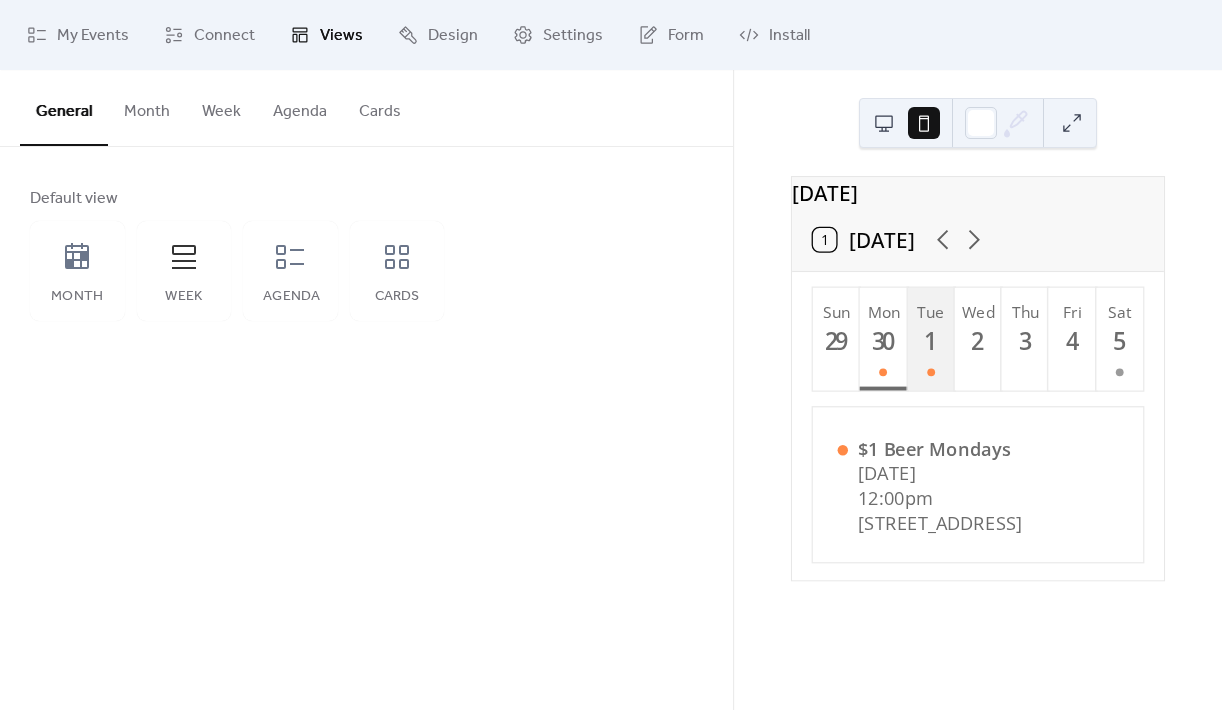 click on "Tue 1" at bounding box center (930, 339) 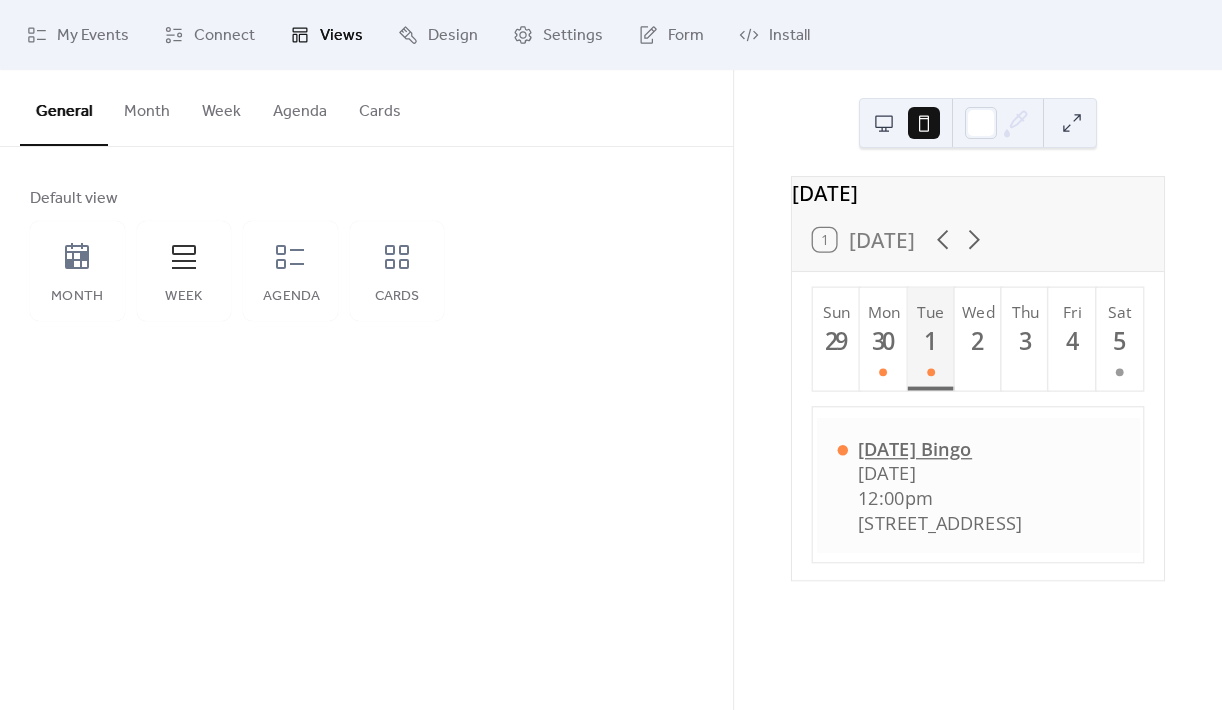 click on "[DATE] Bingo" at bounding box center [939, 447] 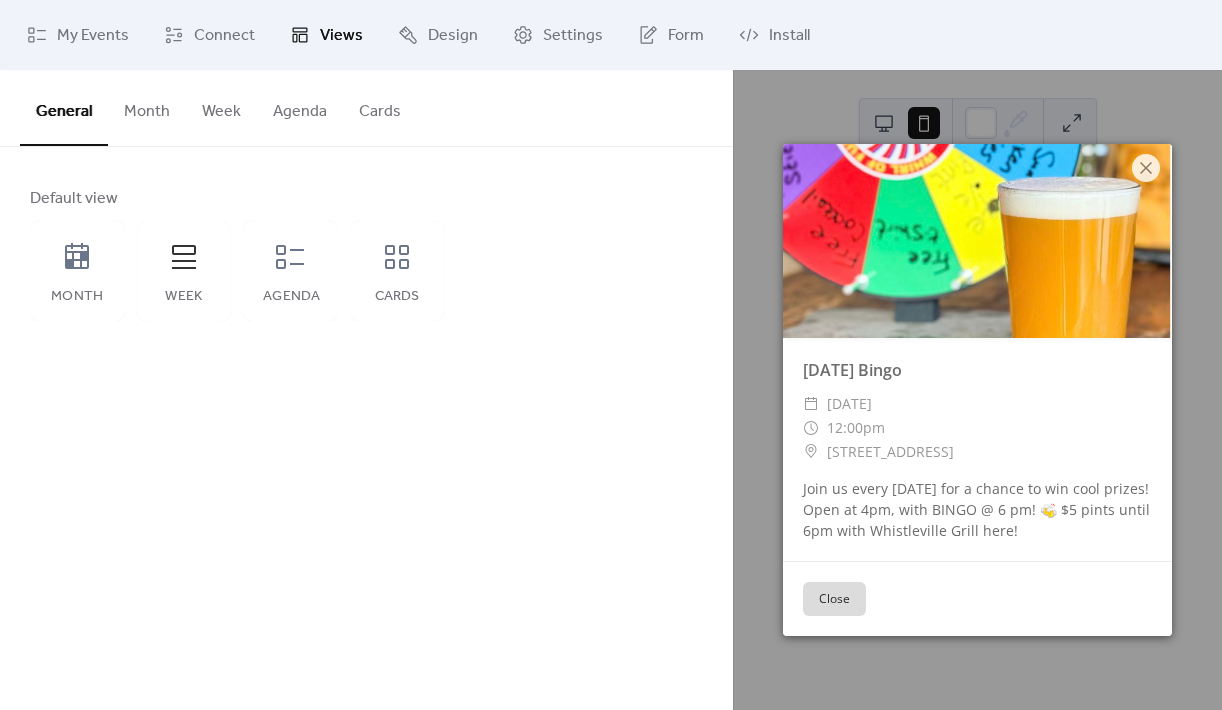 click on "Close" at bounding box center (834, 599) 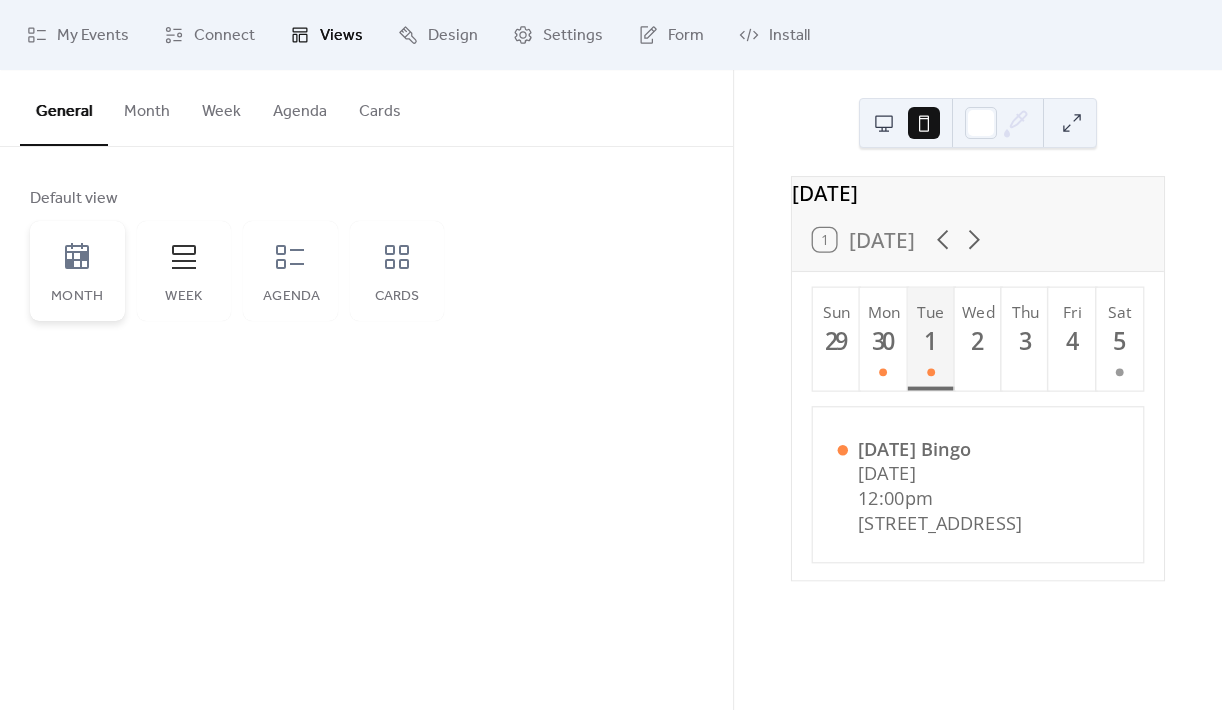 click on "Month" at bounding box center (77, 271) 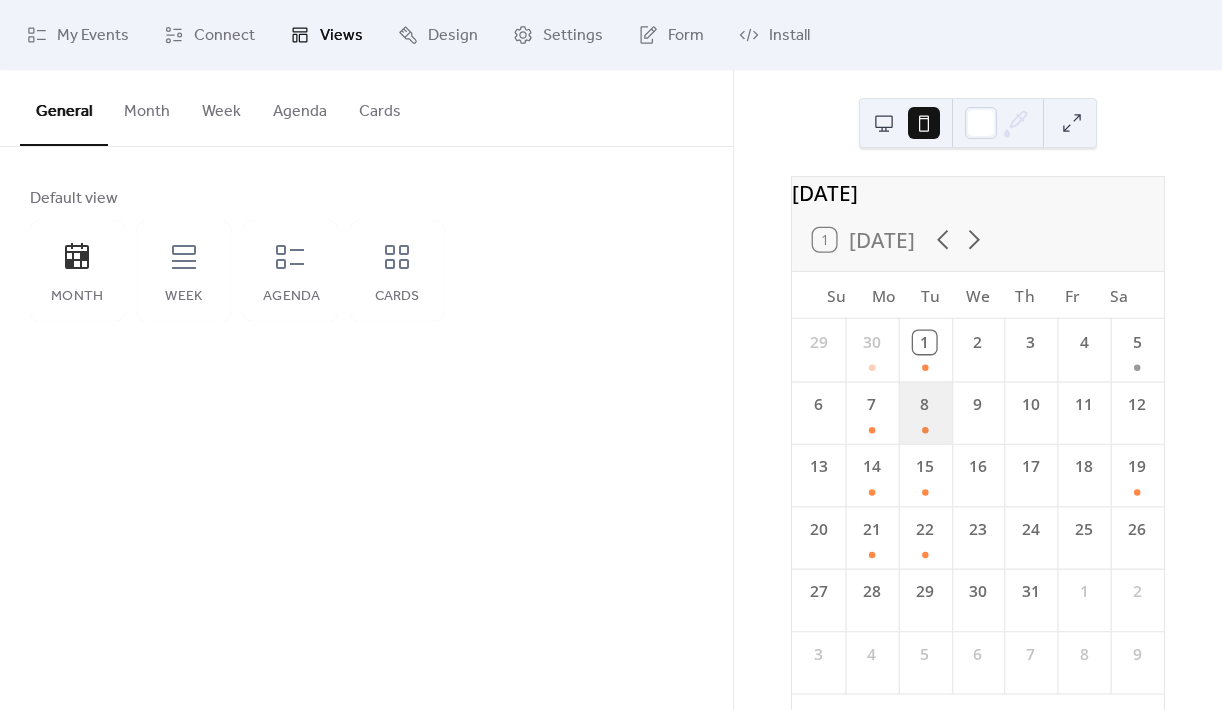 click on "8" at bounding box center [924, 412] 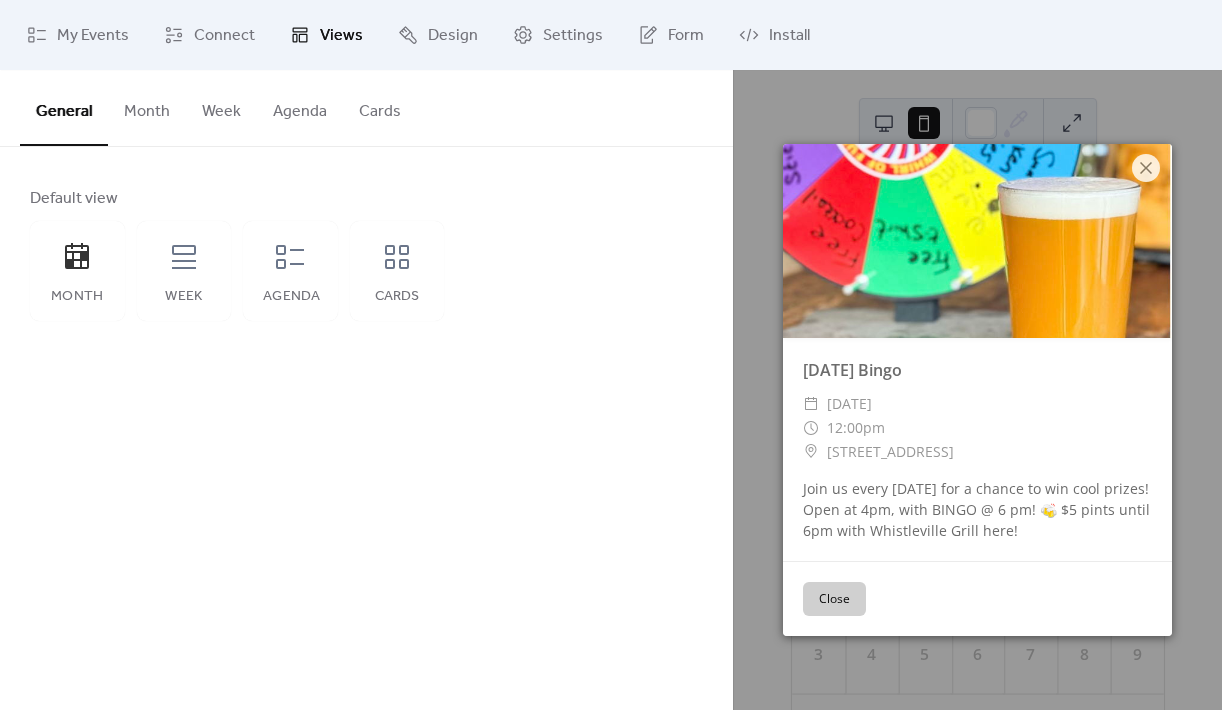click on "Close" at bounding box center [834, 599] 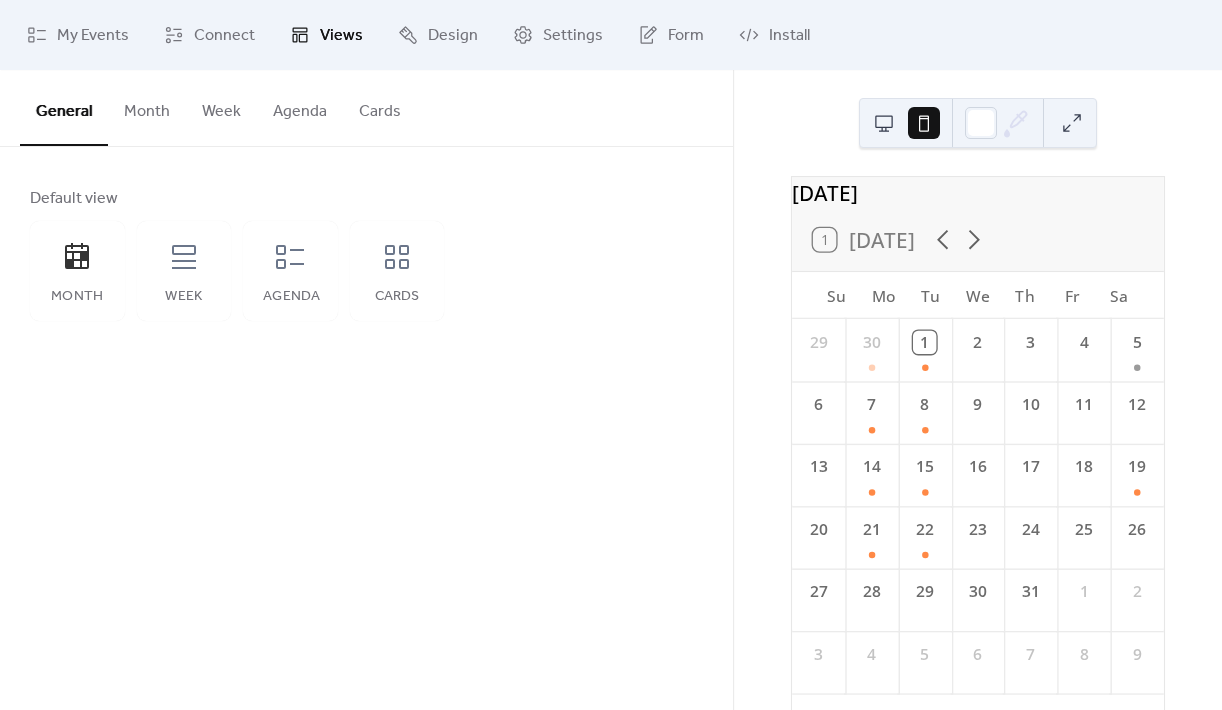 scroll, scrollTop: 20, scrollLeft: 0, axis: vertical 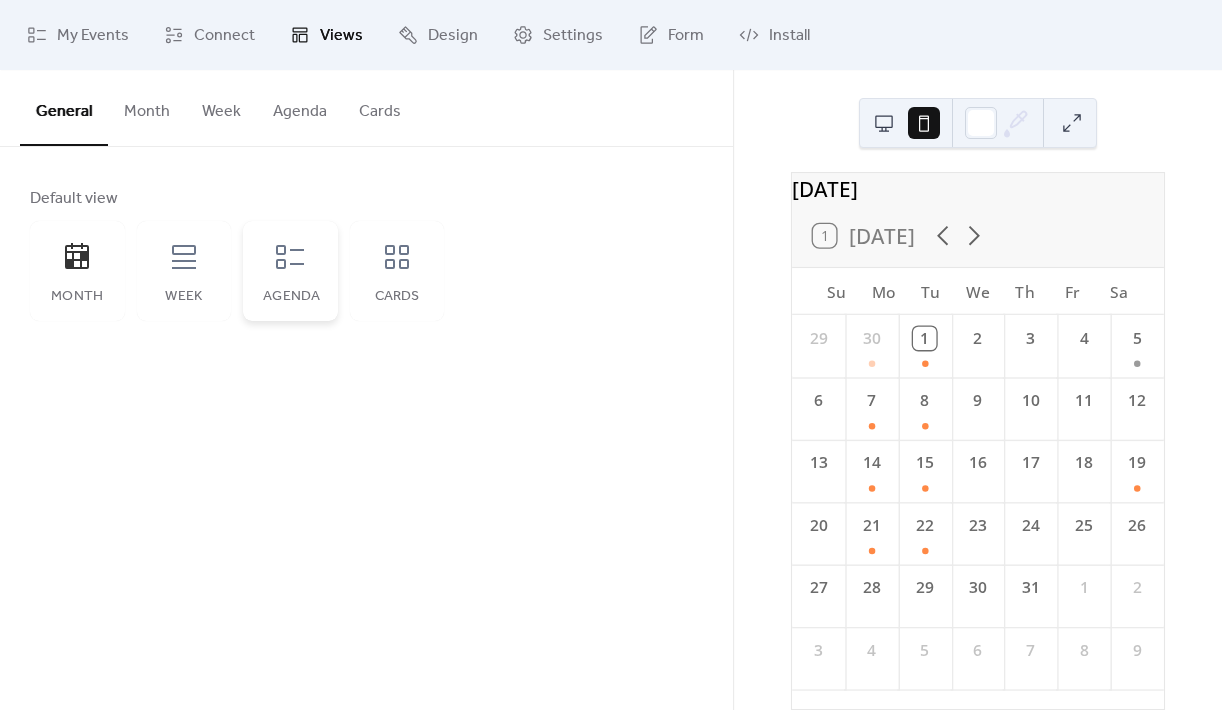 click on "Agenda" at bounding box center (290, 271) 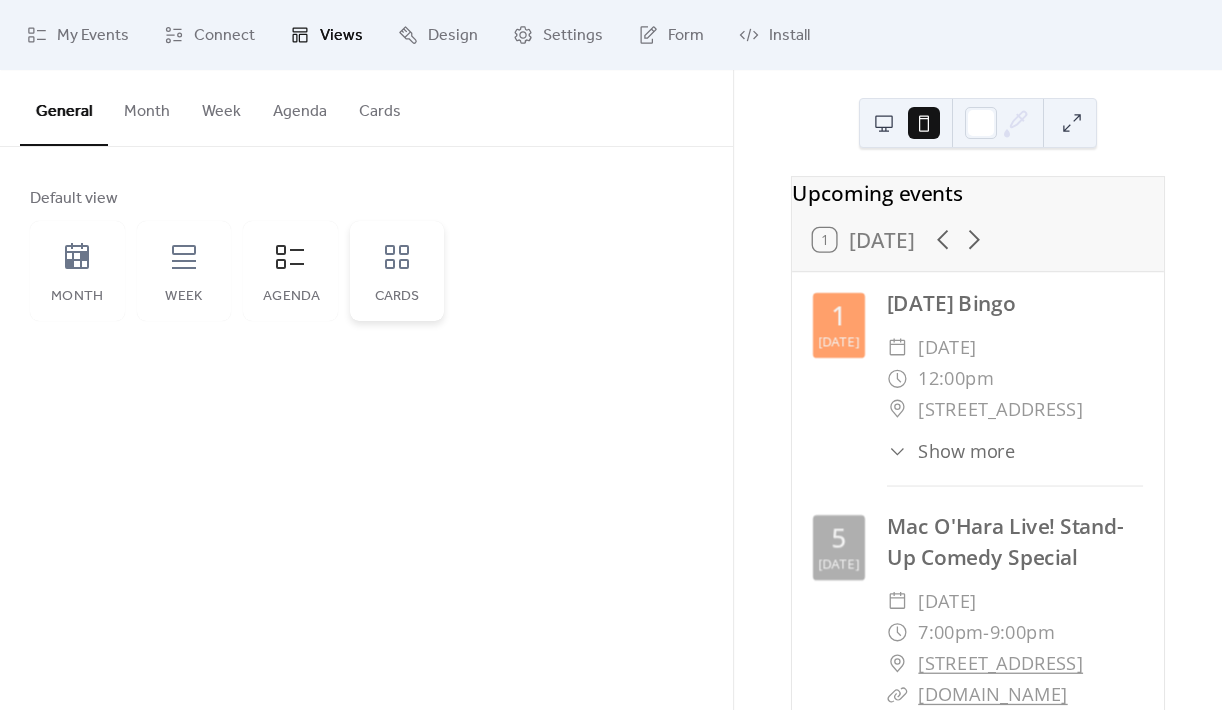 click on "Cards" at bounding box center [397, 271] 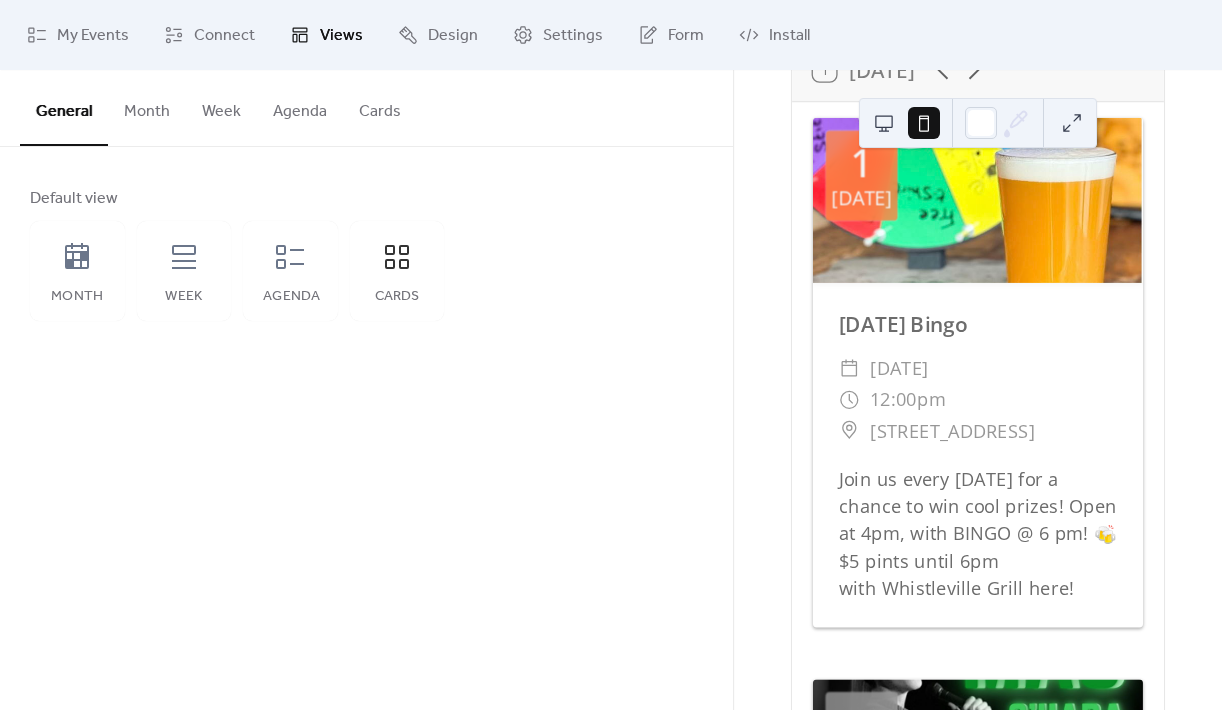 scroll, scrollTop: 150, scrollLeft: 0, axis: vertical 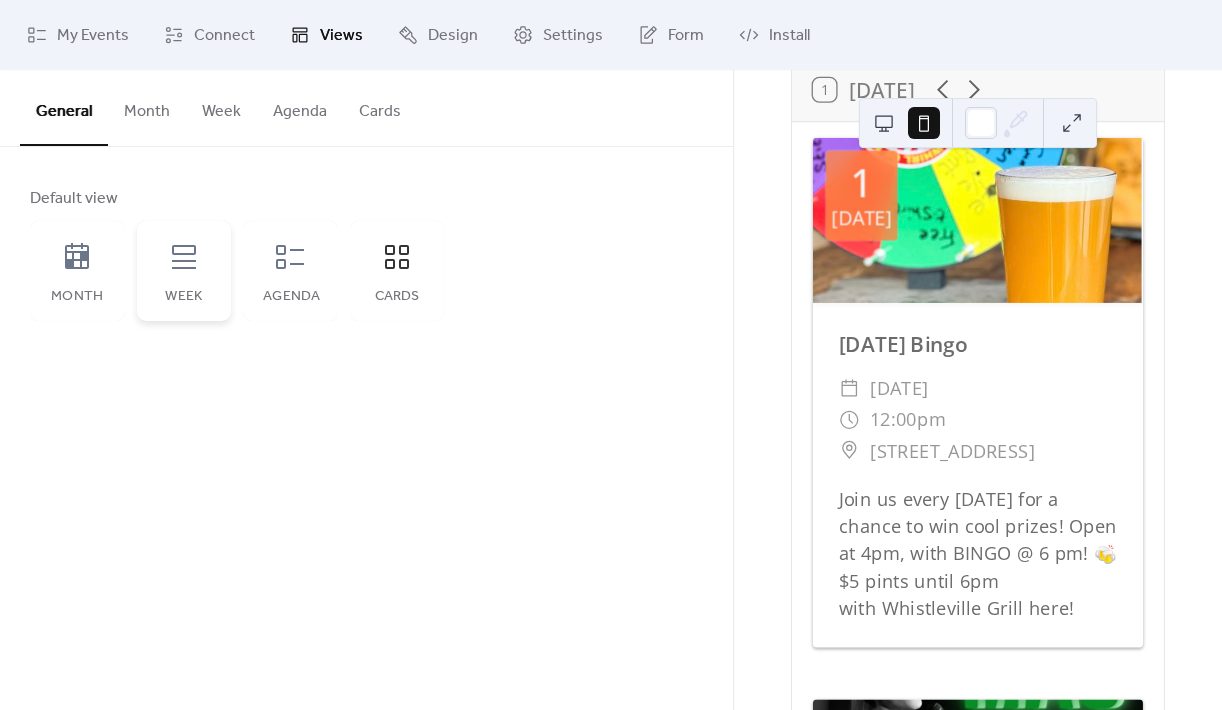 click on "Week" at bounding box center [184, 271] 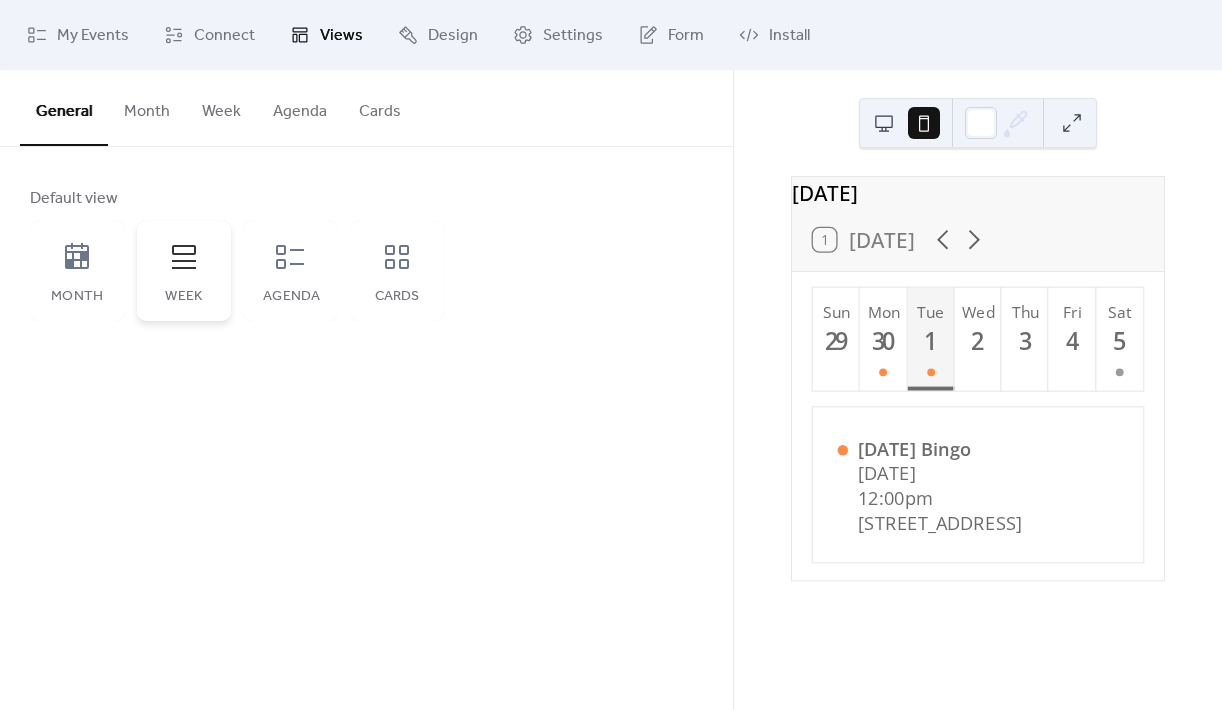 scroll, scrollTop: 0, scrollLeft: 0, axis: both 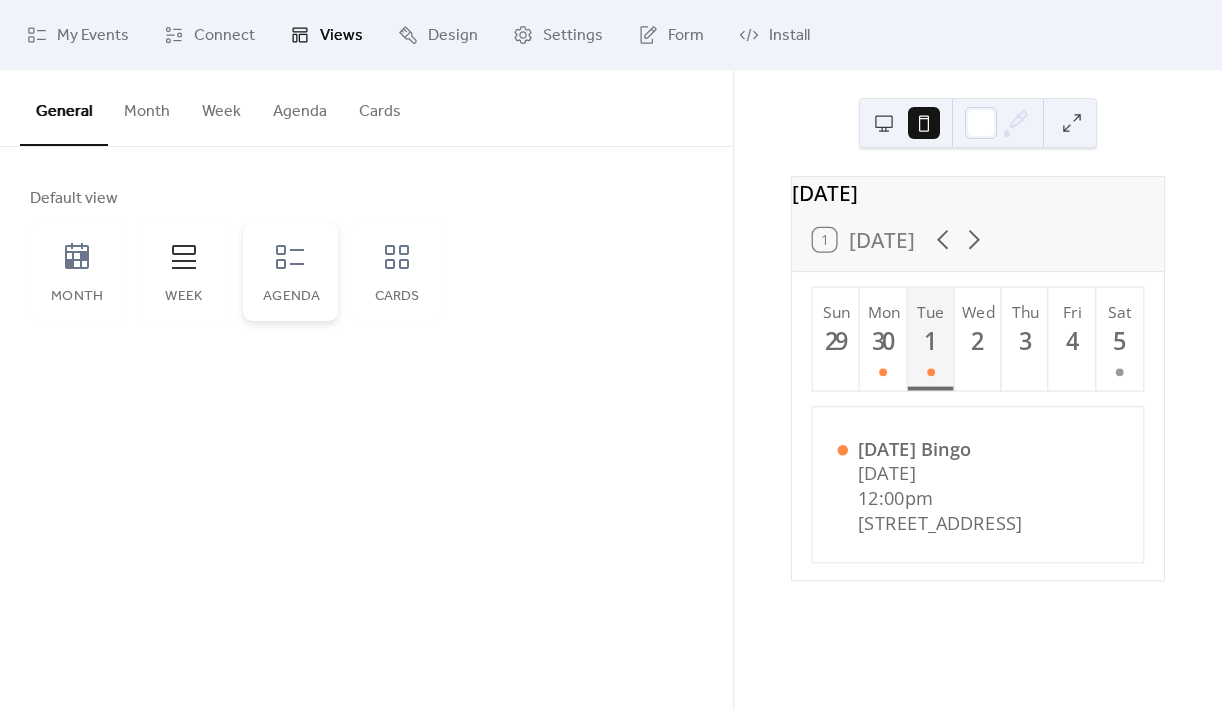click 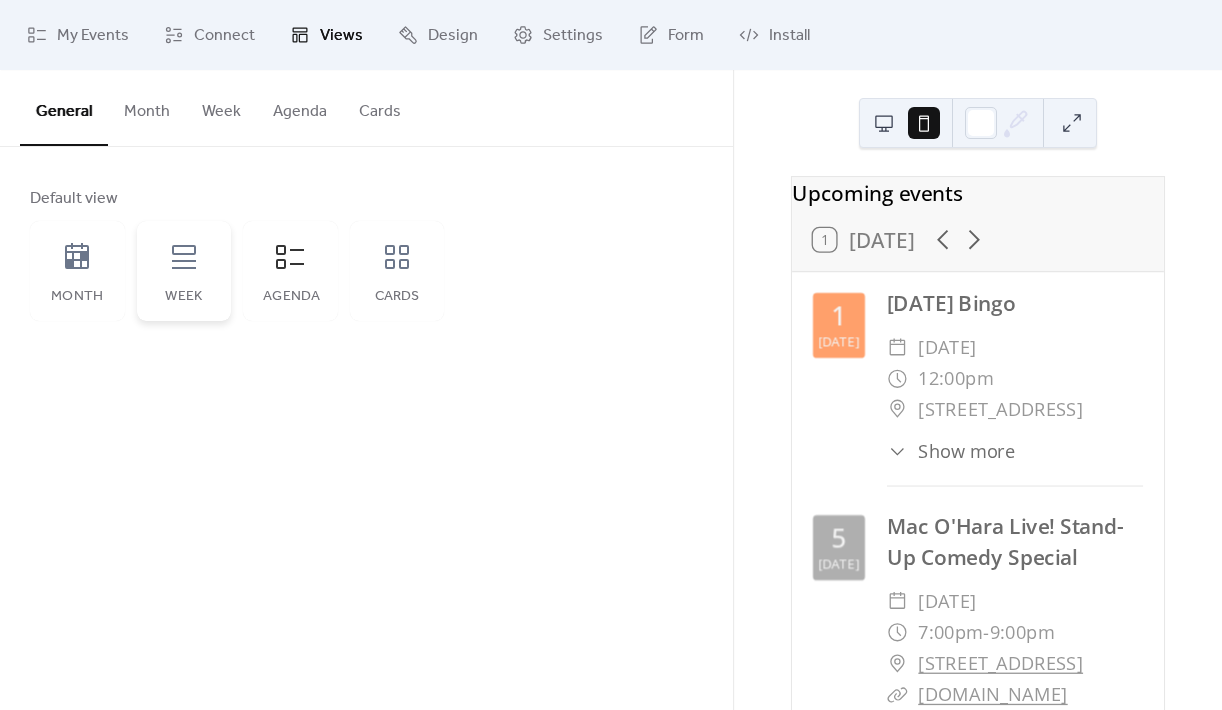 click on "Week" at bounding box center (184, 297) 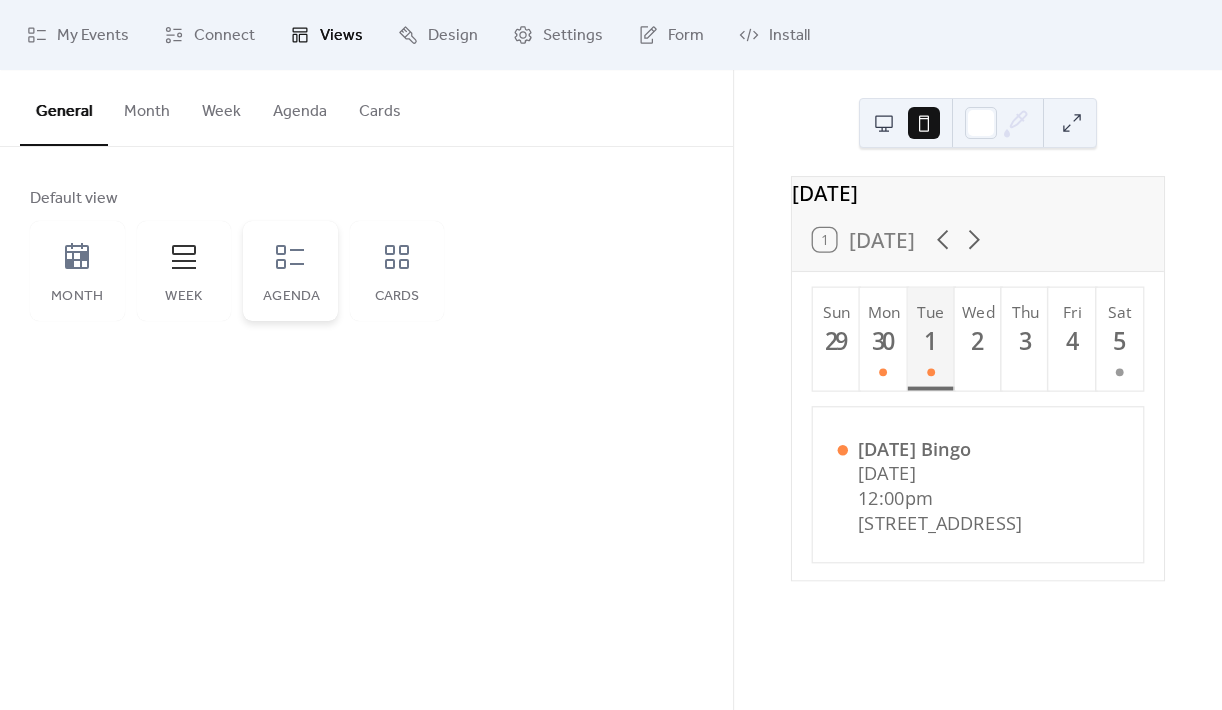 click on "Agenda" at bounding box center [290, 271] 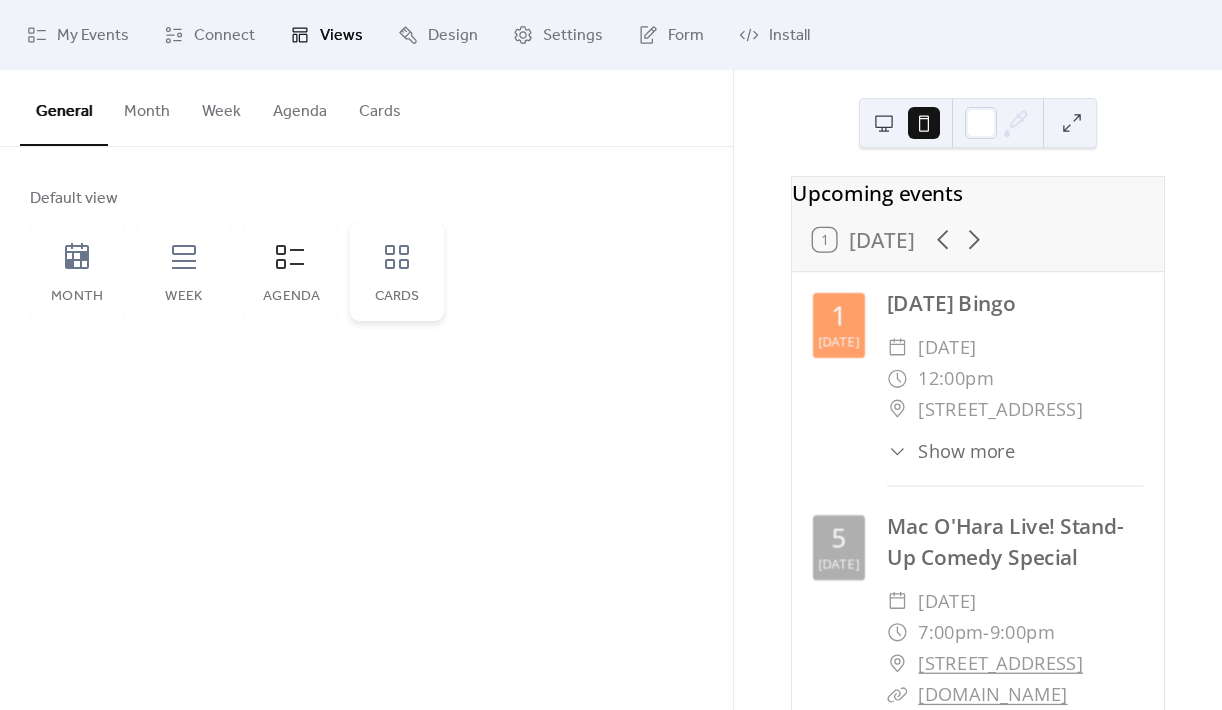 click on "Cards" at bounding box center (397, 271) 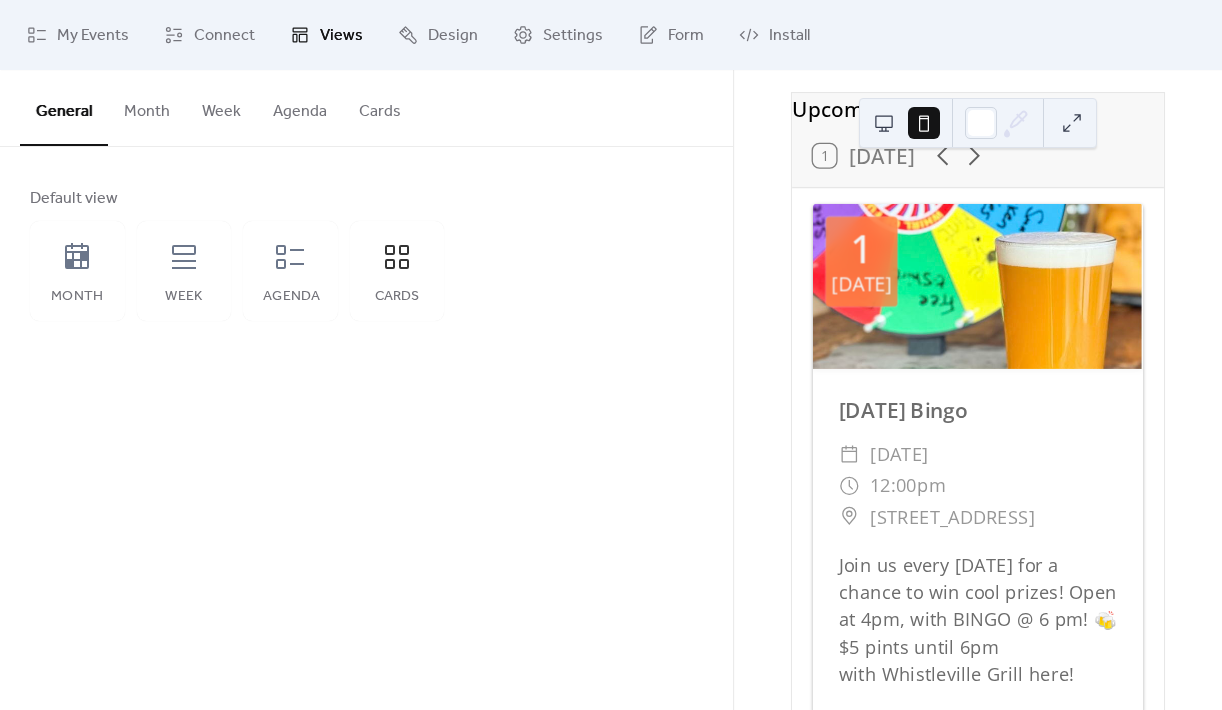 scroll, scrollTop: 75, scrollLeft: 0, axis: vertical 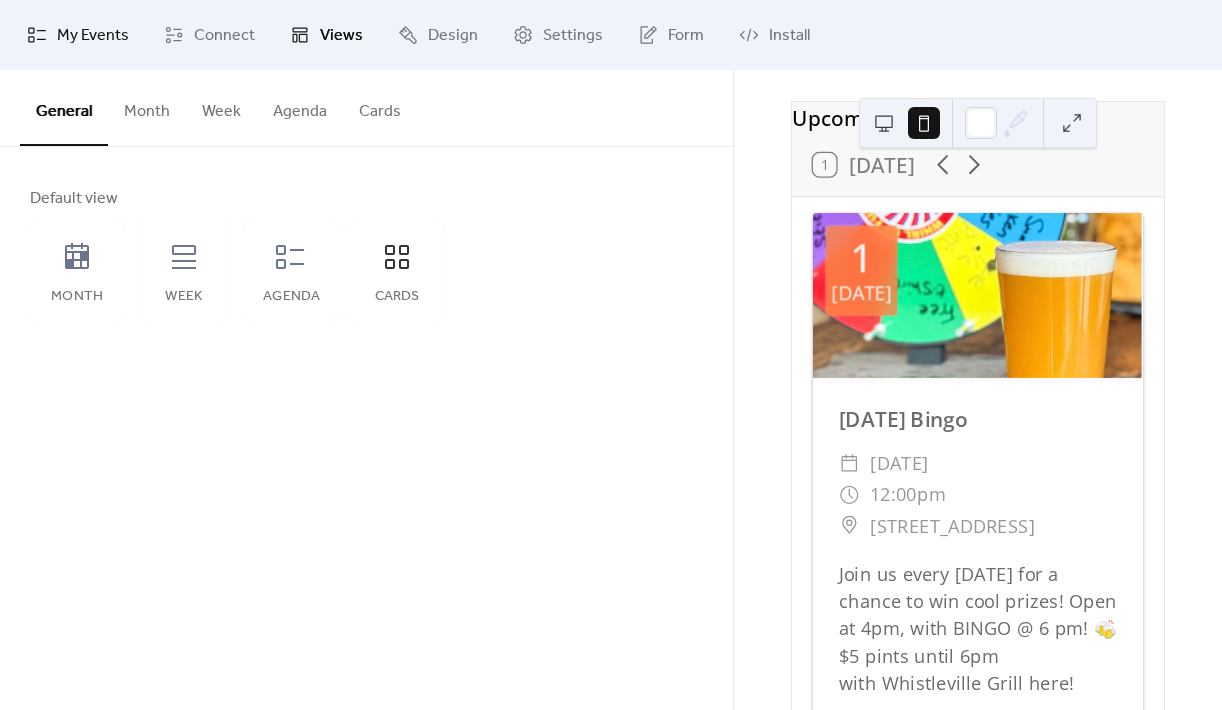 click on "My Events" at bounding box center [93, 36] 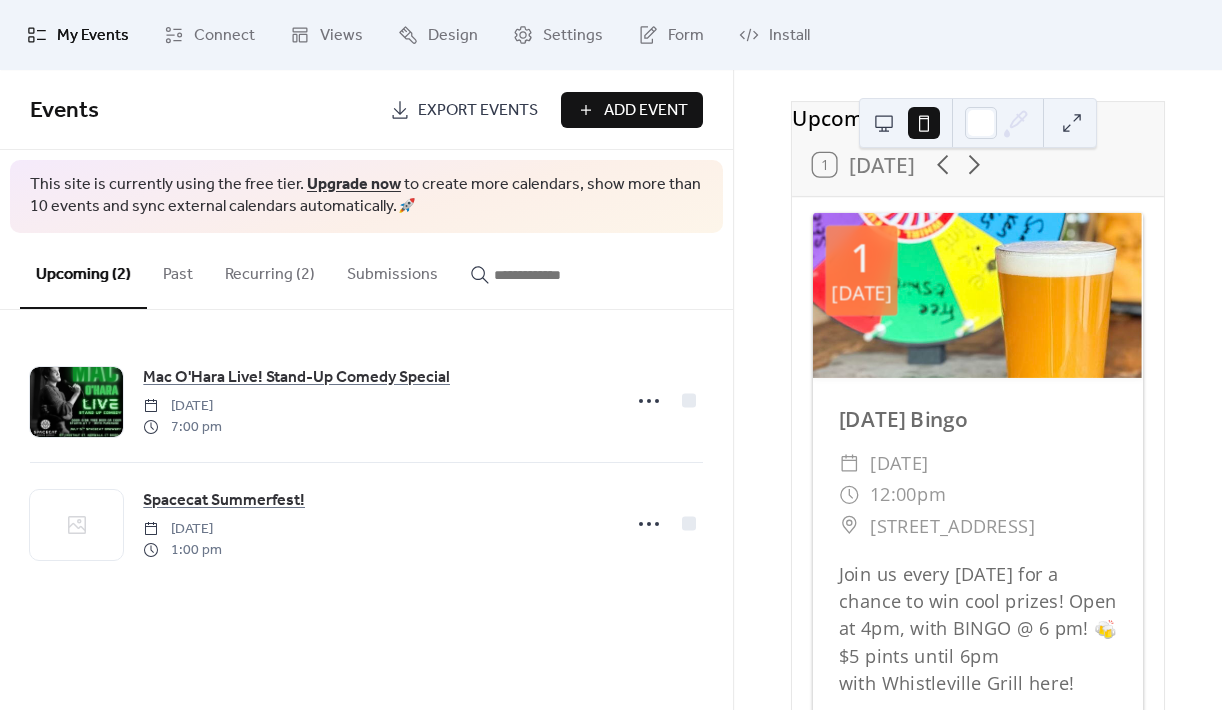 click on "Recurring  (2)" at bounding box center (270, 270) 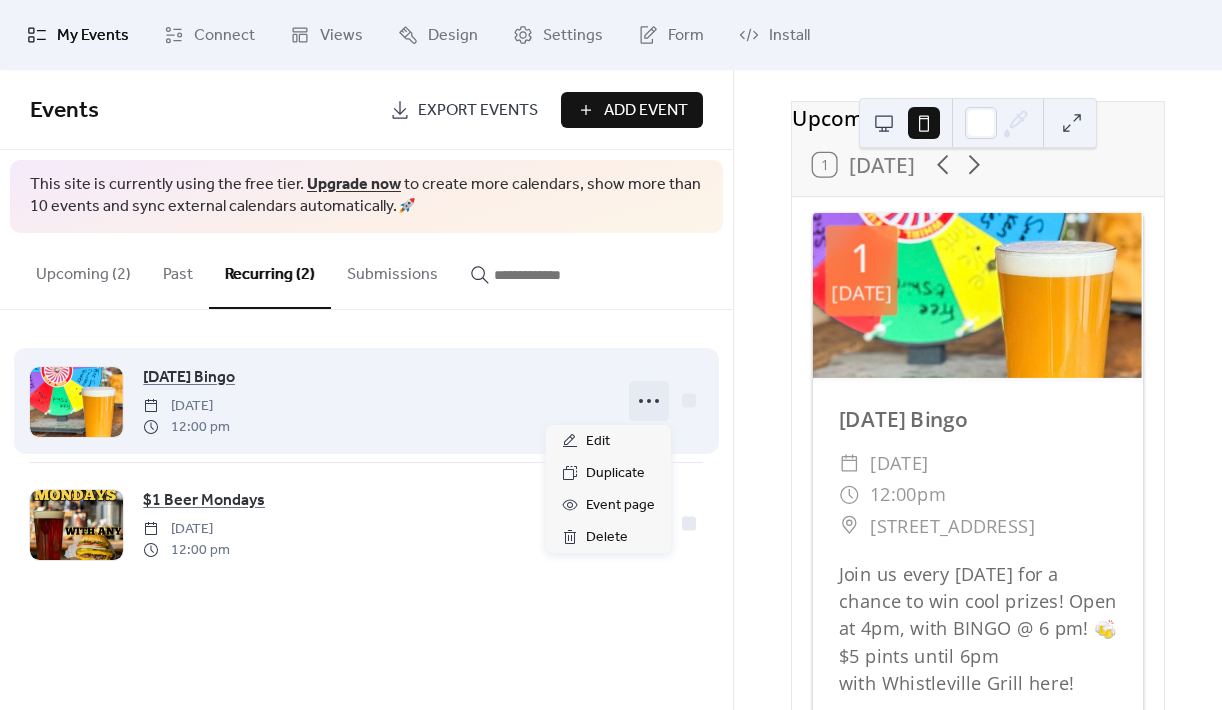 click 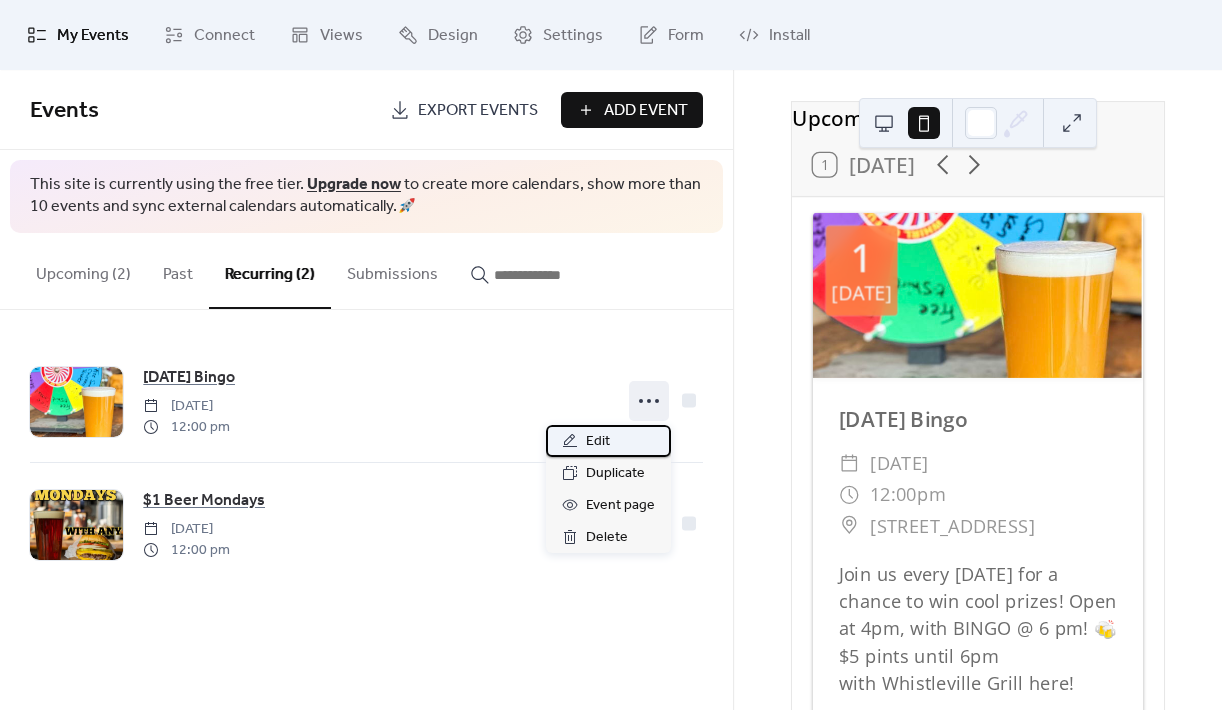 click on "Edit" at bounding box center [608, 441] 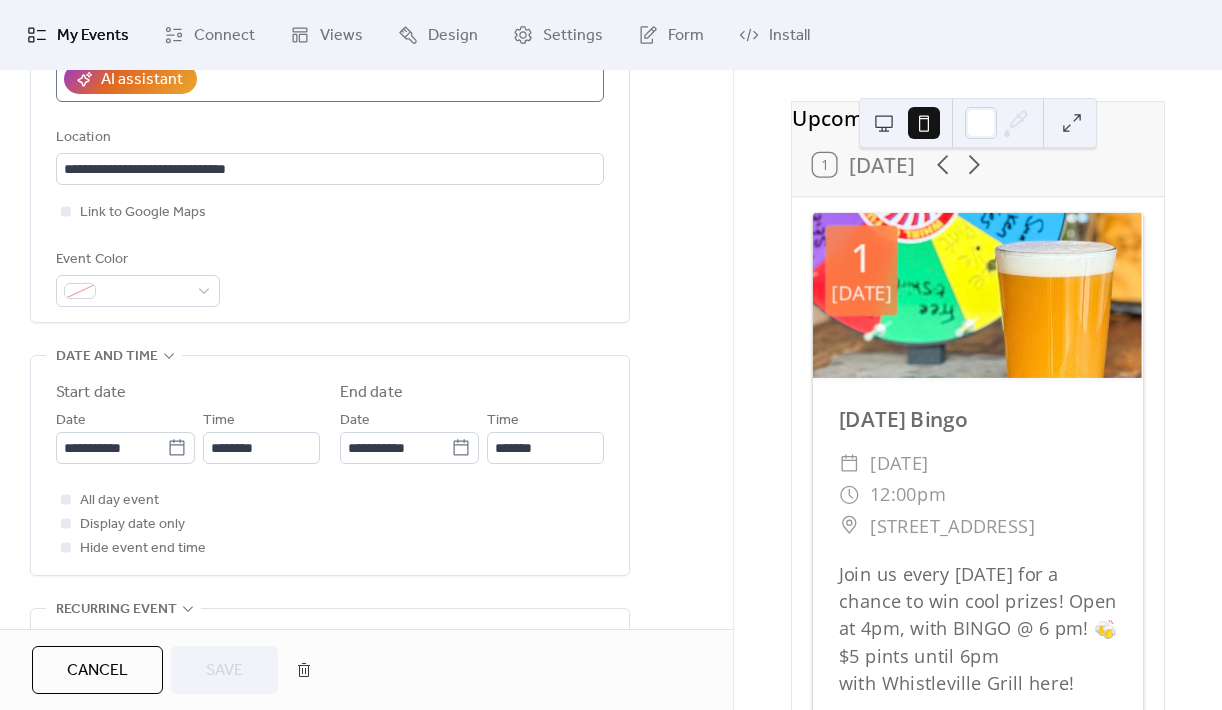 scroll, scrollTop: 413, scrollLeft: 0, axis: vertical 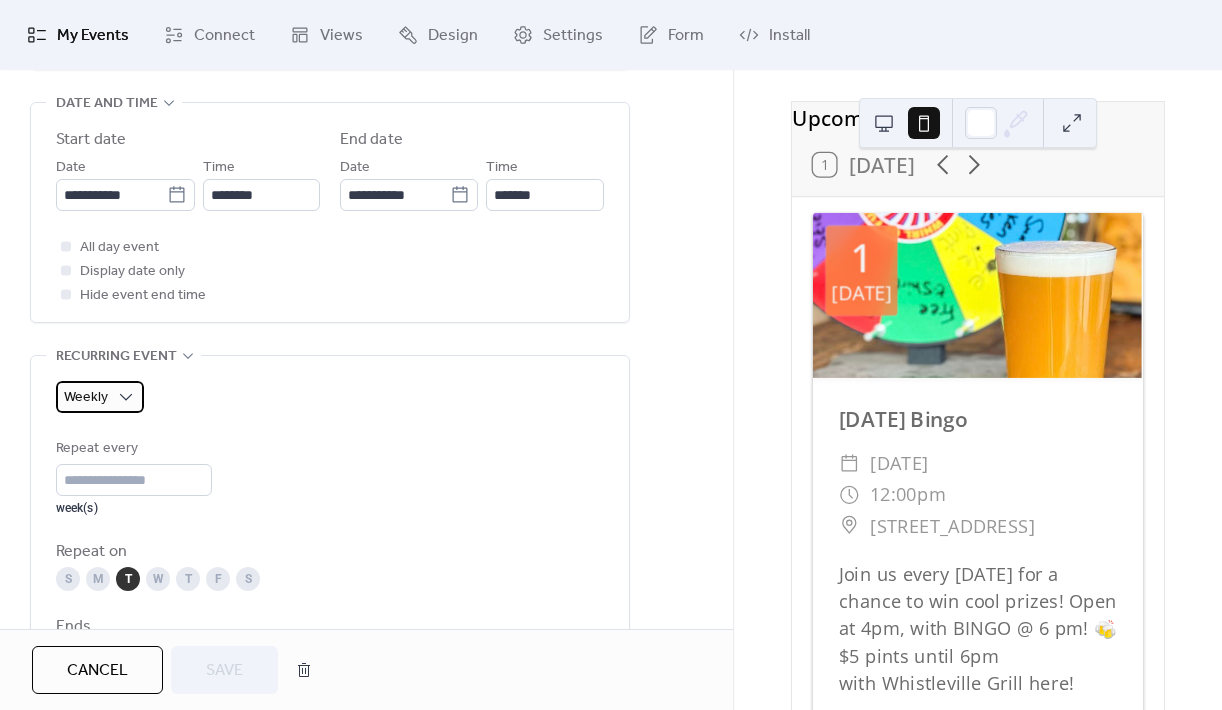 click on "Weekly" at bounding box center [86, 397] 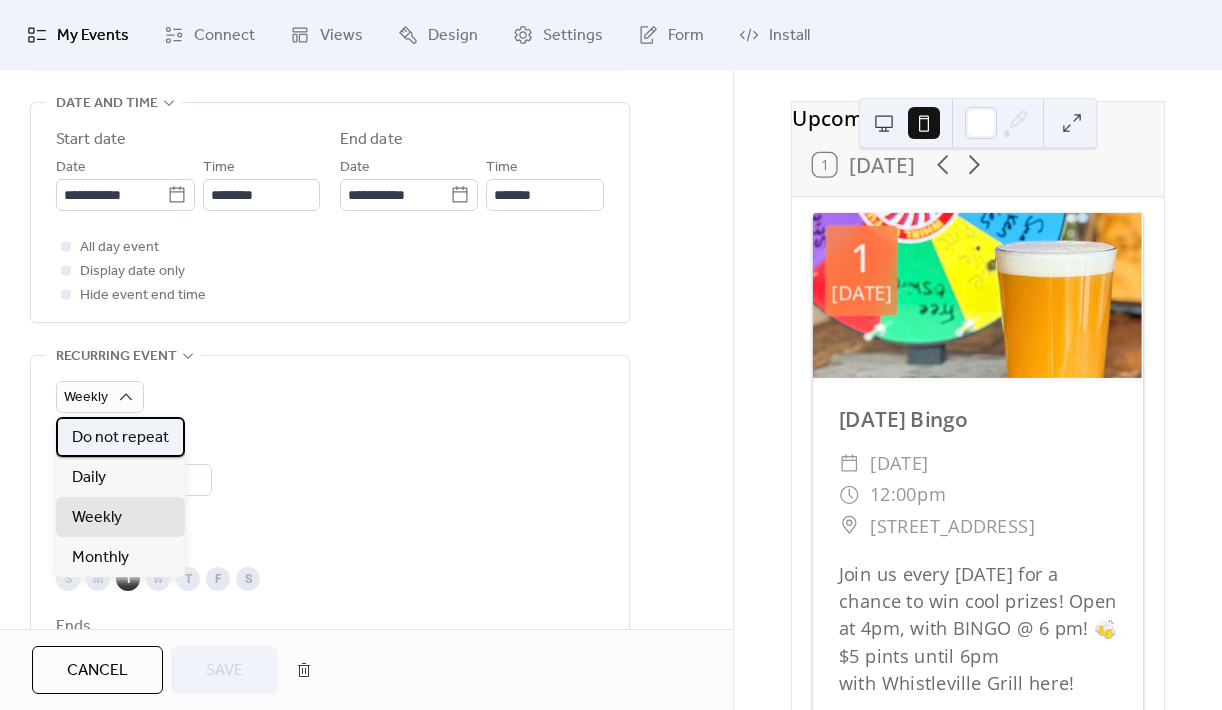 click on "Do not repeat" at bounding box center (120, 438) 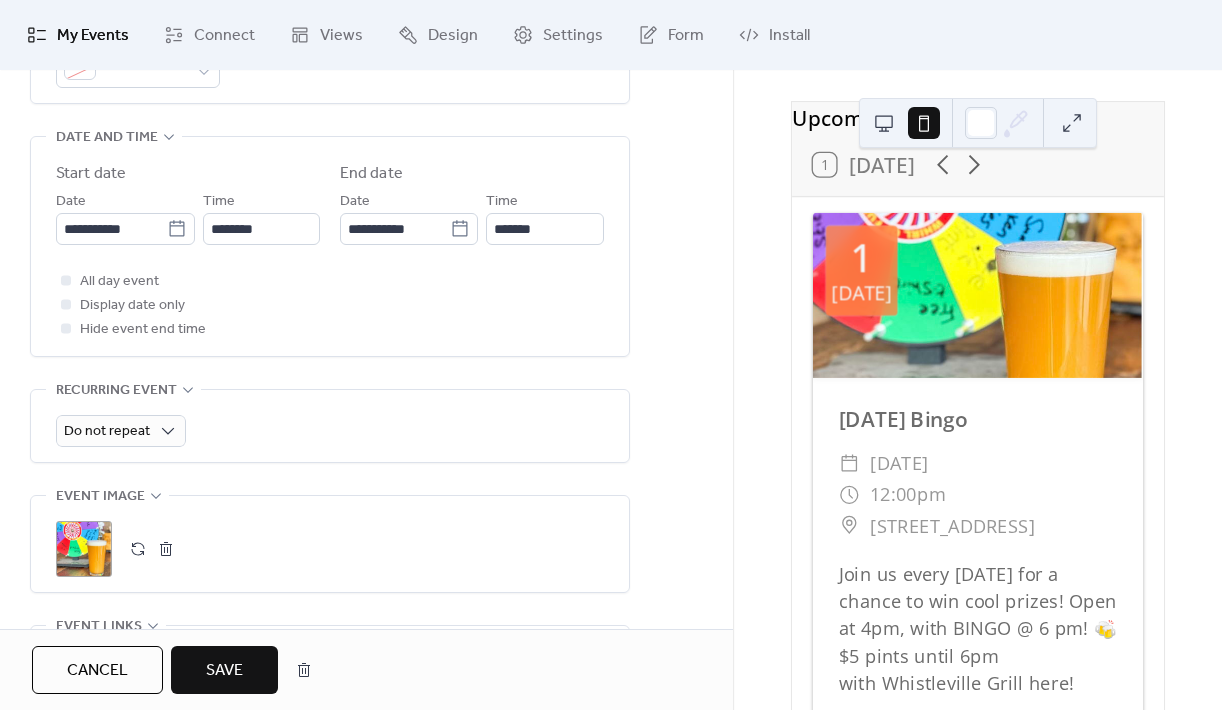 scroll, scrollTop: 581, scrollLeft: 0, axis: vertical 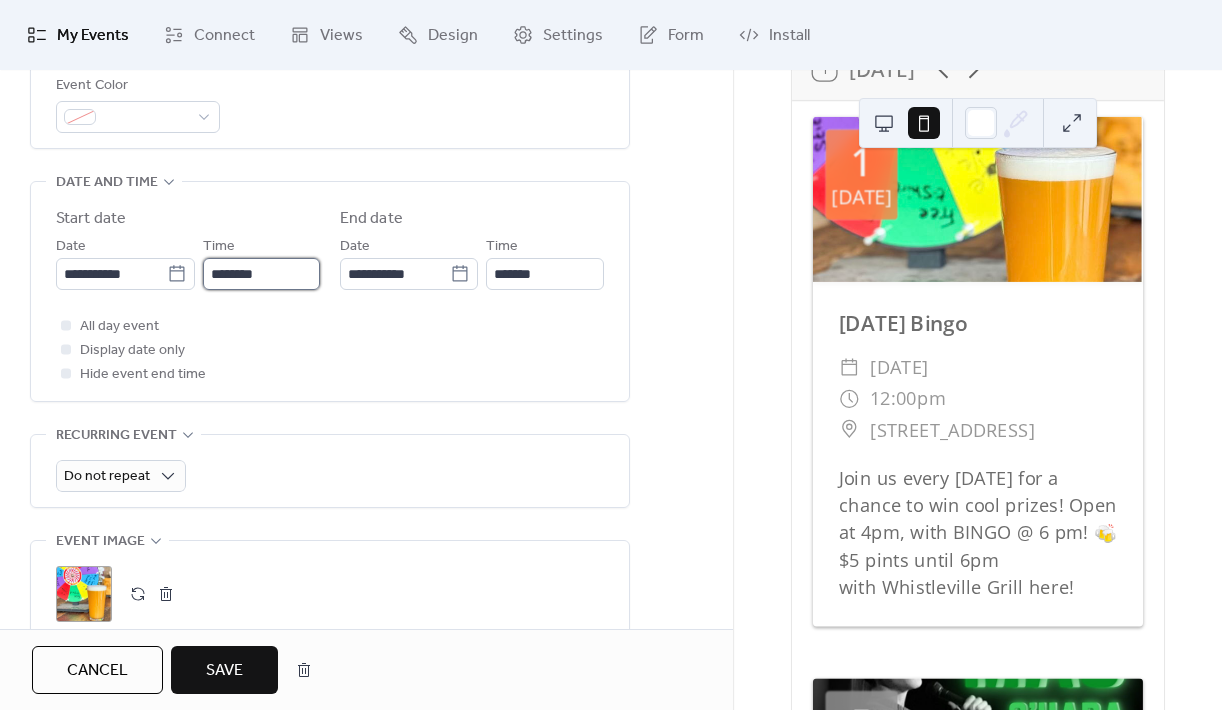 click on "********" at bounding box center [261, 274] 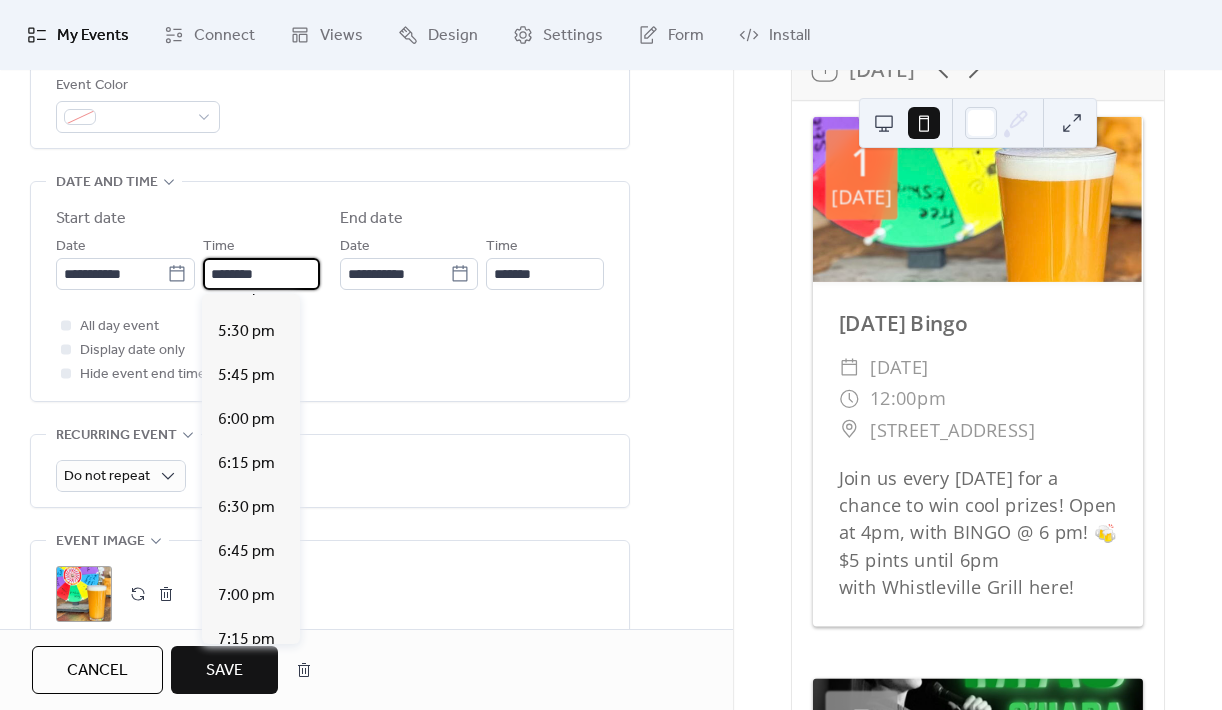 scroll, scrollTop: 3083, scrollLeft: 0, axis: vertical 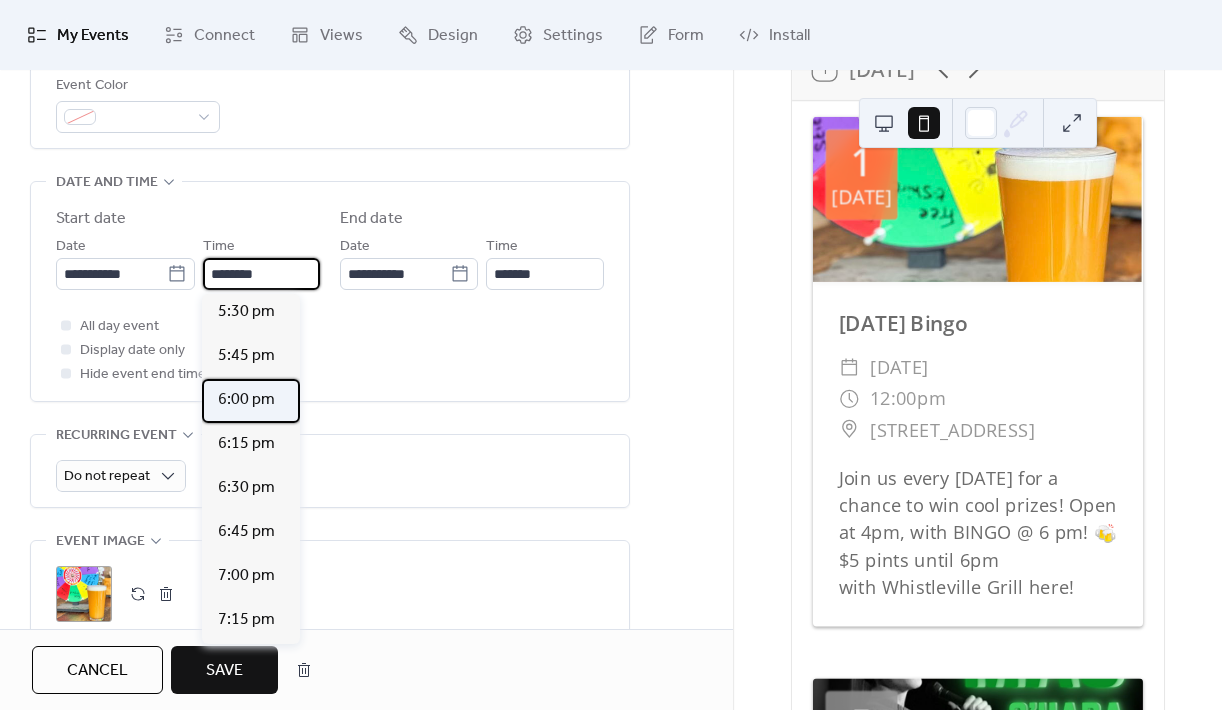 click on "6:00 pm" at bounding box center (246, 400) 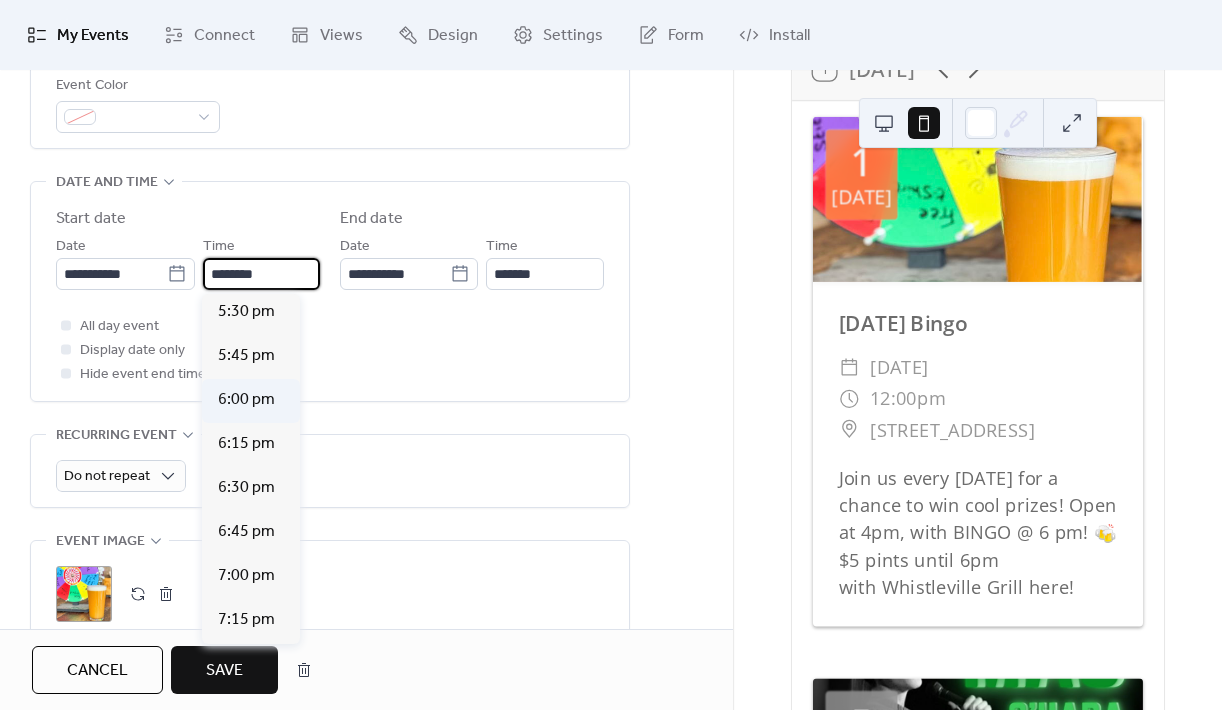 type on "*******" 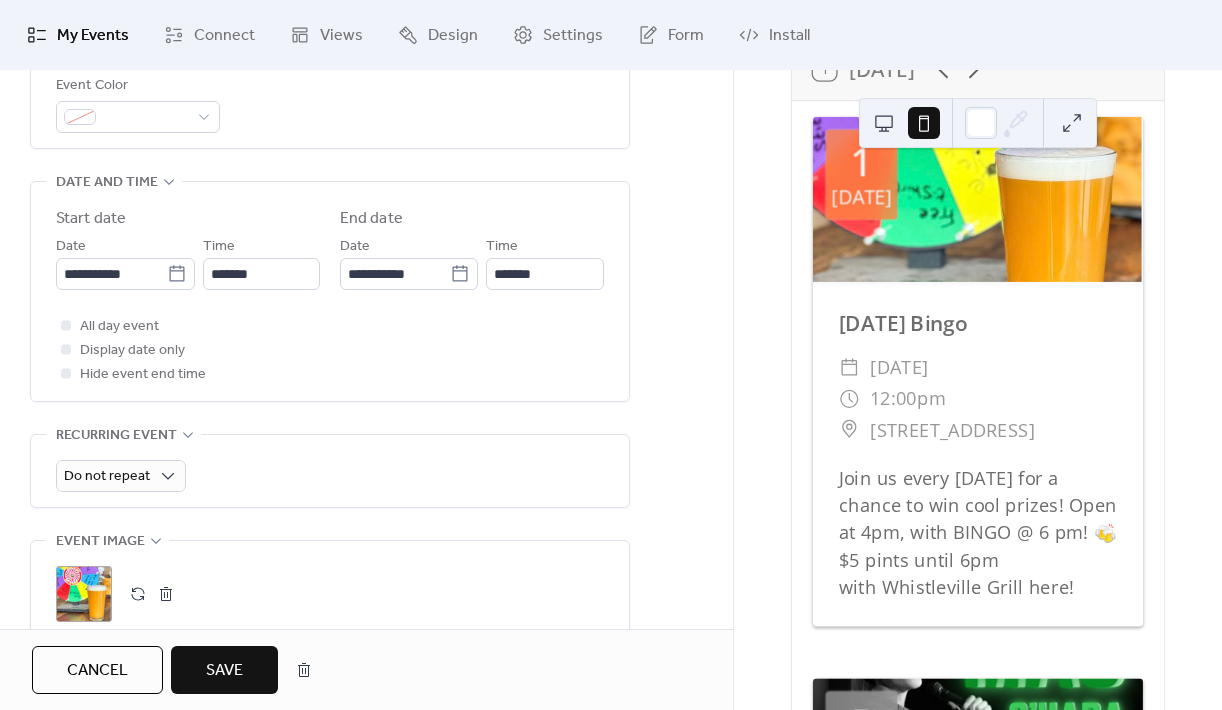 scroll, scrollTop: 211, scrollLeft: 0, axis: vertical 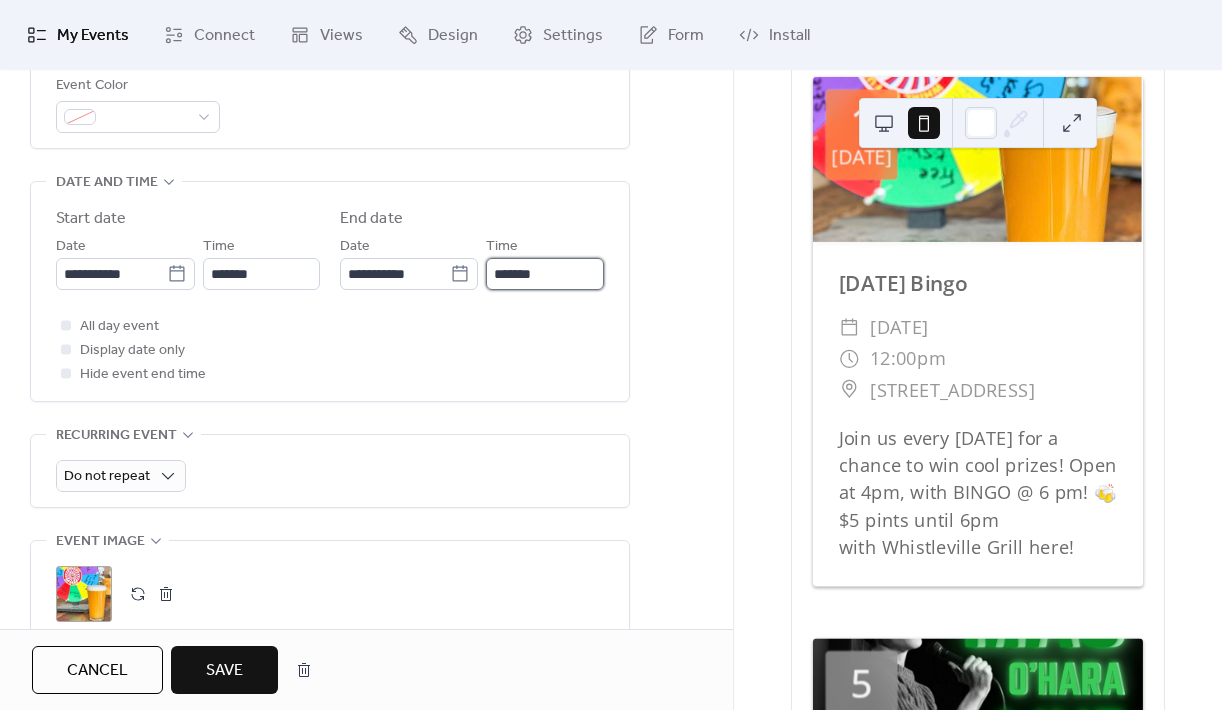 click on "*******" at bounding box center (545, 274) 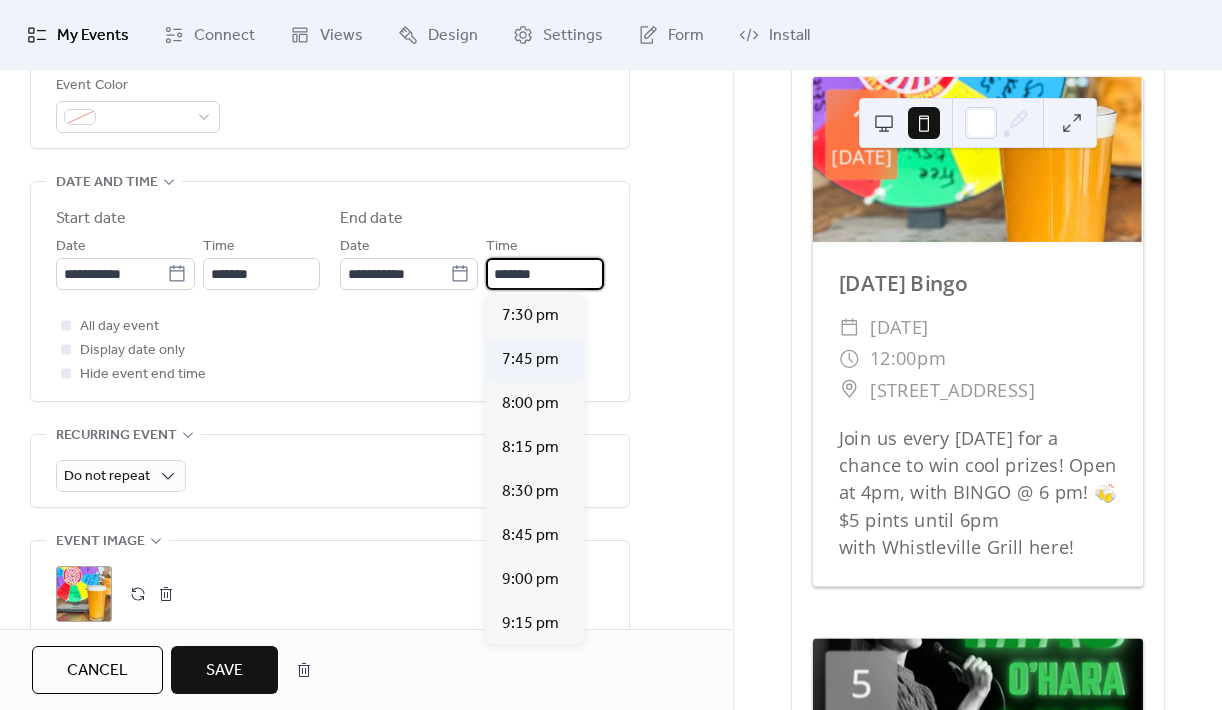 scroll, scrollTop: 240, scrollLeft: 0, axis: vertical 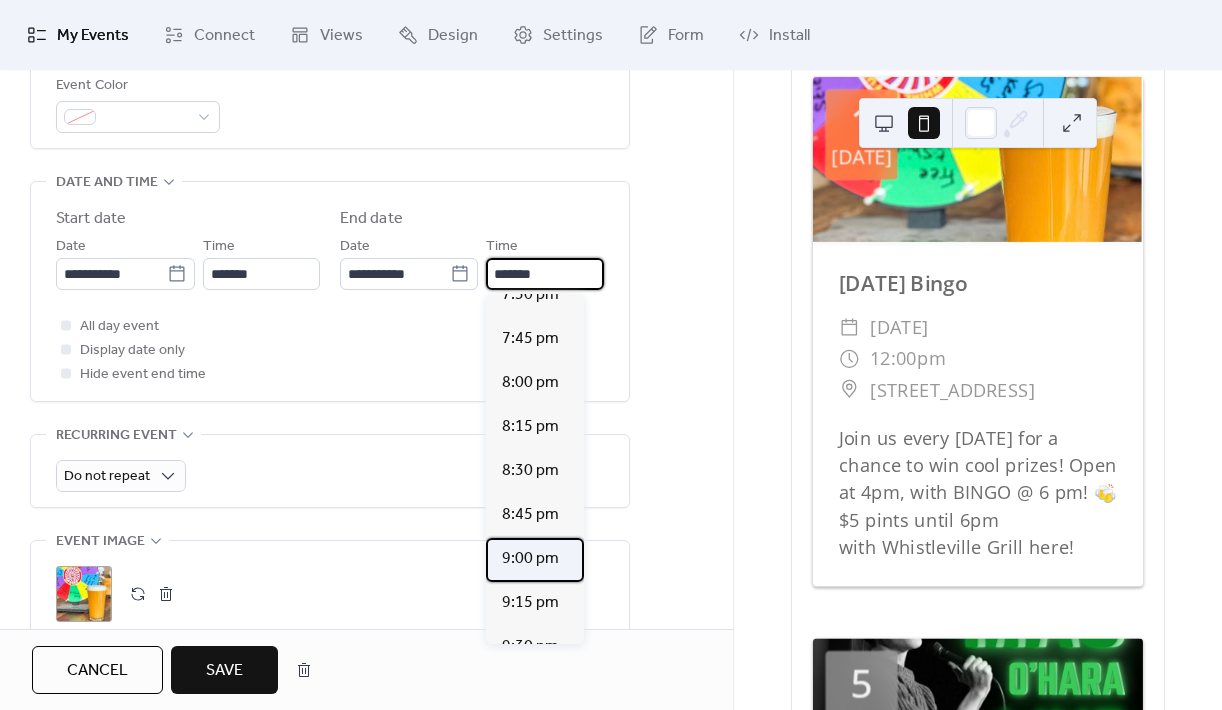 click on "9:00 pm" at bounding box center [530, 559] 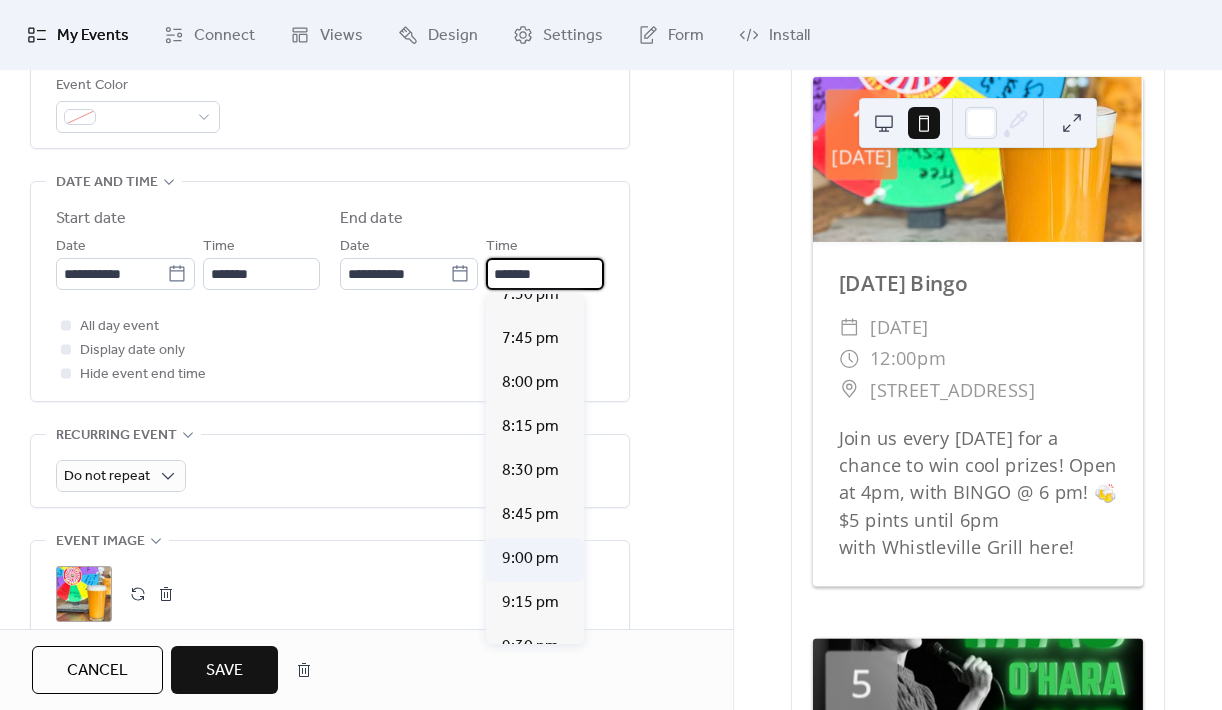 type on "*******" 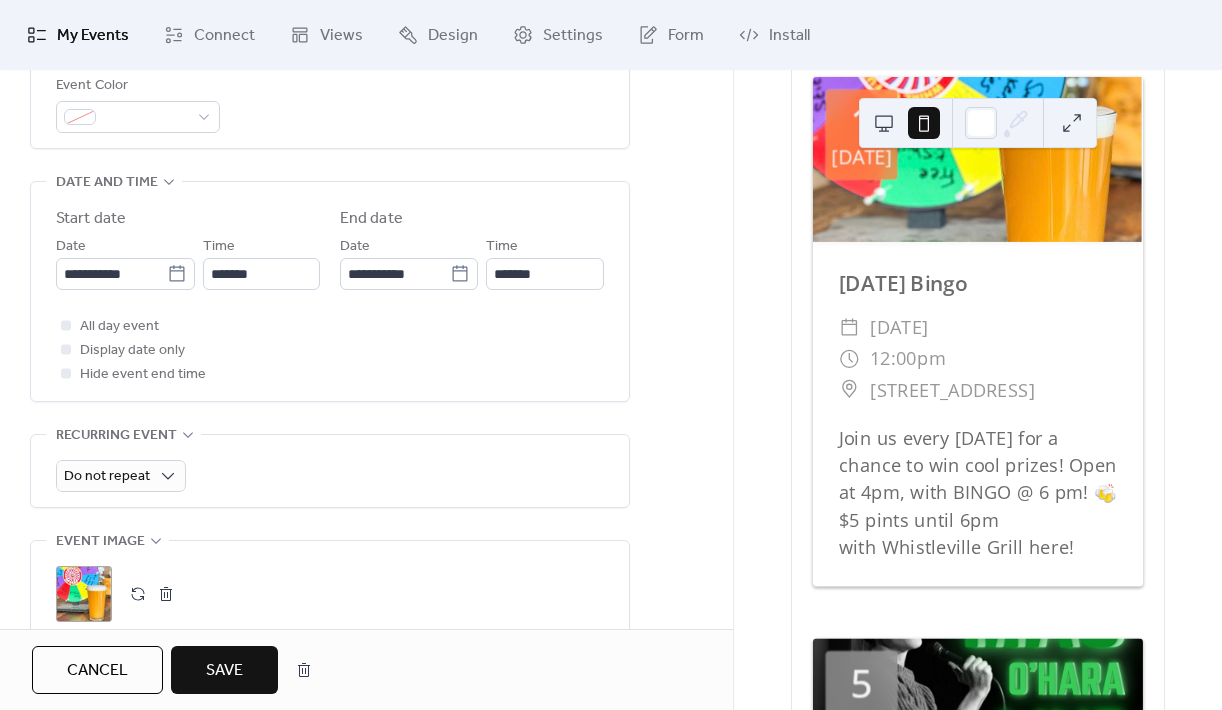 click on "Save" at bounding box center [224, 670] 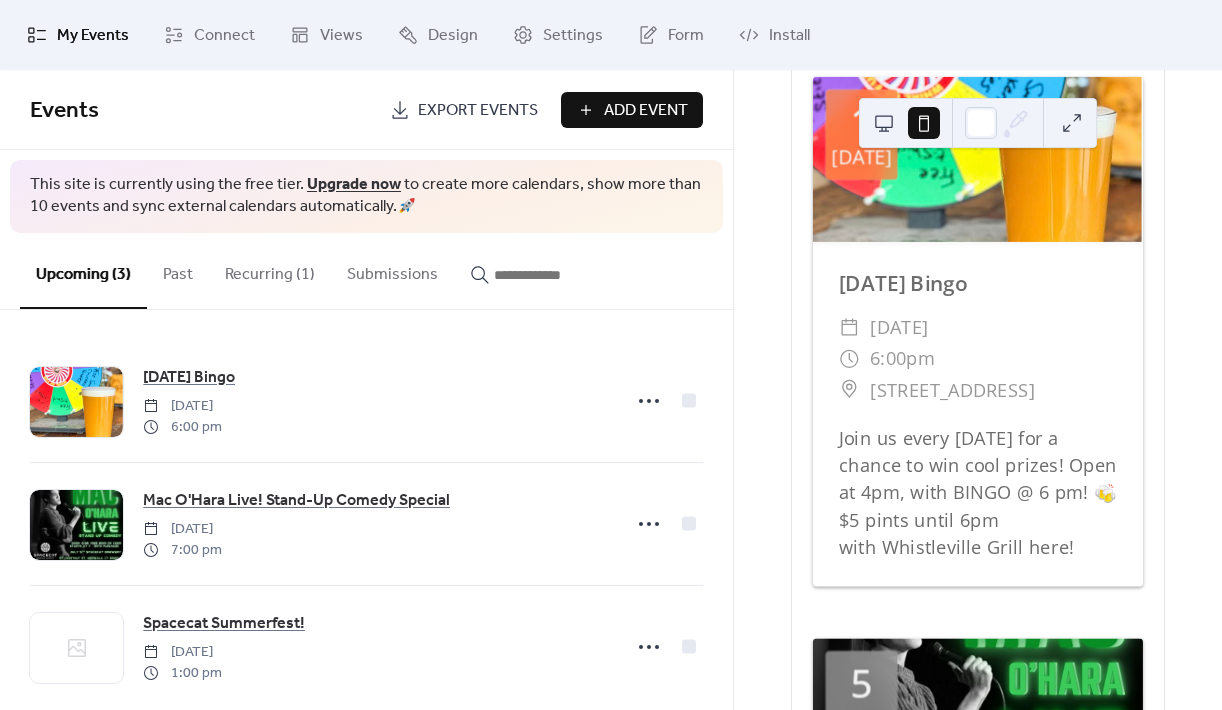 click on "Recurring  (1)" at bounding box center [270, 270] 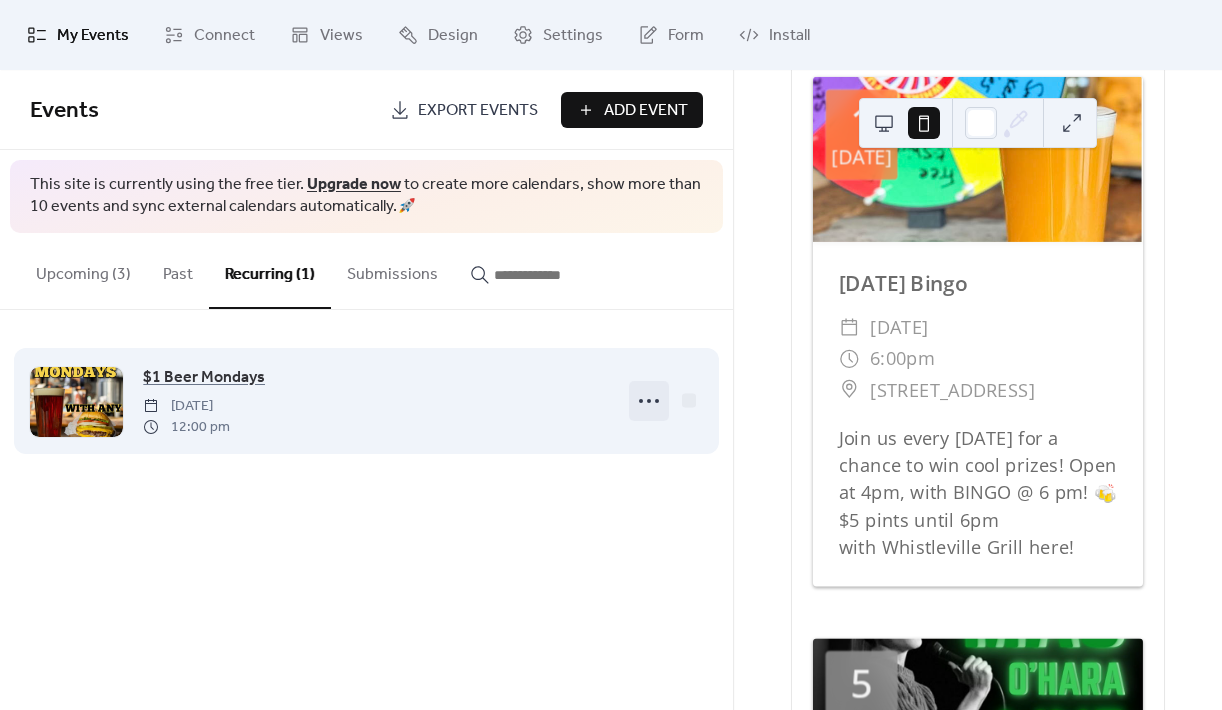 click 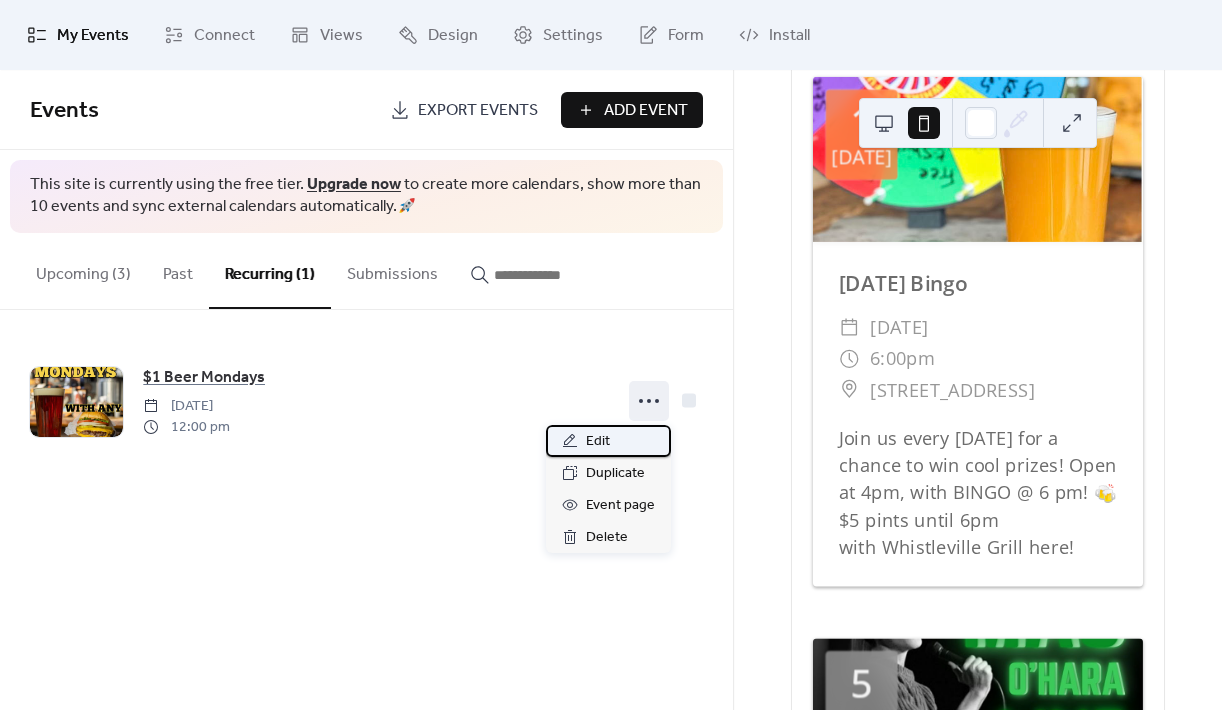 click on "Edit" at bounding box center [608, 441] 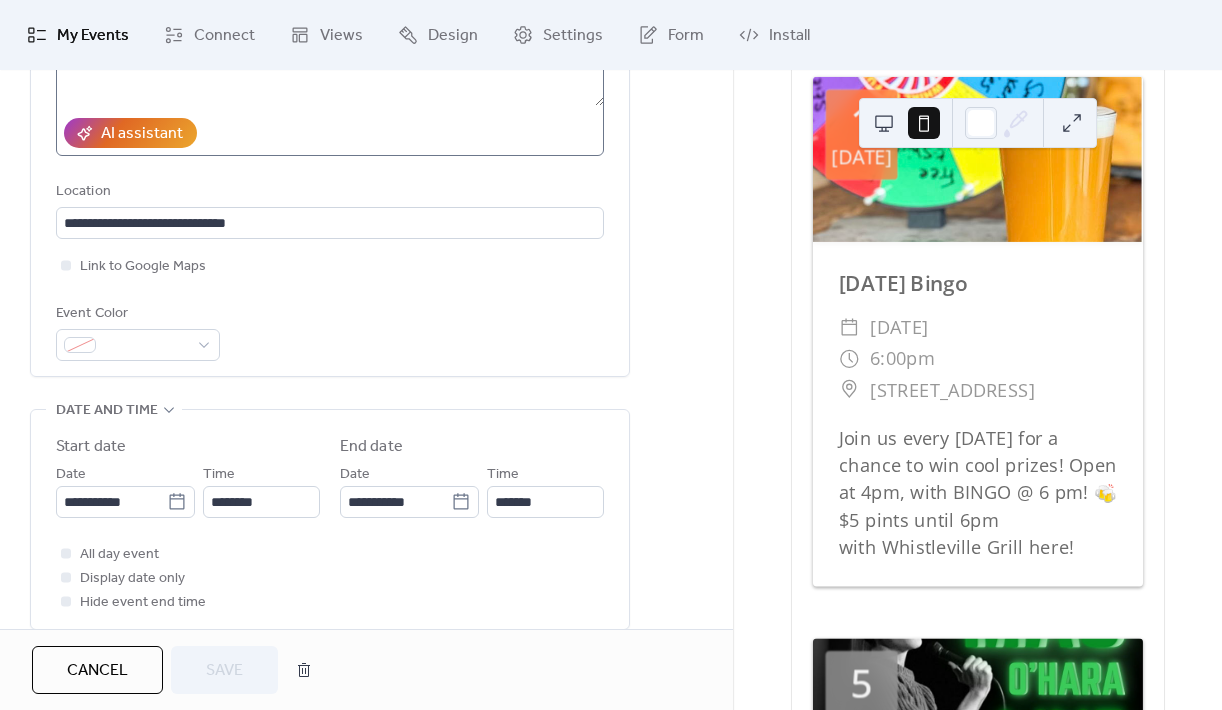 scroll, scrollTop: 558, scrollLeft: 0, axis: vertical 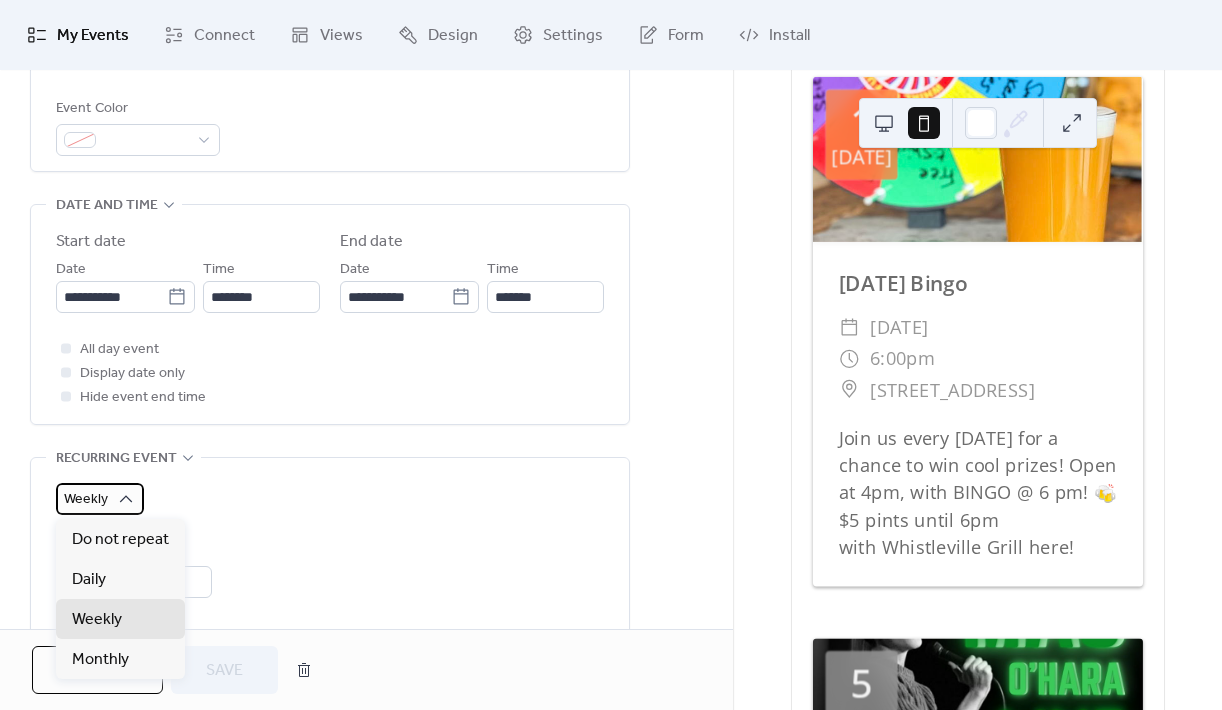 click on "Weekly" at bounding box center [100, 499] 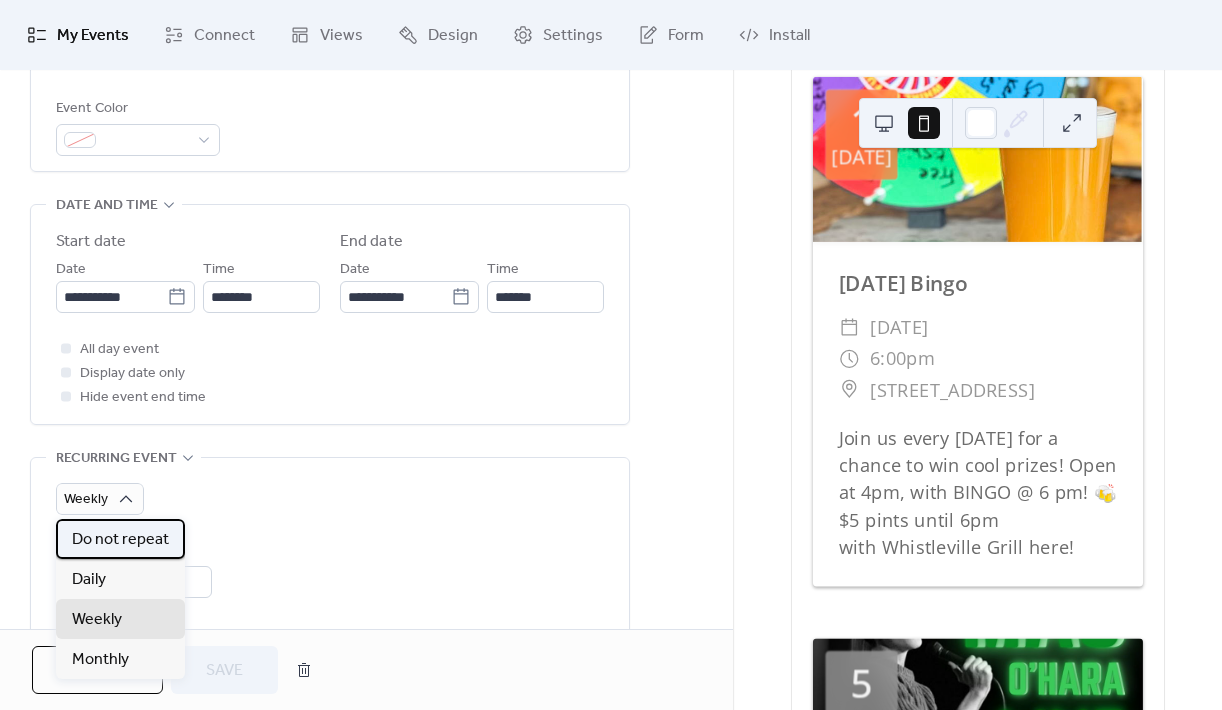 click on "Do not repeat" at bounding box center (120, 540) 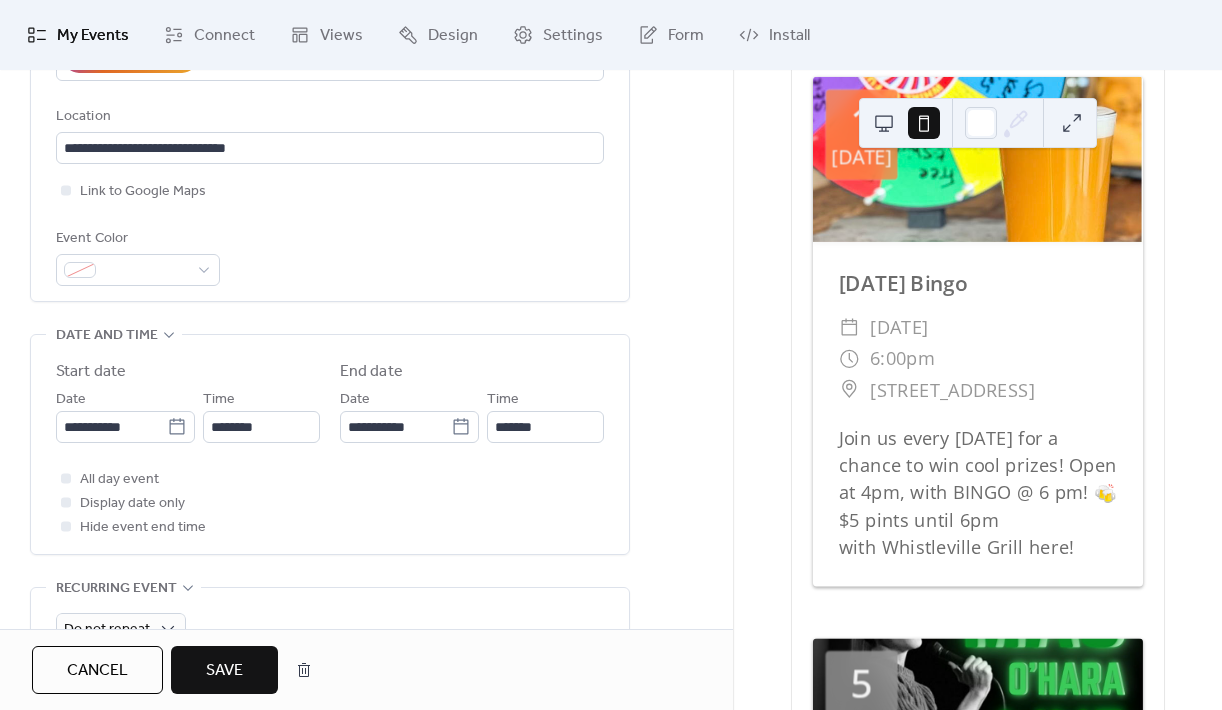 scroll, scrollTop: 443, scrollLeft: 0, axis: vertical 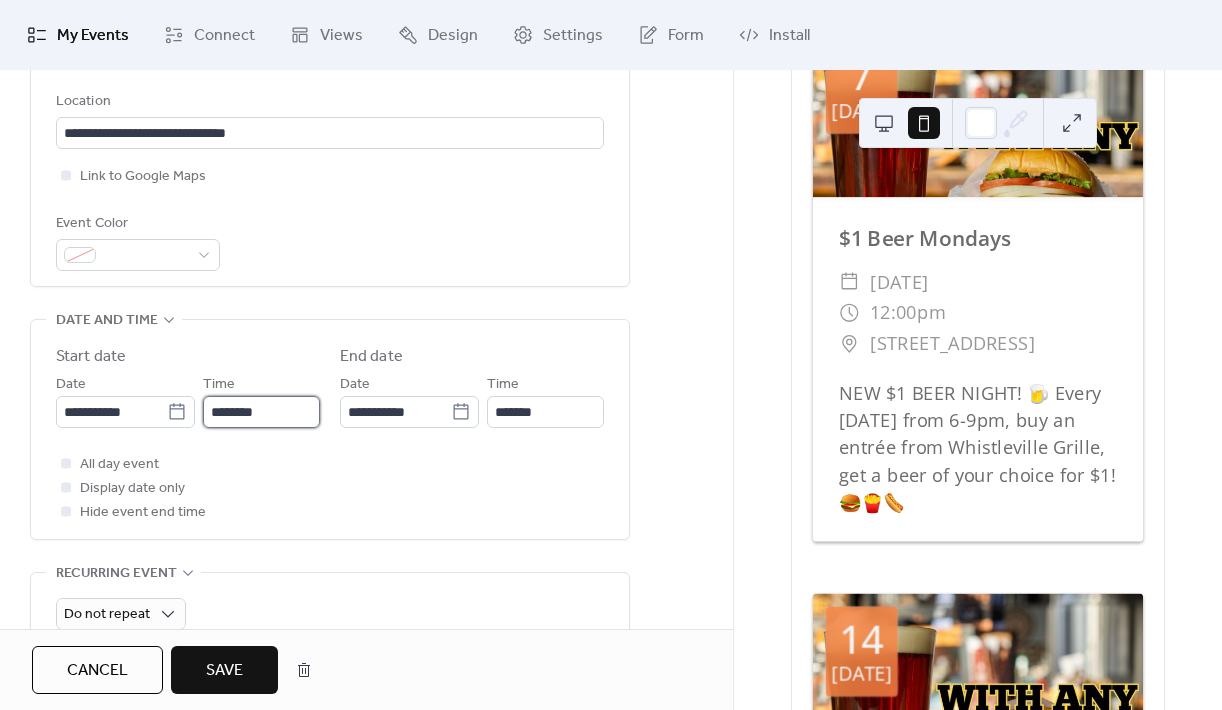 click on "********" at bounding box center (261, 412) 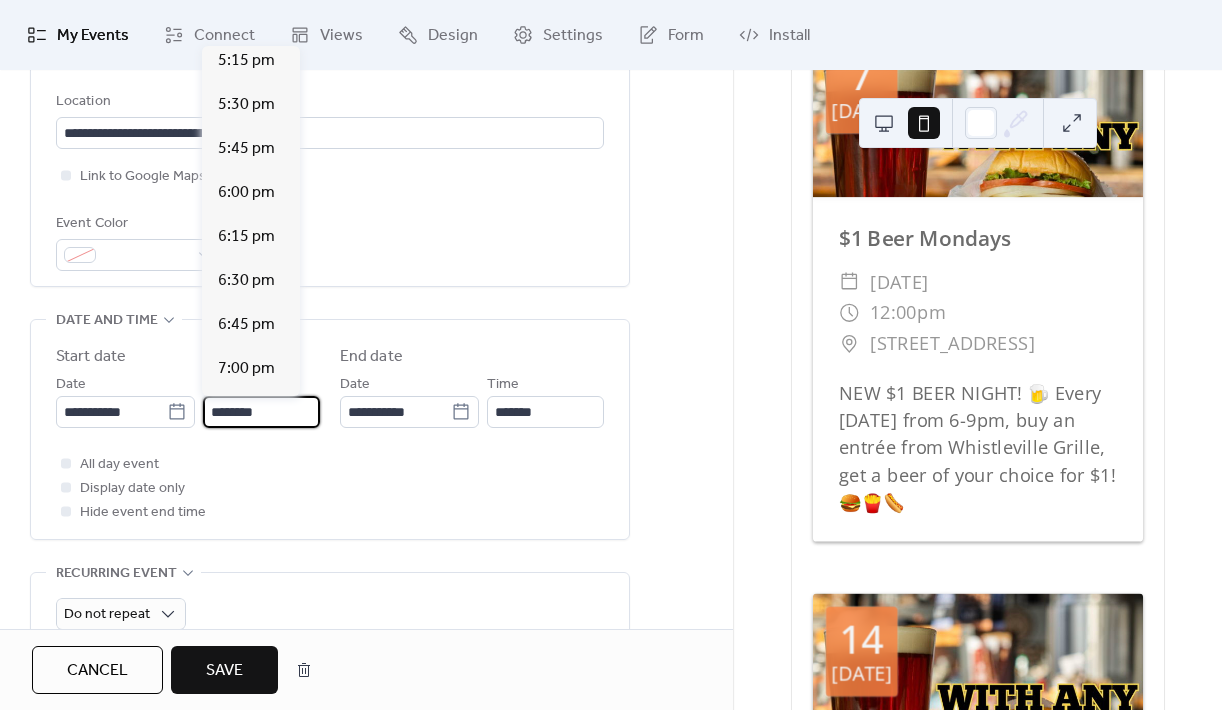 scroll, scrollTop: 3087, scrollLeft: 0, axis: vertical 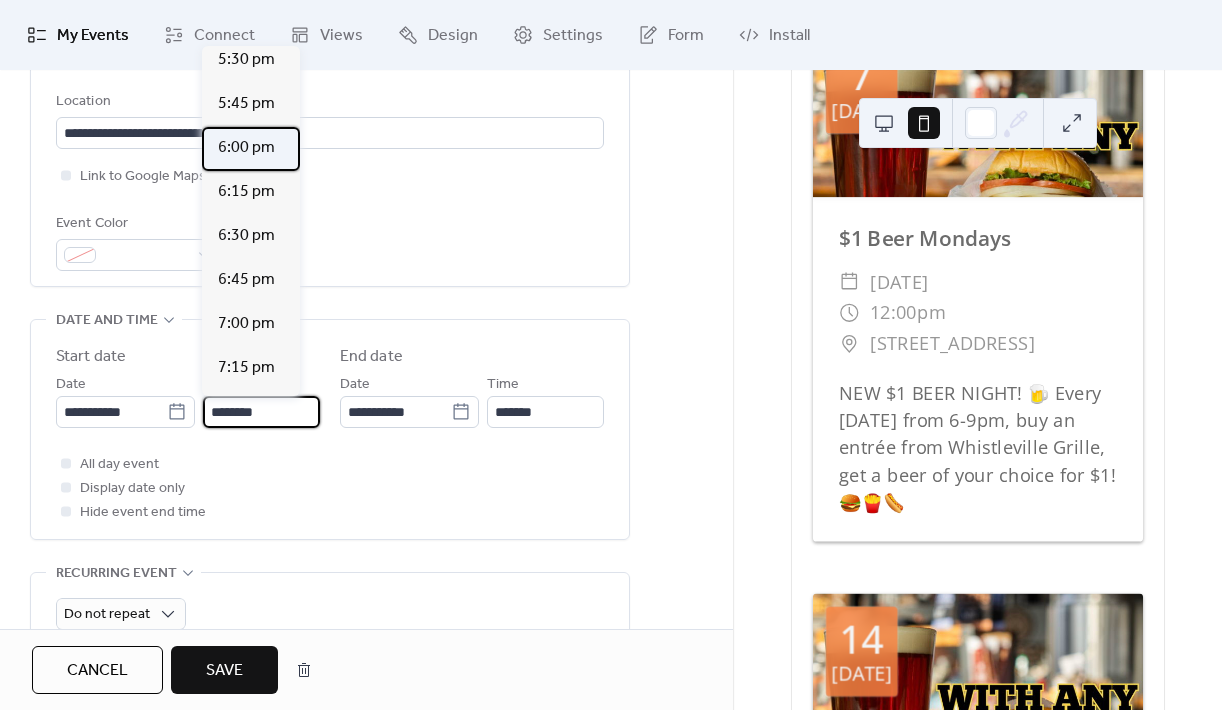 click on "6:00 pm" at bounding box center (251, 149) 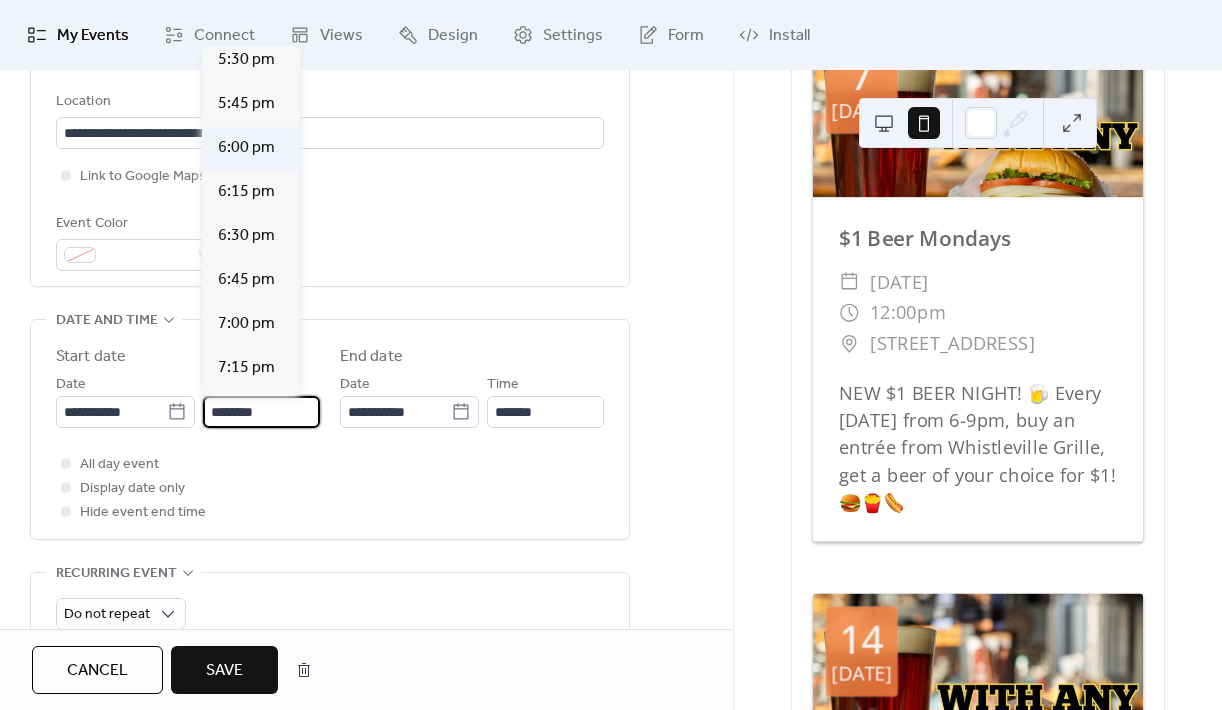 type on "*******" 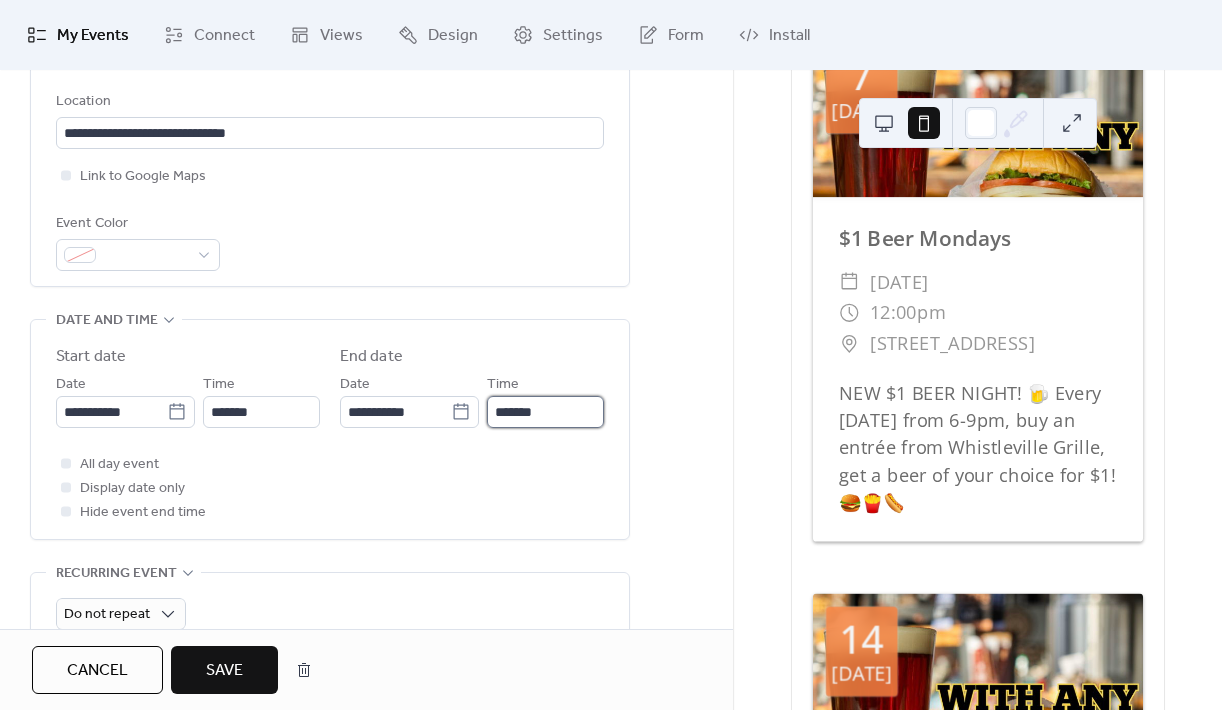 click on "*******" at bounding box center [545, 412] 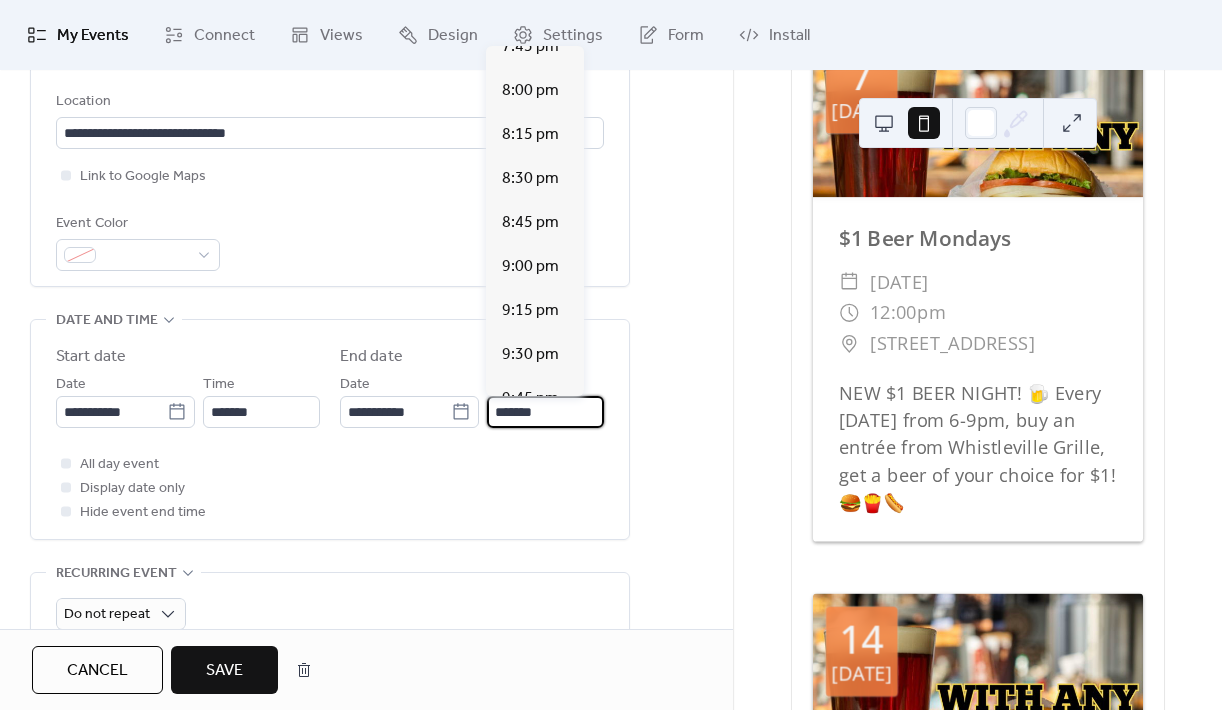 scroll, scrollTop: 286, scrollLeft: 0, axis: vertical 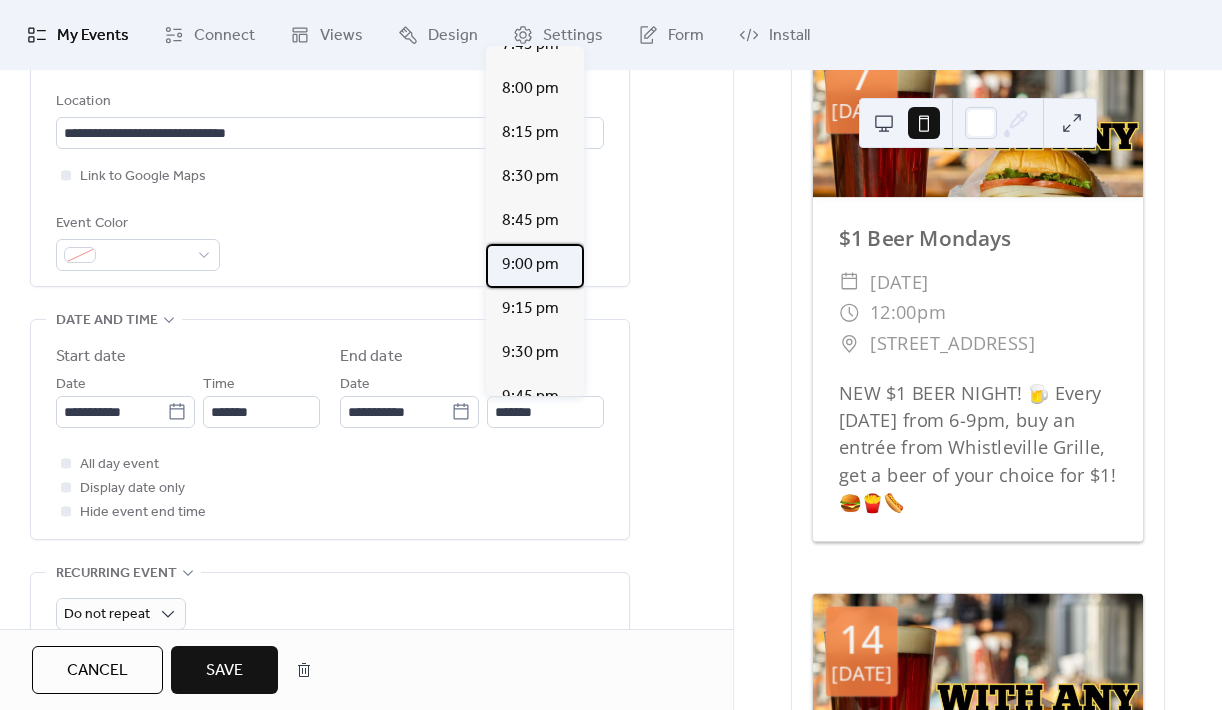 click on "9:00 pm" at bounding box center (530, 265) 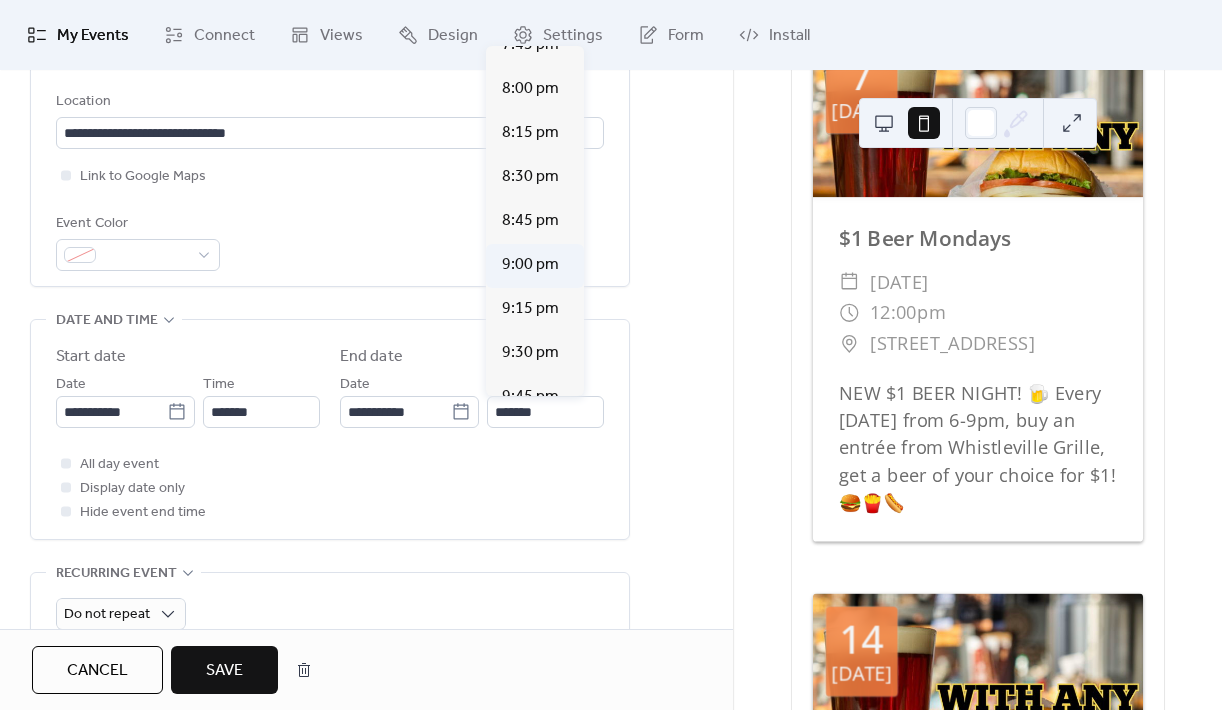 type on "*******" 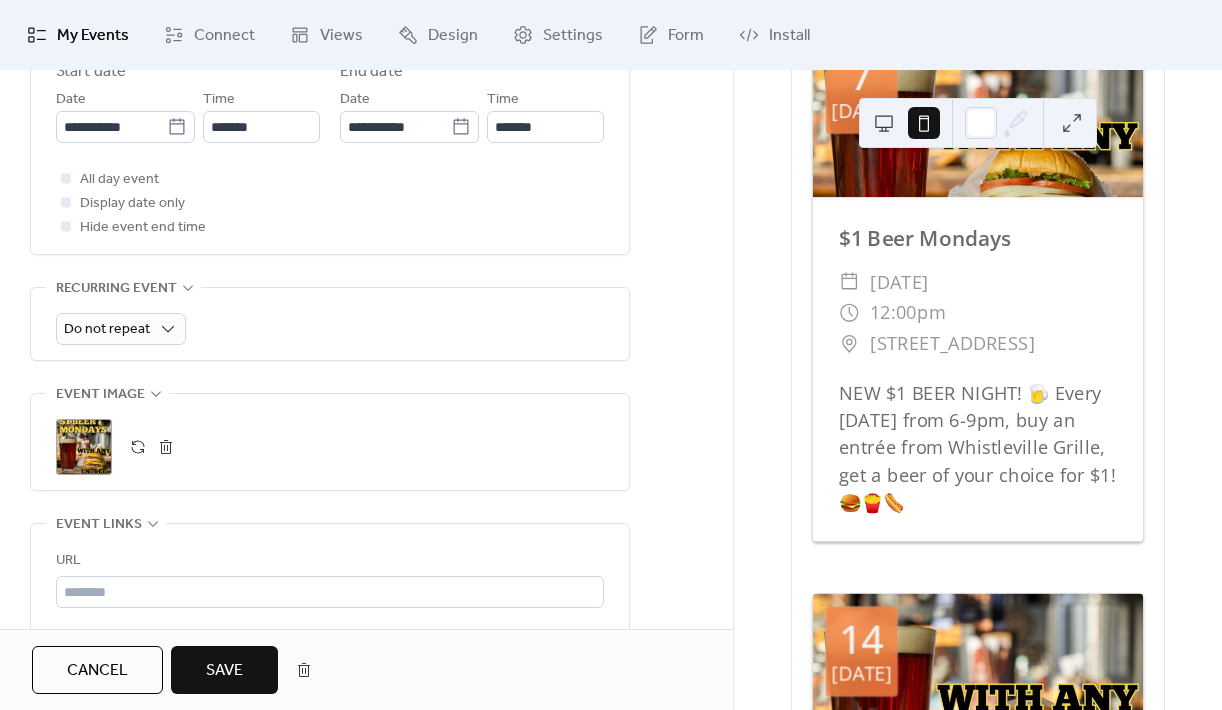 scroll, scrollTop: 734, scrollLeft: 0, axis: vertical 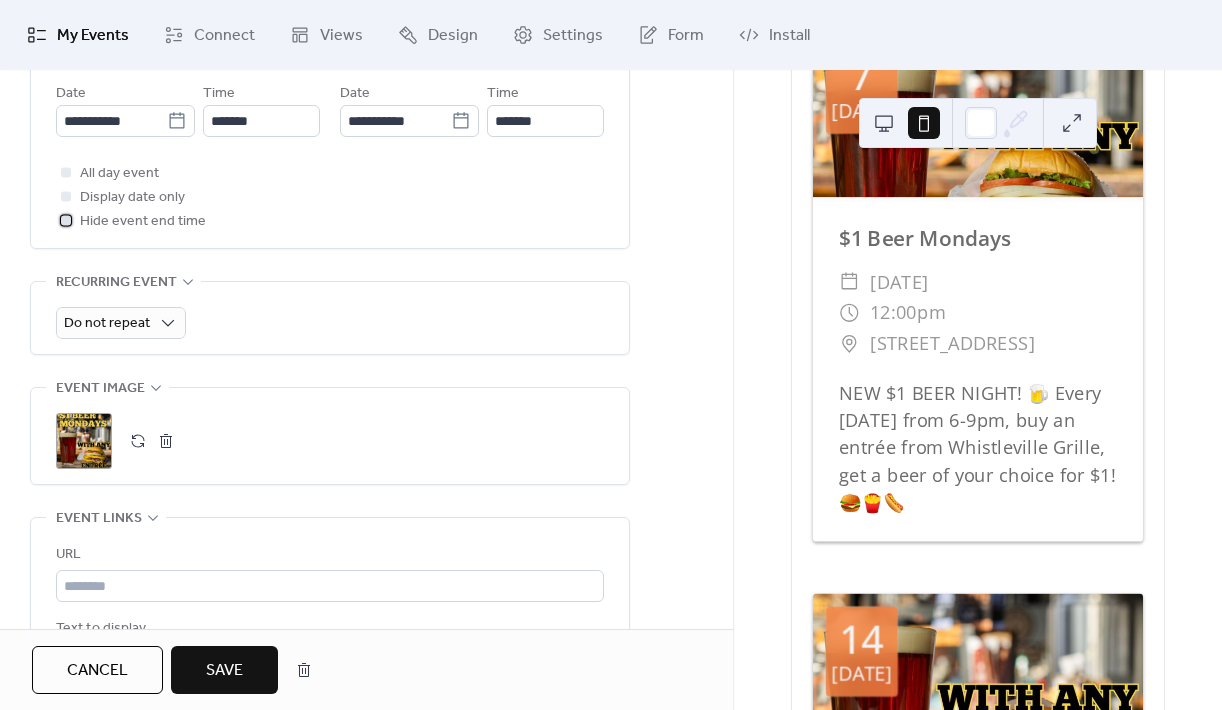 click 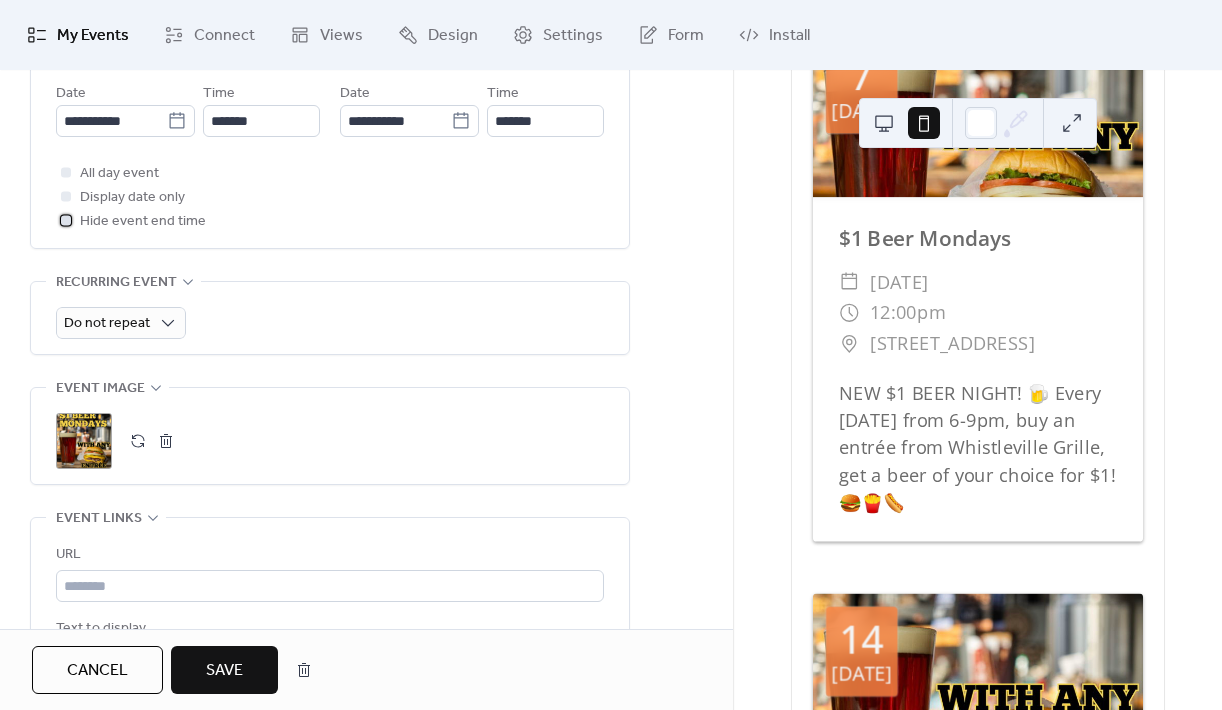 click at bounding box center (66, 220) 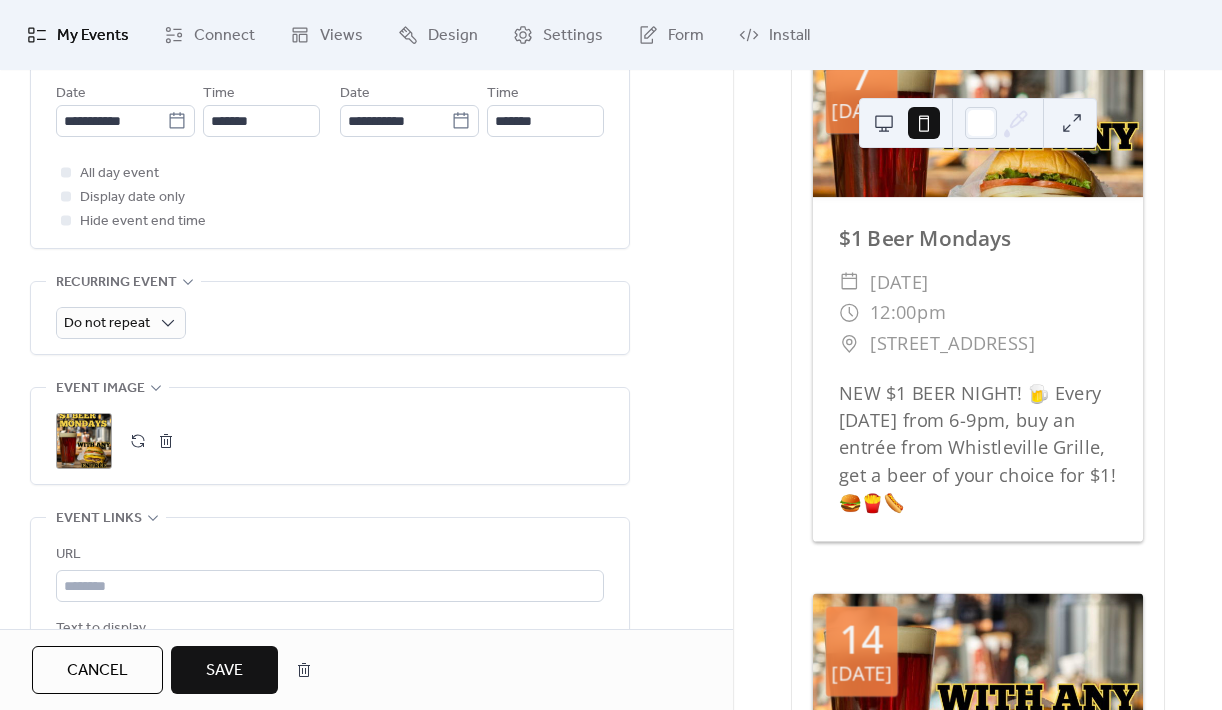click at bounding box center (66, 196) 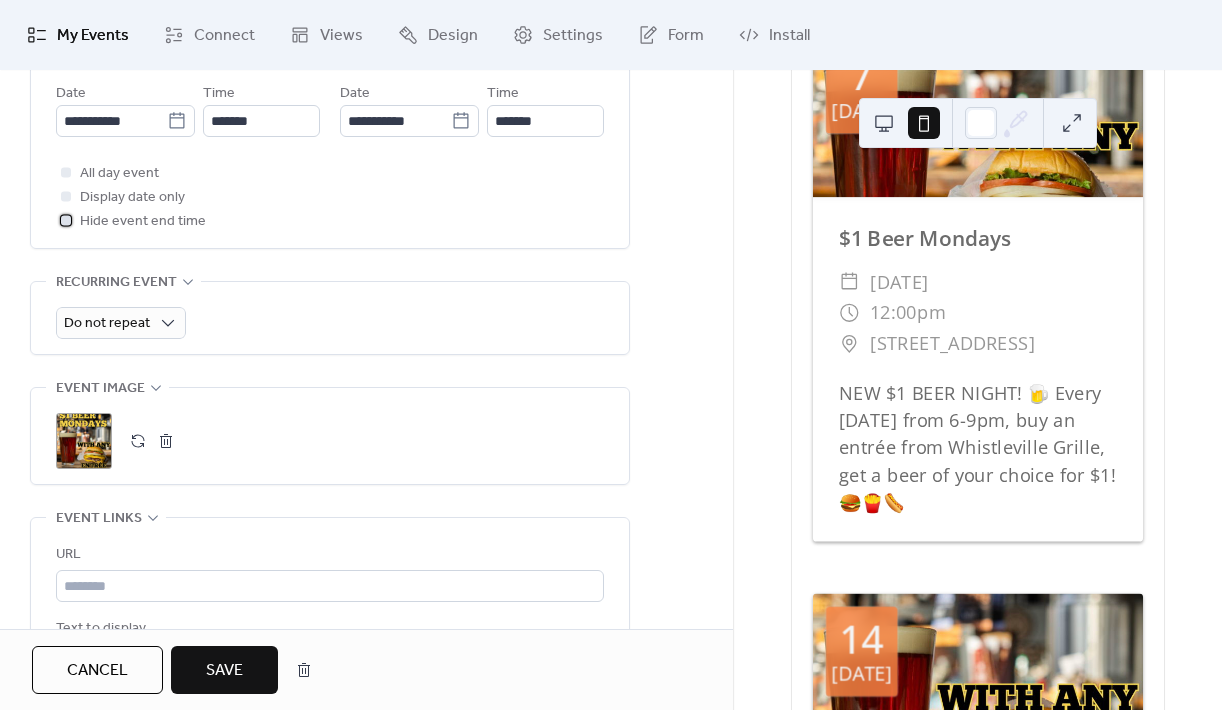 click at bounding box center [66, 220] 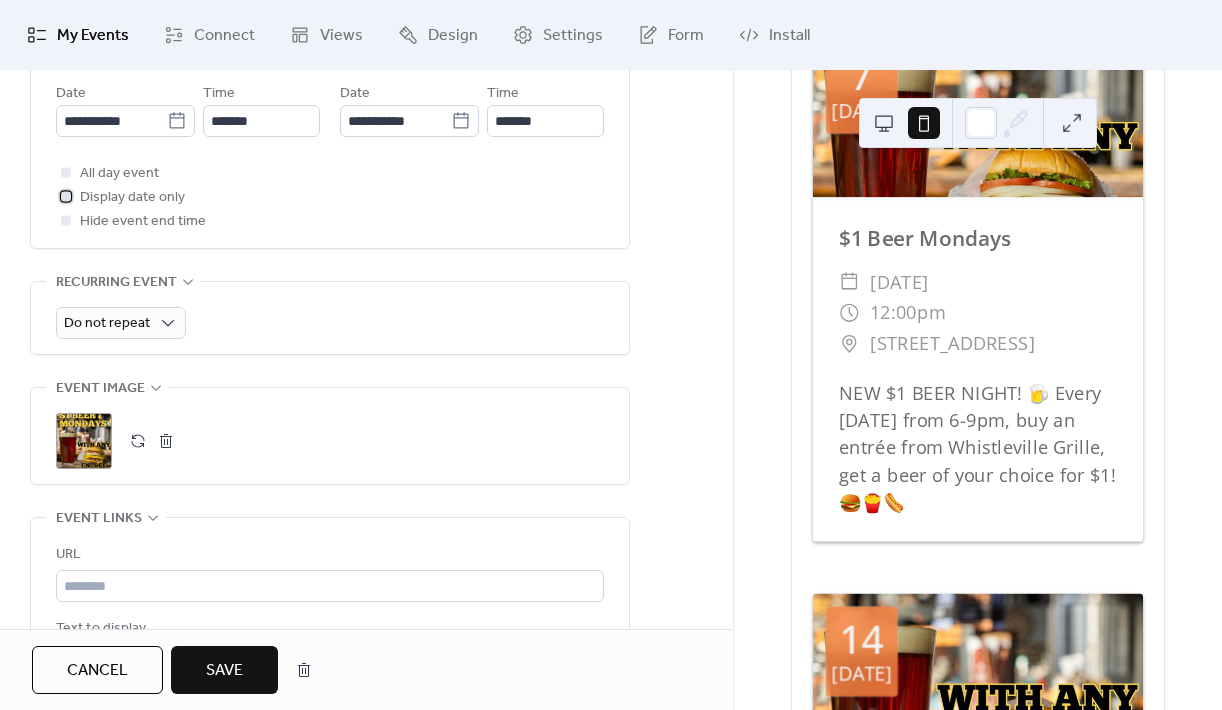 click at bounding box center (66, 196) 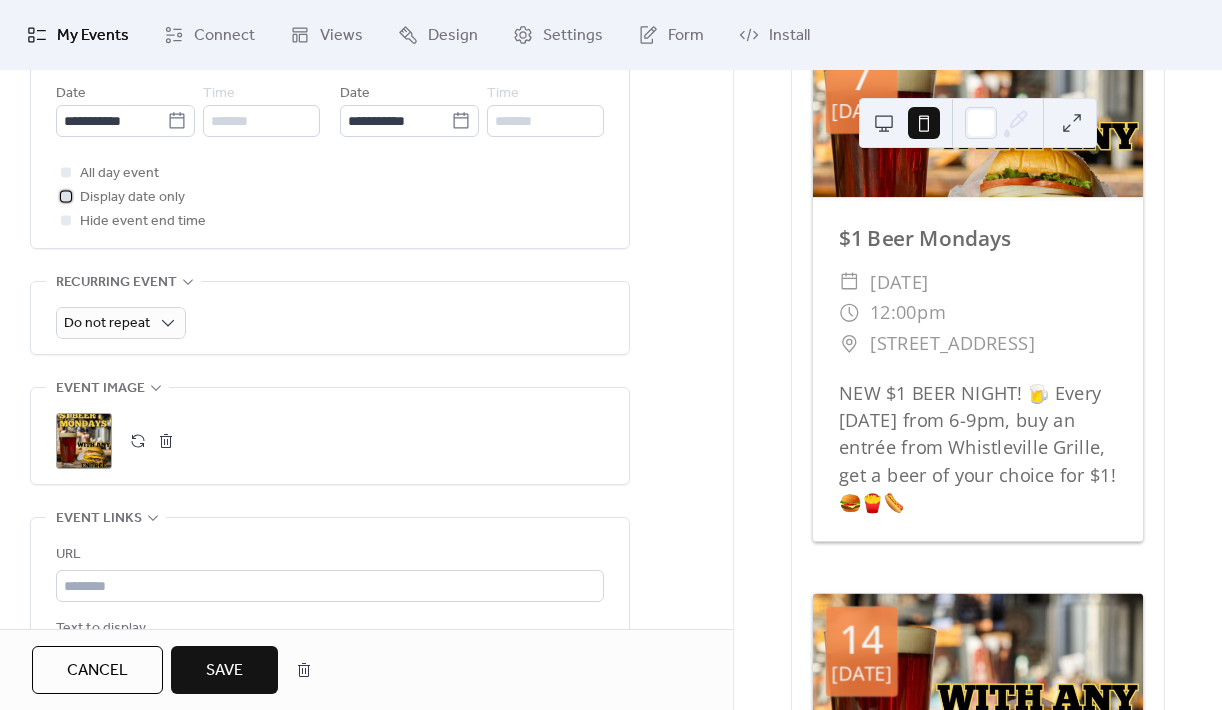 click 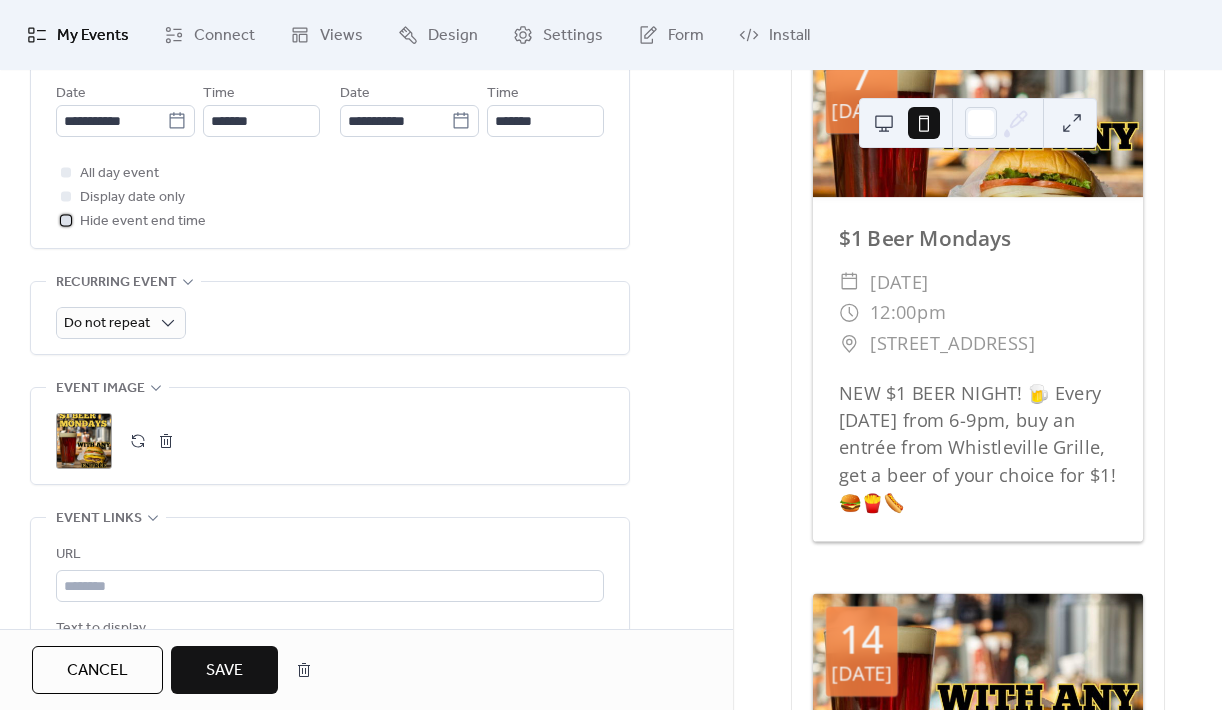 click at bounding box center (66, 220) 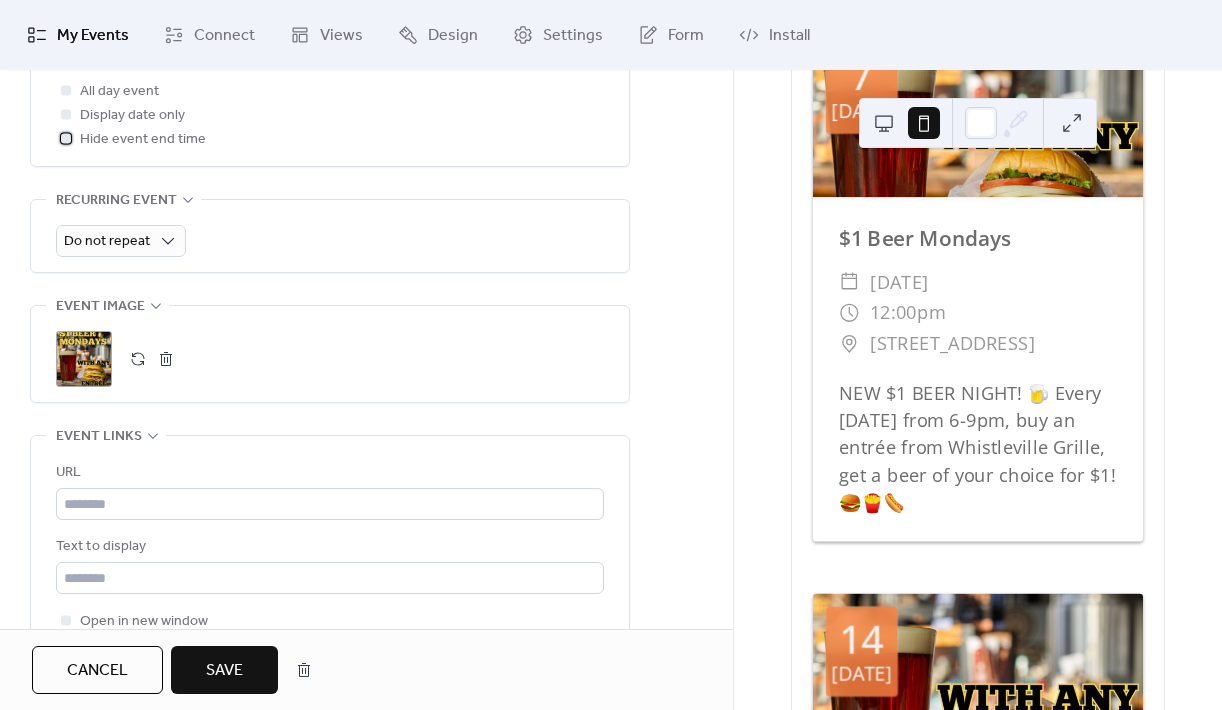 scroll, scrollTop: 902, scrollLeft: 0, axis: vertical 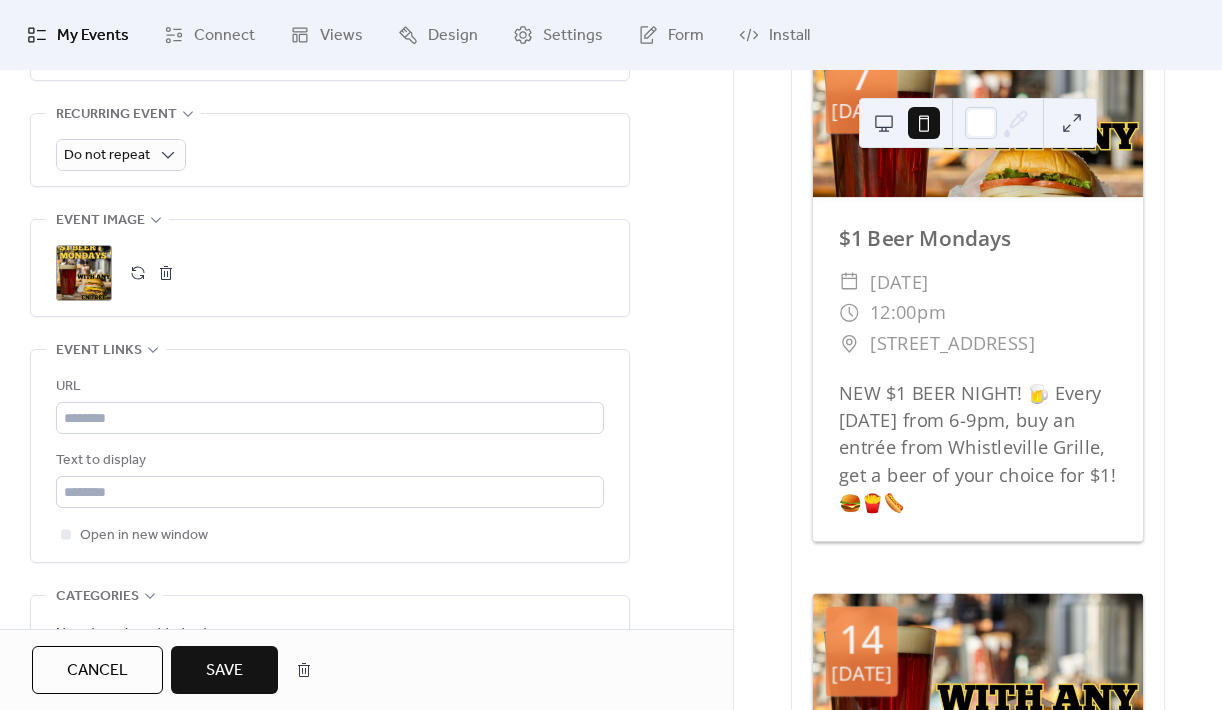 click on "Save" at bounding box center [224, 671] 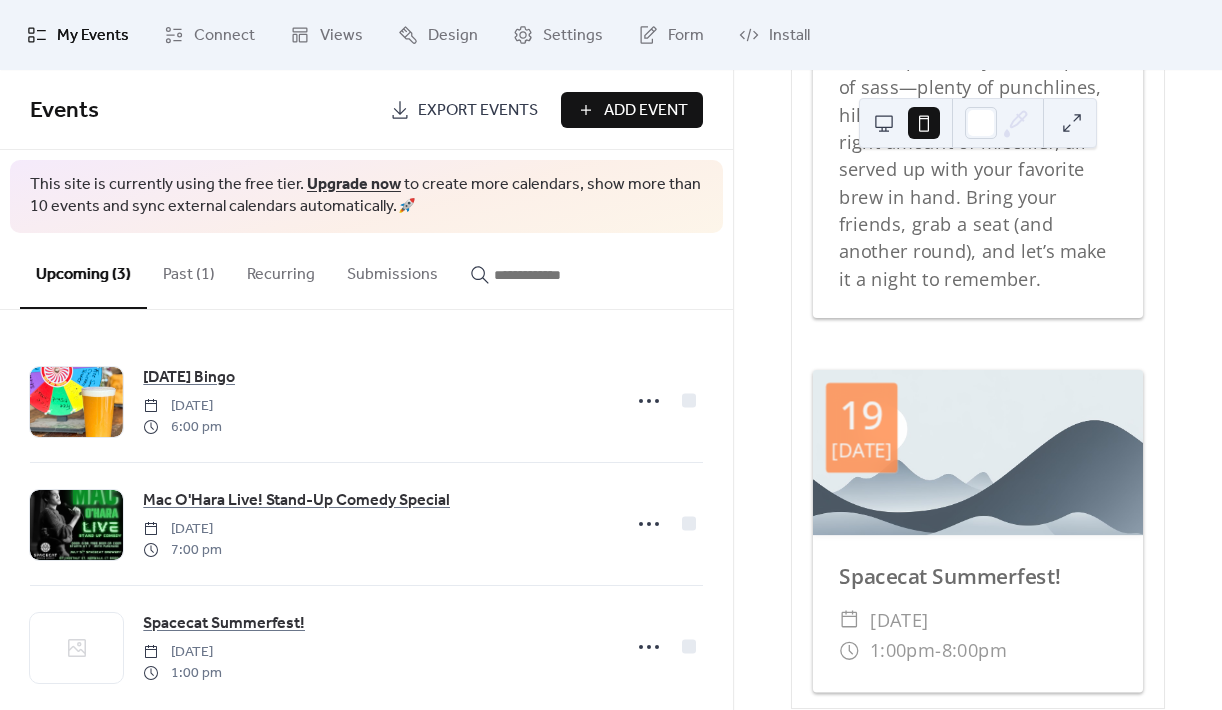 scroll, scrollTop: 1451, scrollLeft: 0, axis: vertical 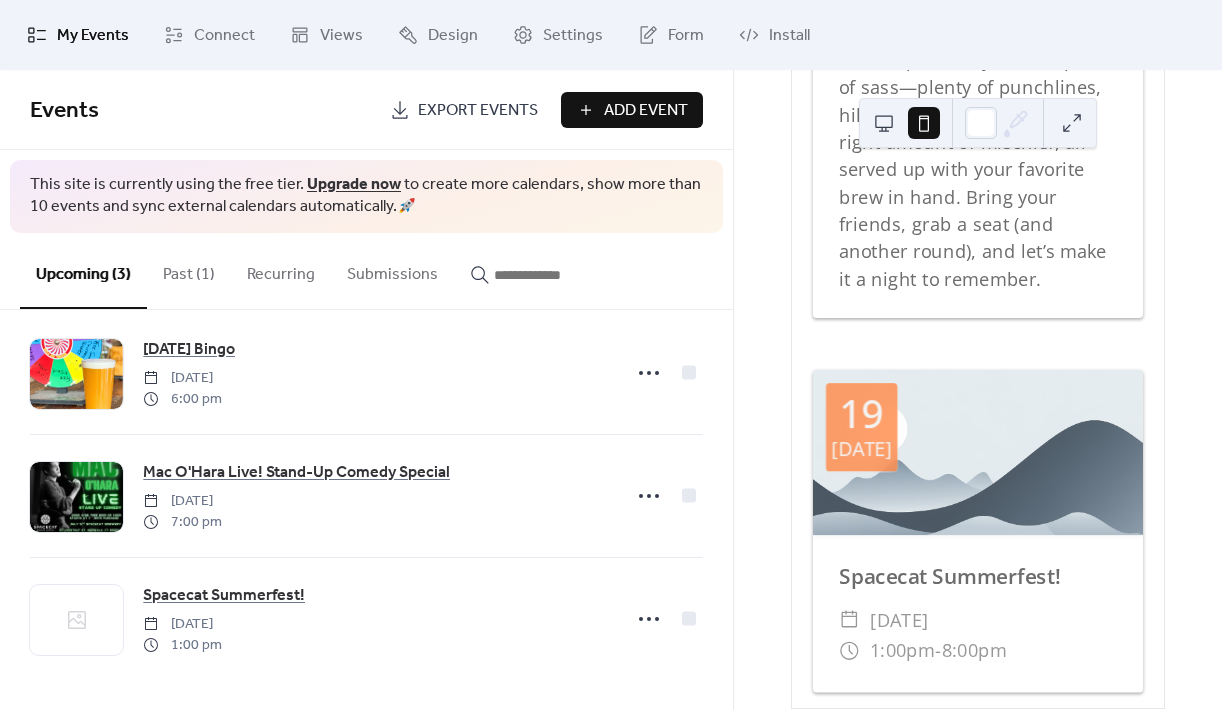 click on "Past  (1)" at bounding box center (189, 270) 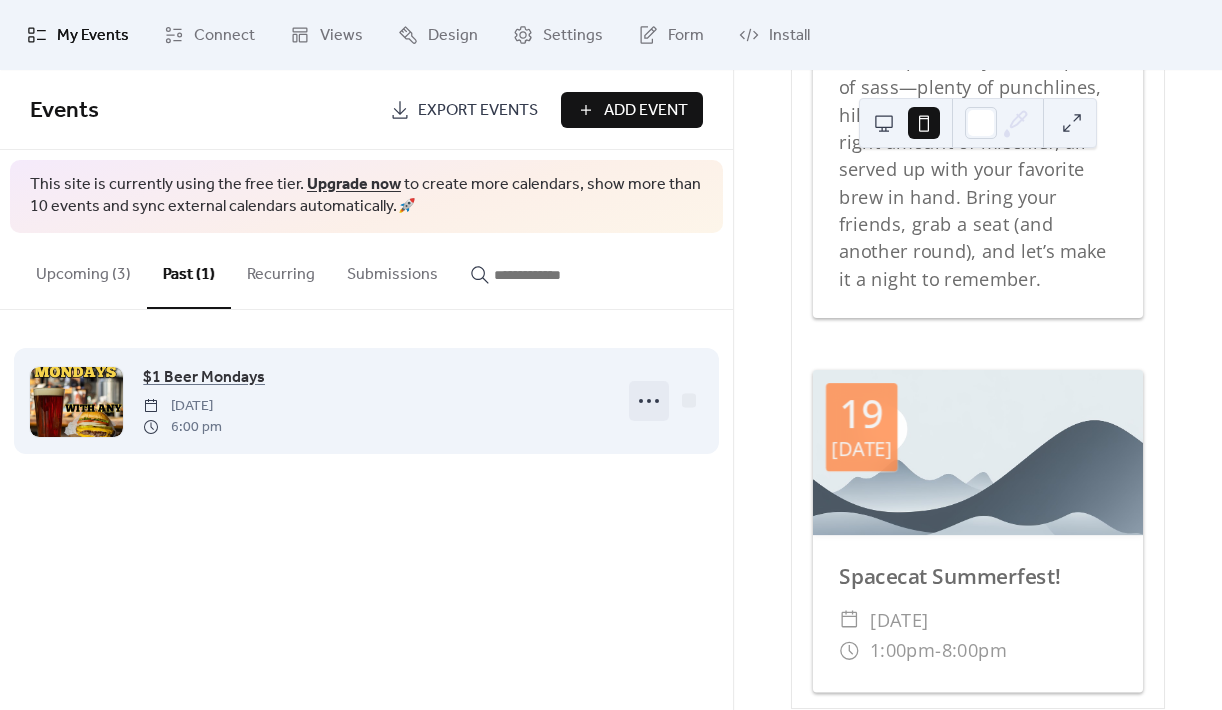 click 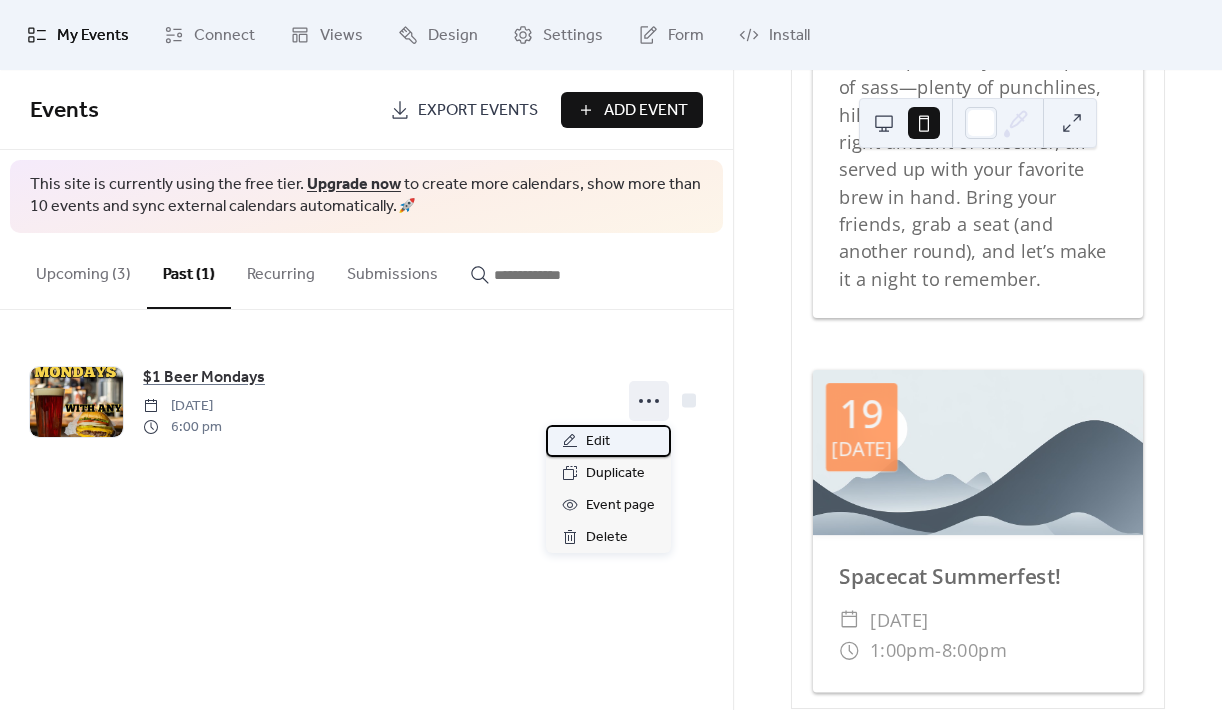 click on "Edit" at bounding box center [608, 441] 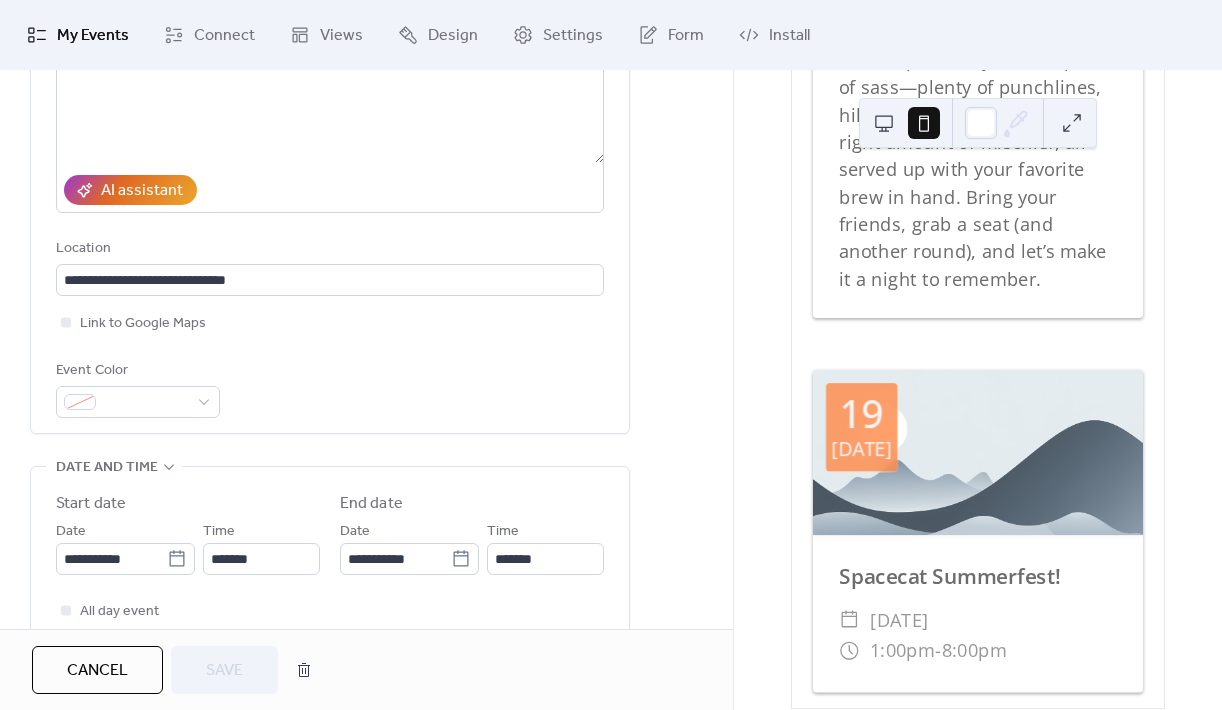 scroll, scrollTop: 304, scrollLeft: 0, axis: vertical 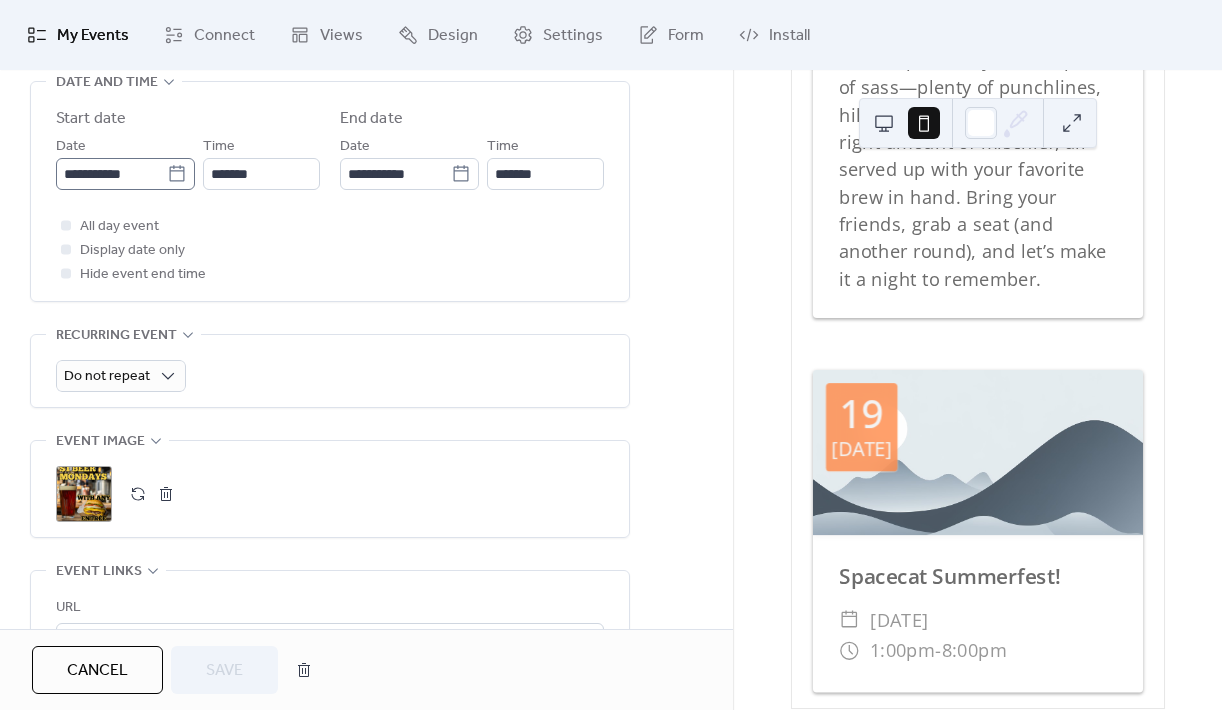 click 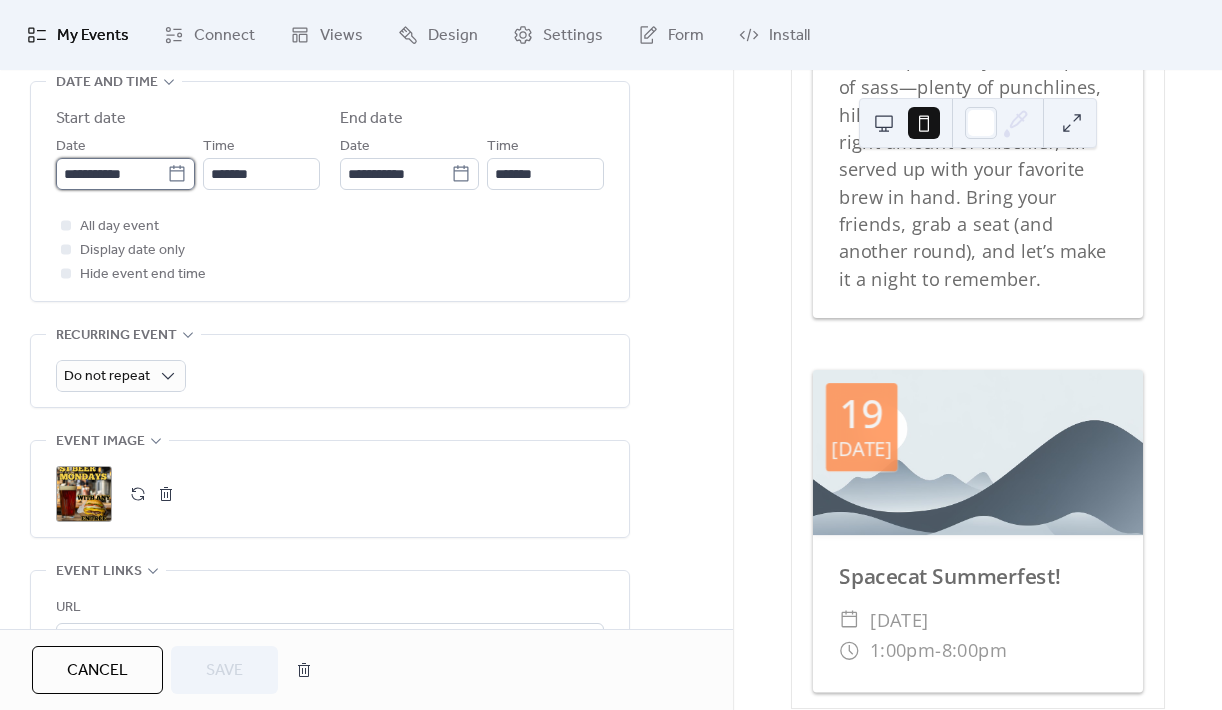 click on "**********" at bounding box center (111, 174) 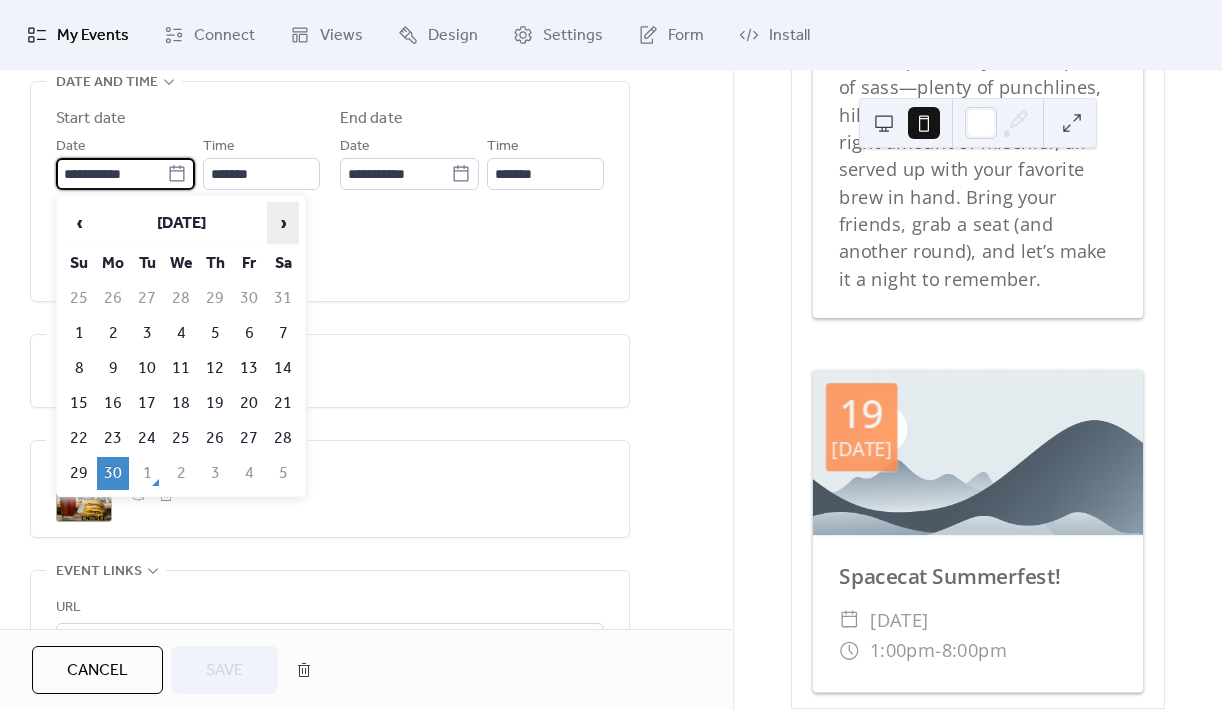 click on "›" at bounding box center (283, 223) 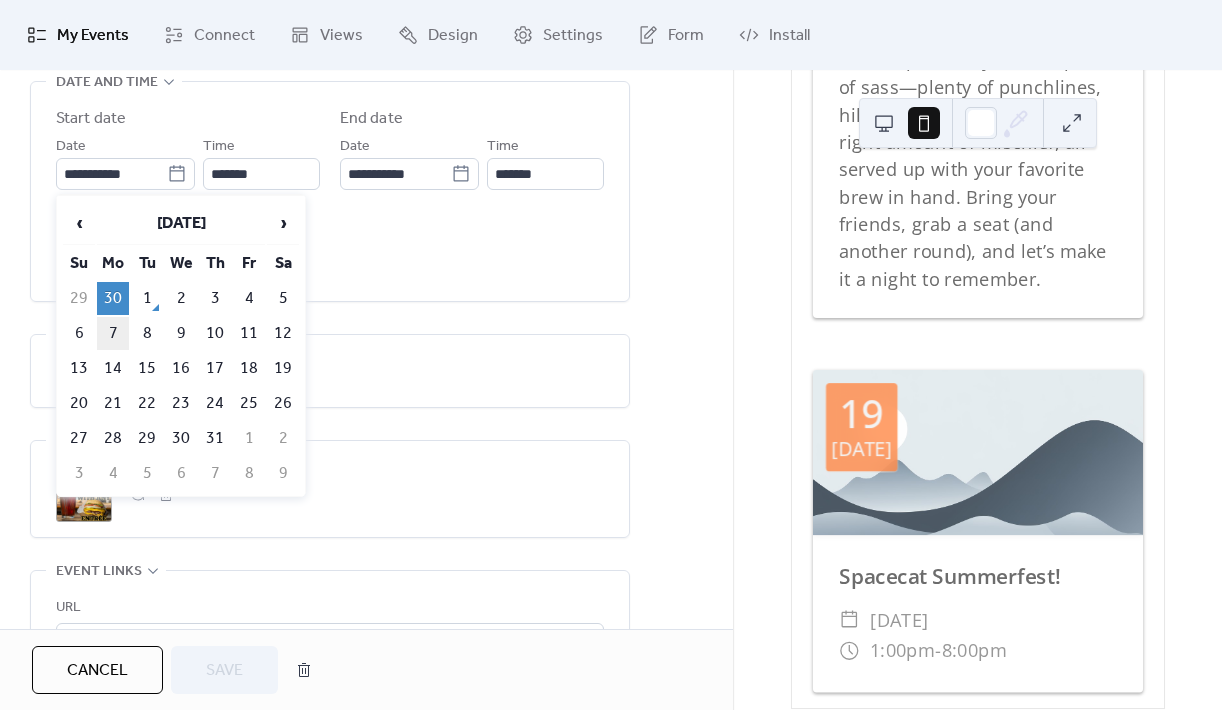 click on "7" at bounding box center (113, 333) 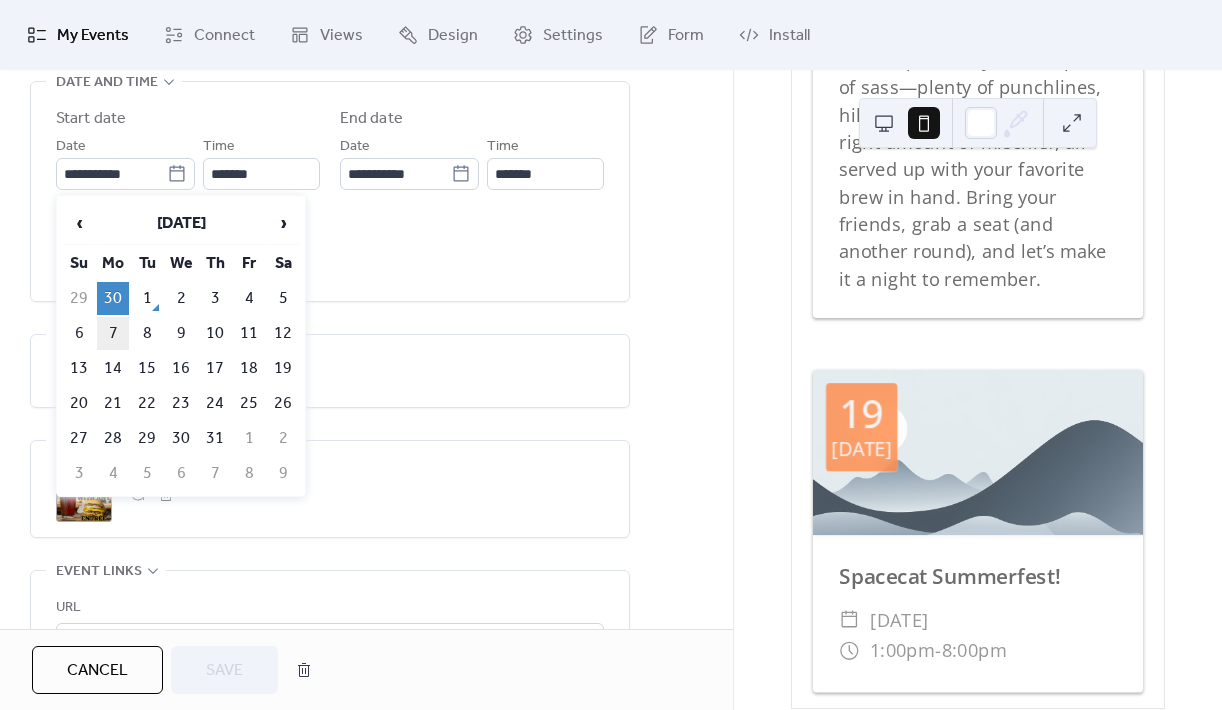type on "**********" 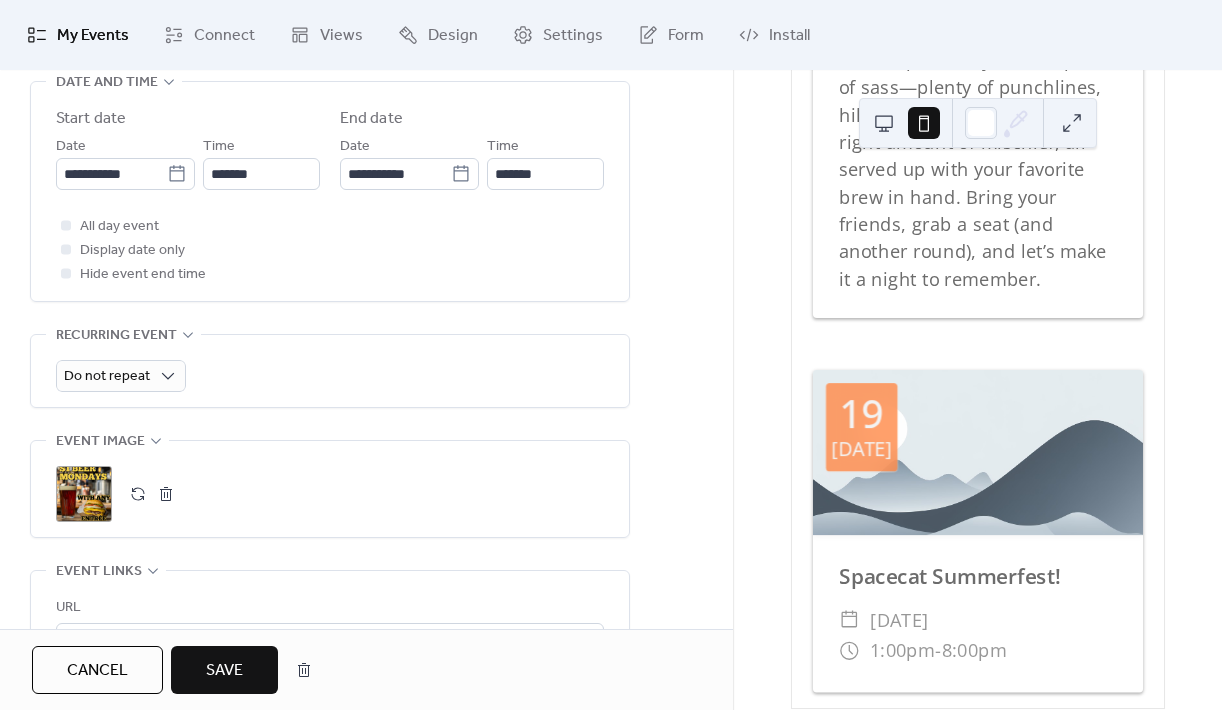 click on "Save" at bounding box center (224, 671) 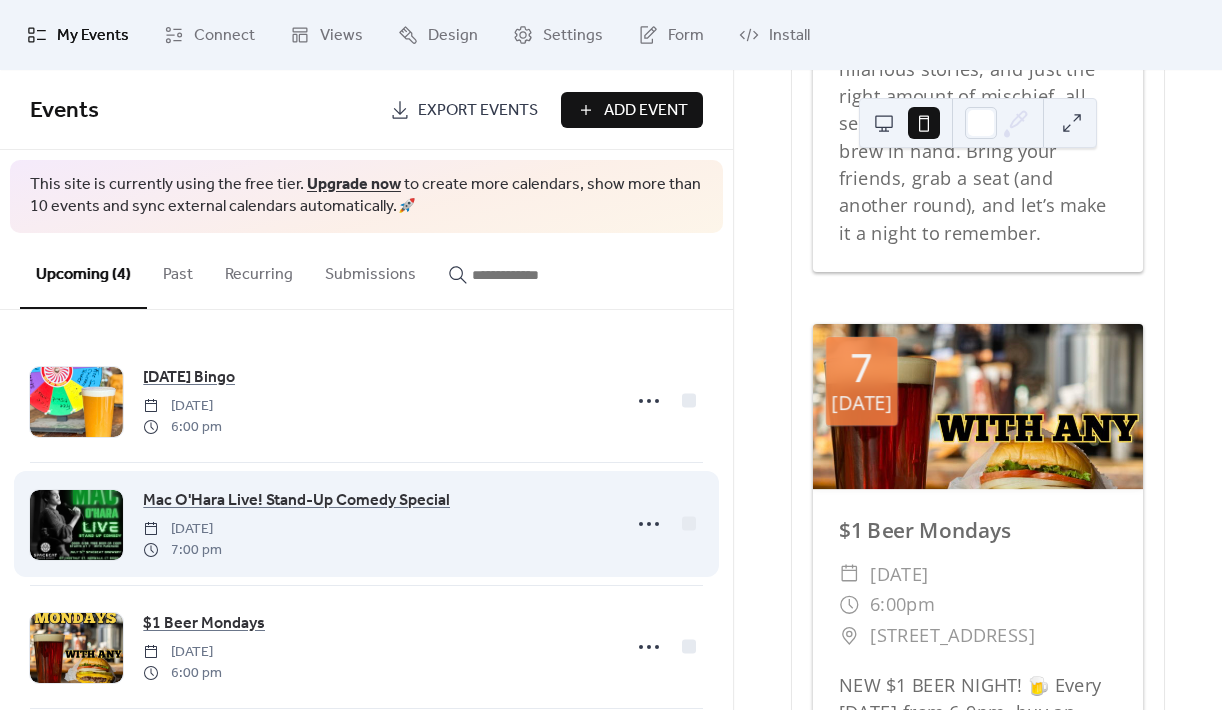scroll, scrollTop: 153, scrollLeft: 0, axis: vertical 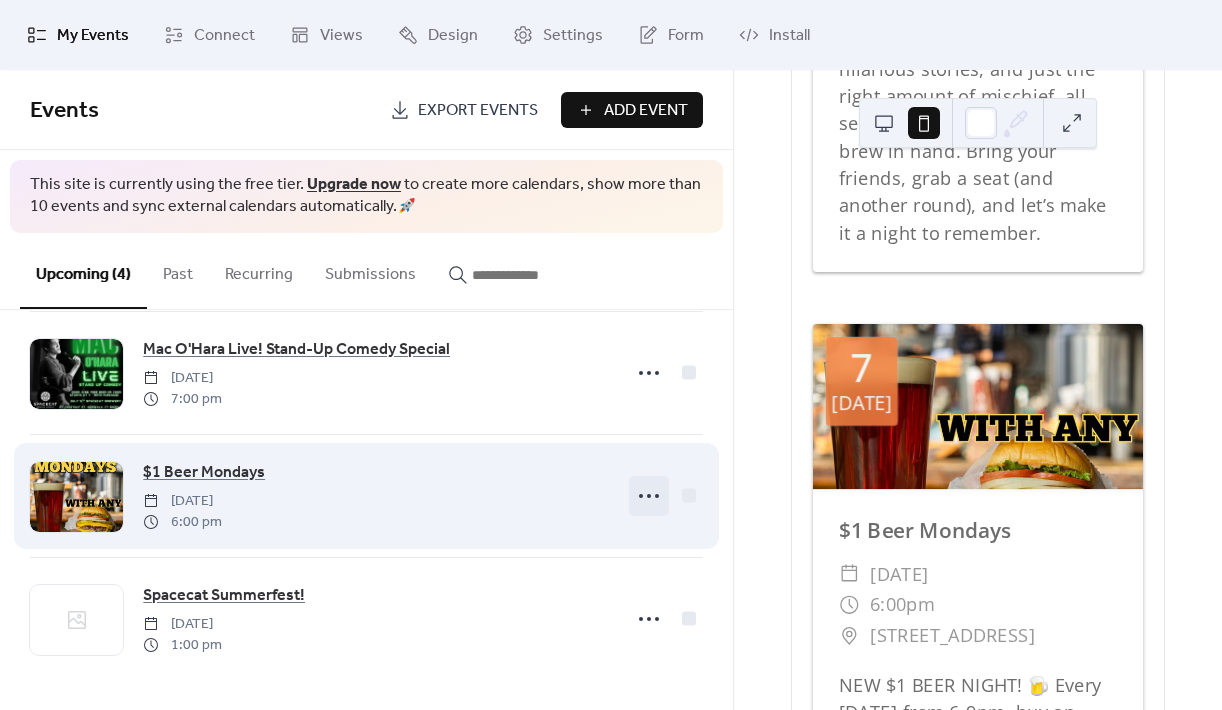 click 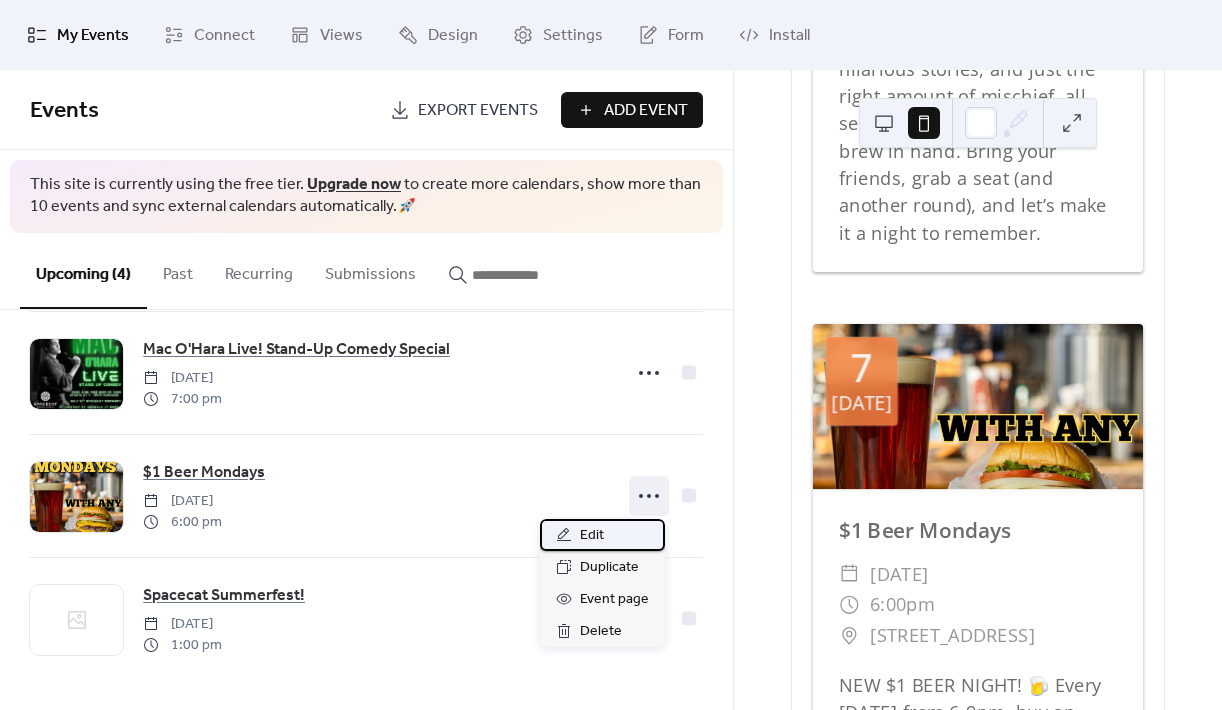click on "Edit" at bounding box center (592, 536) 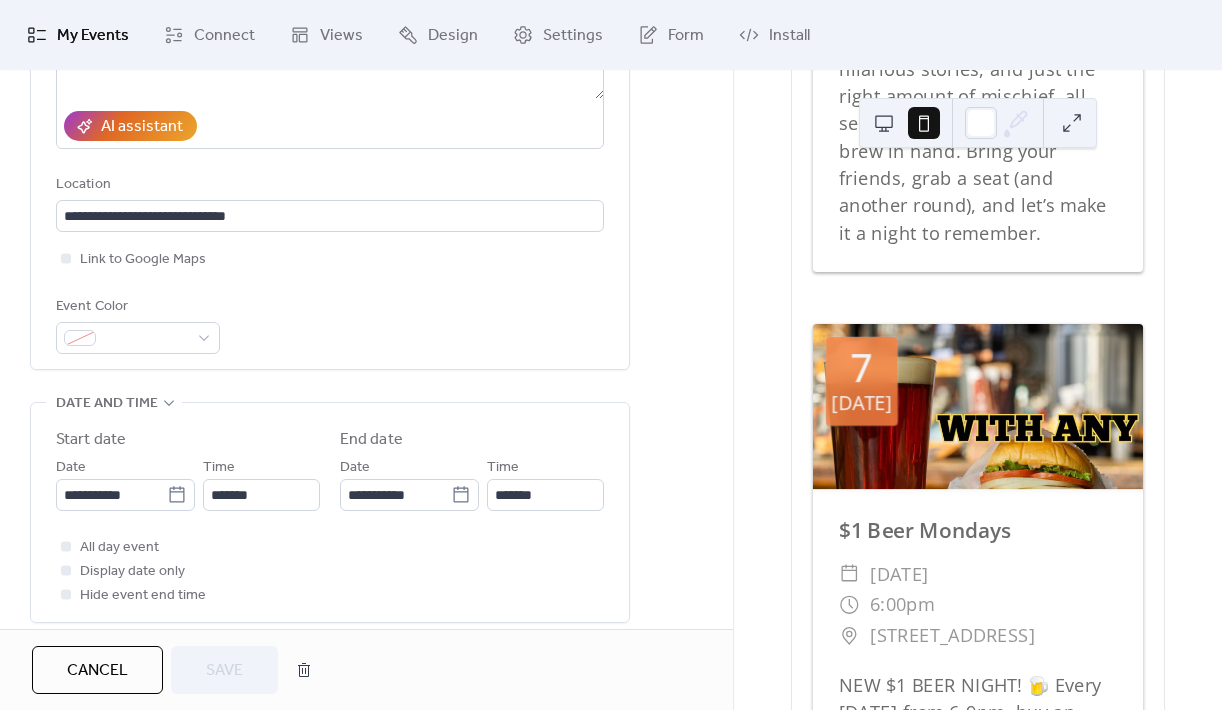 scroll, scrollTop: 393, scrollLeft: 0, axis: vertical 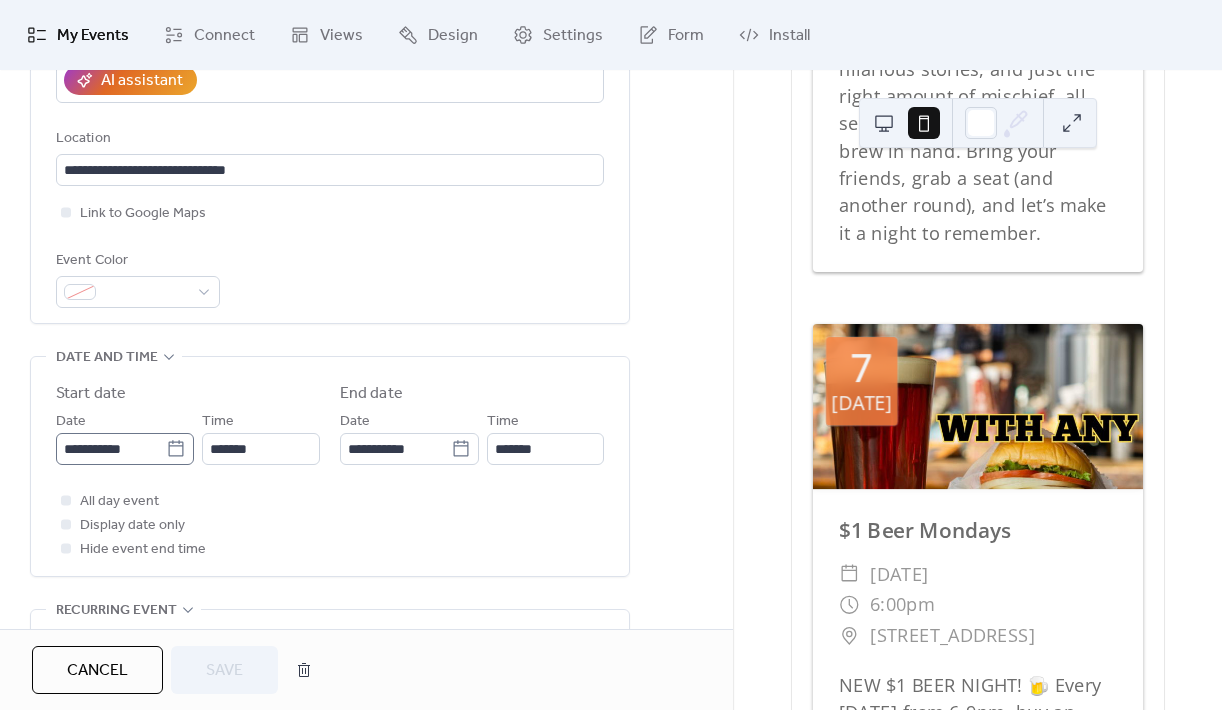 click 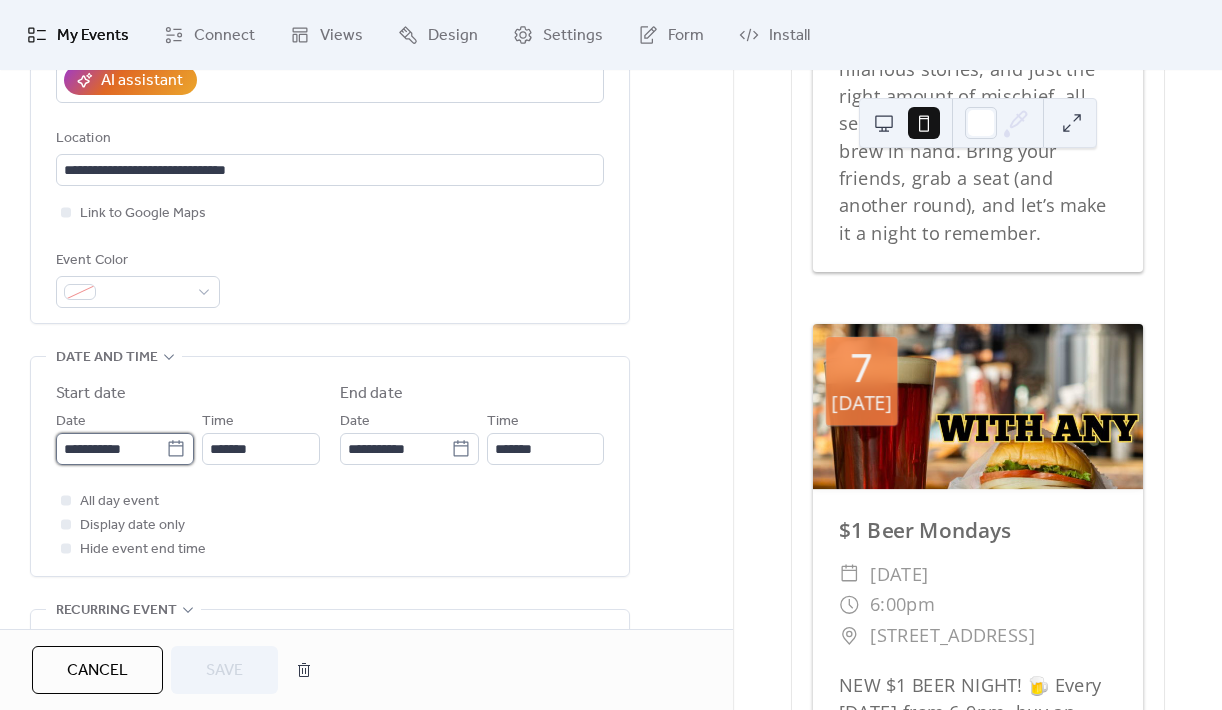 click on "**********" at bounding box center [111, 449] 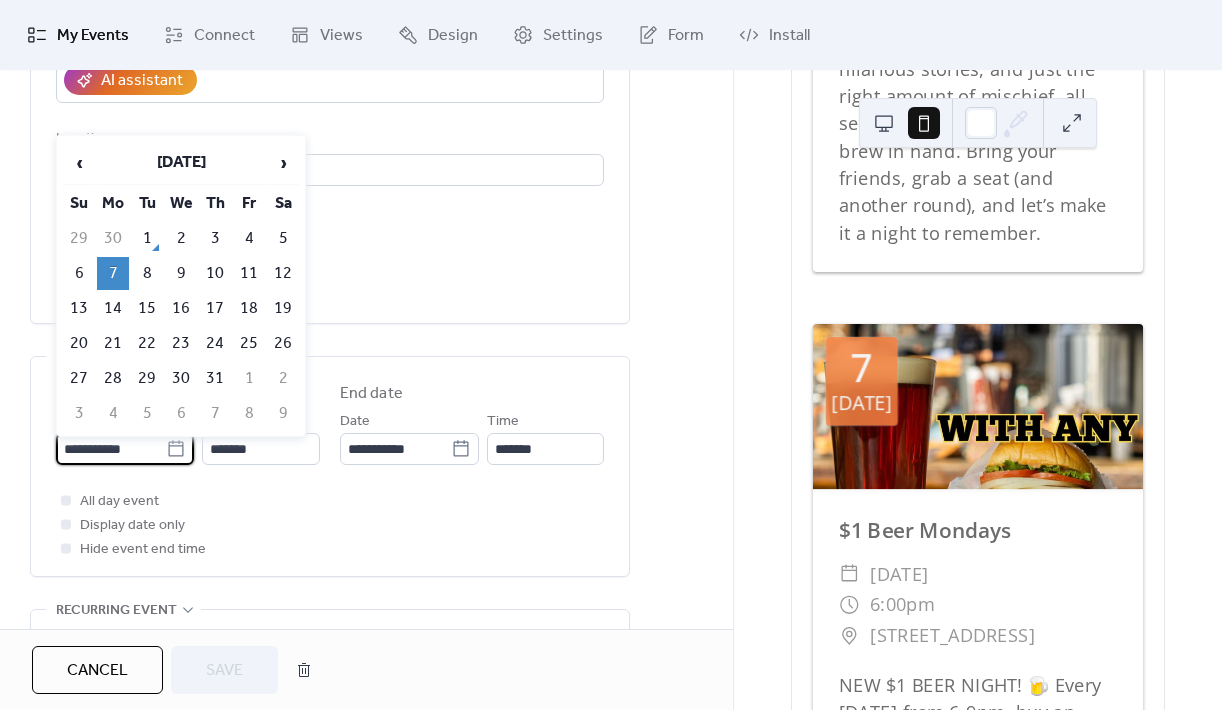 click 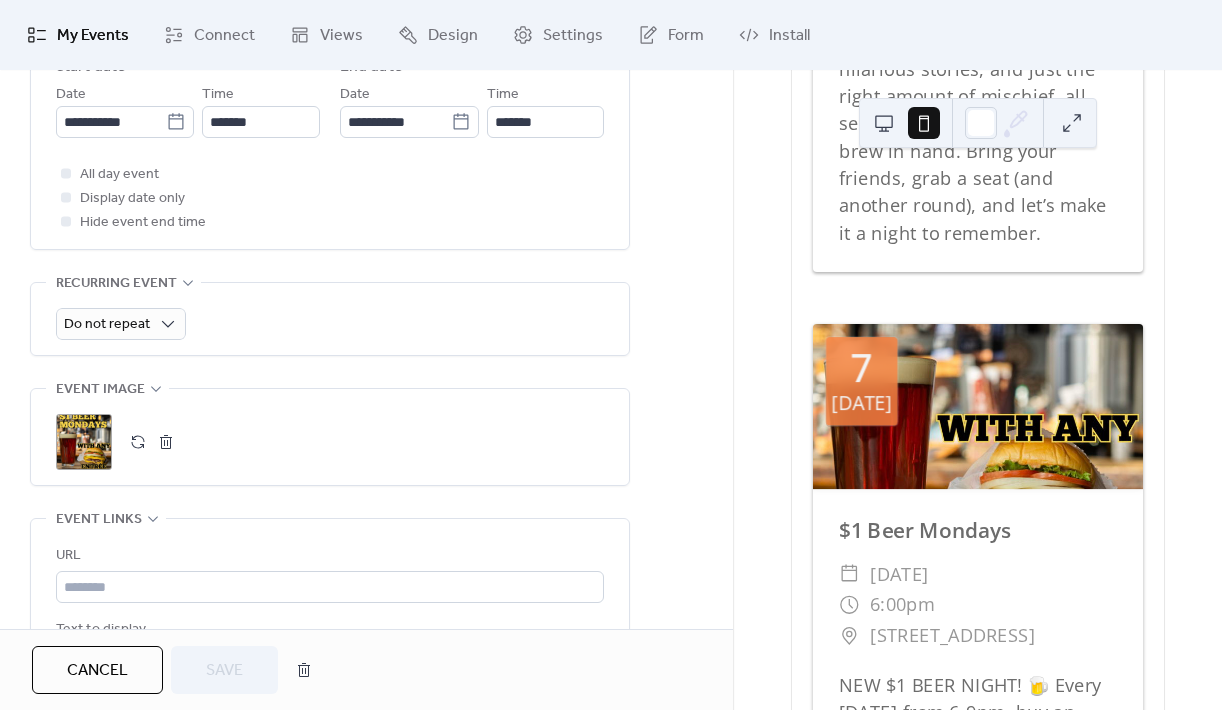 scroll, scrollTop: 787, scrollLeft: 0, axis: vertical 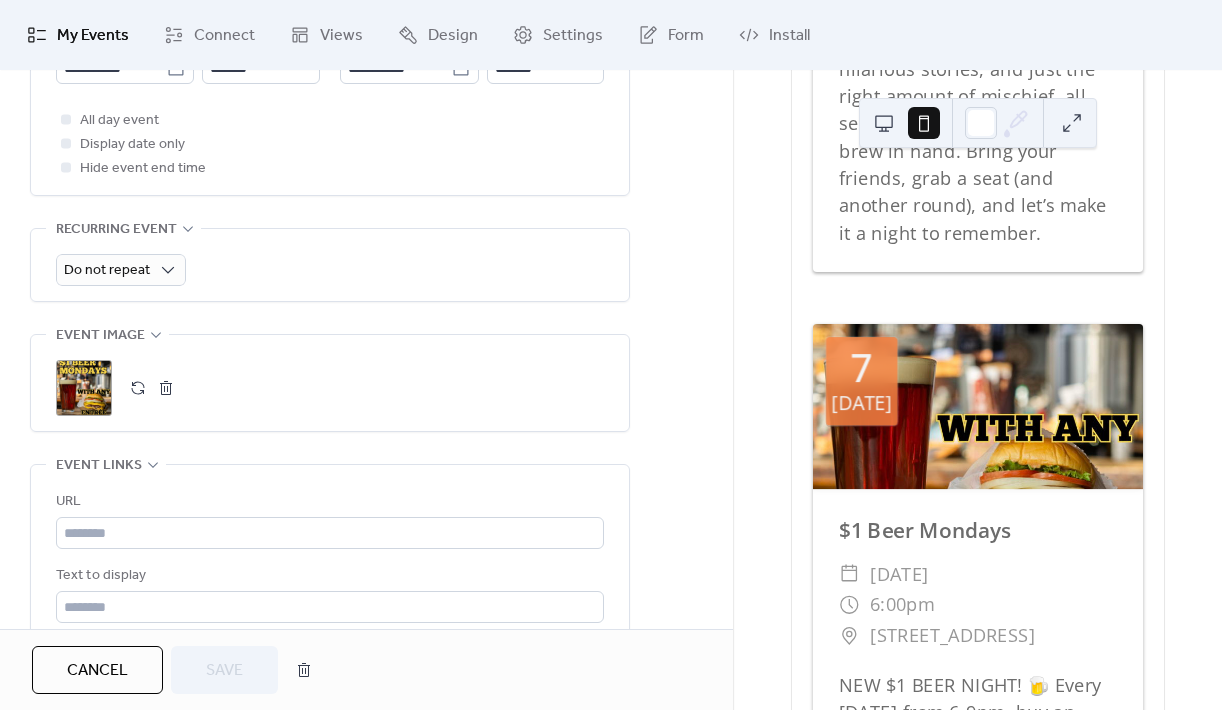 click on "Do not repeat" at bounding box center (330, 265) 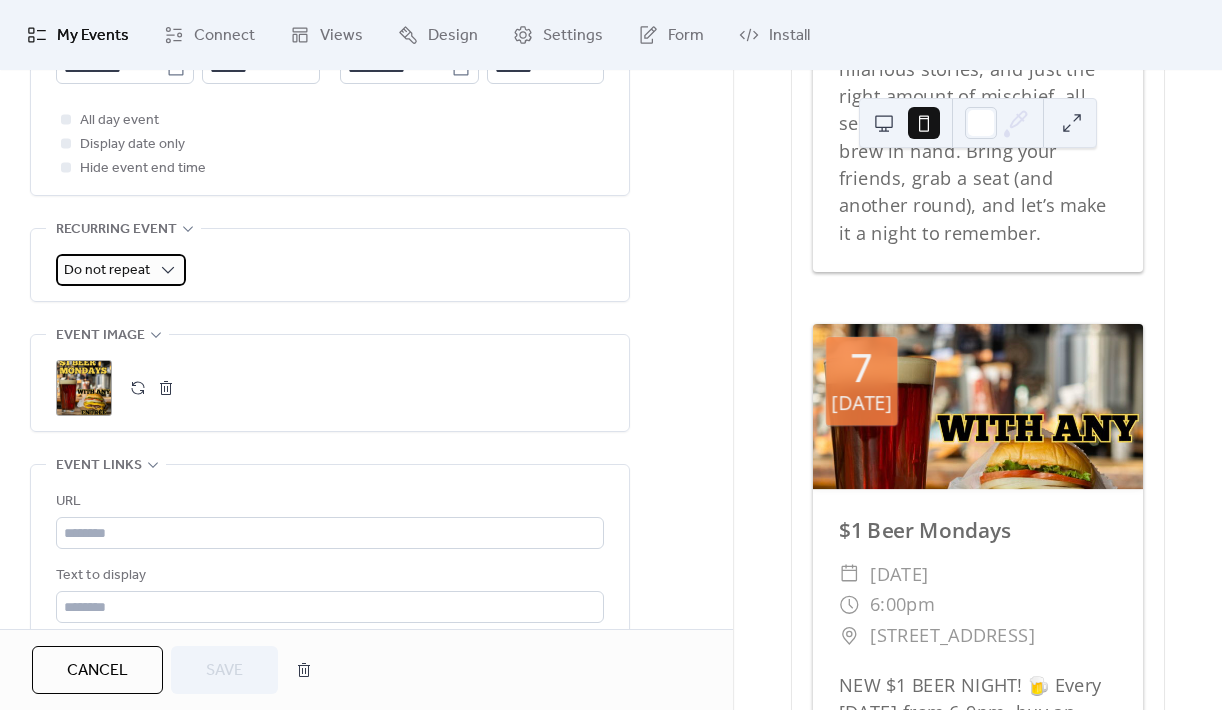 click on "Do not repeat" at bounding box center (107, 270) 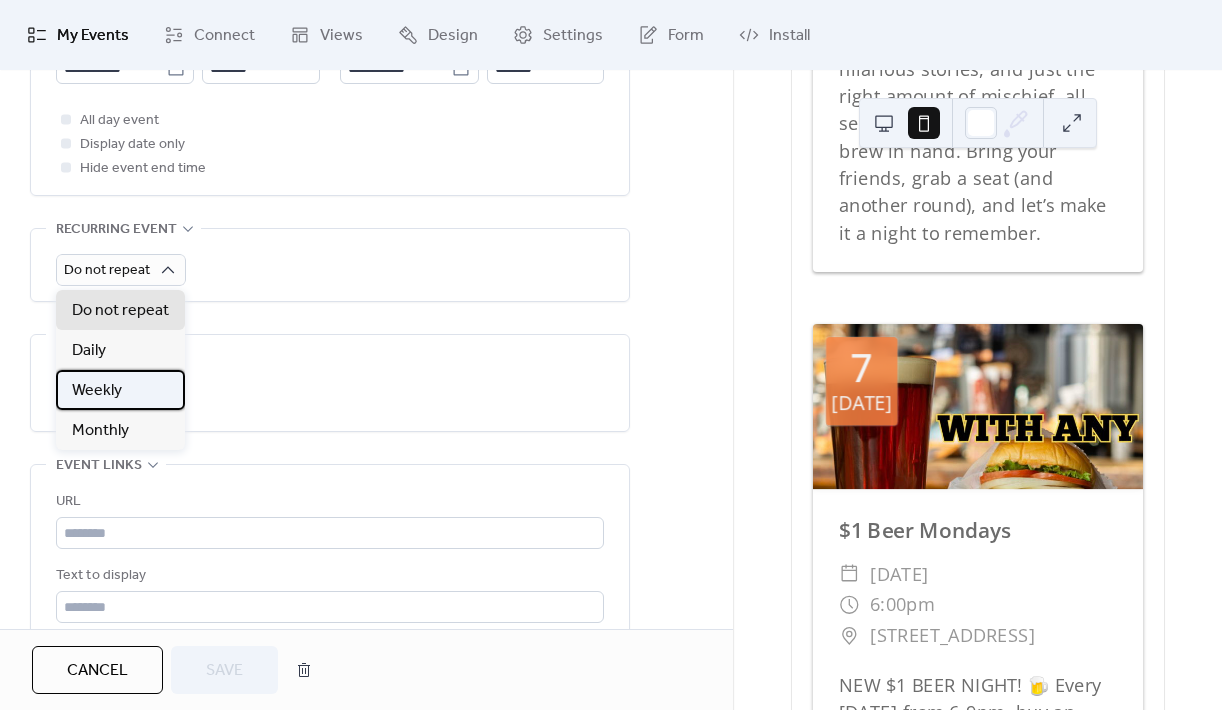 click on "Weekly" at bounding box center (97, 391) 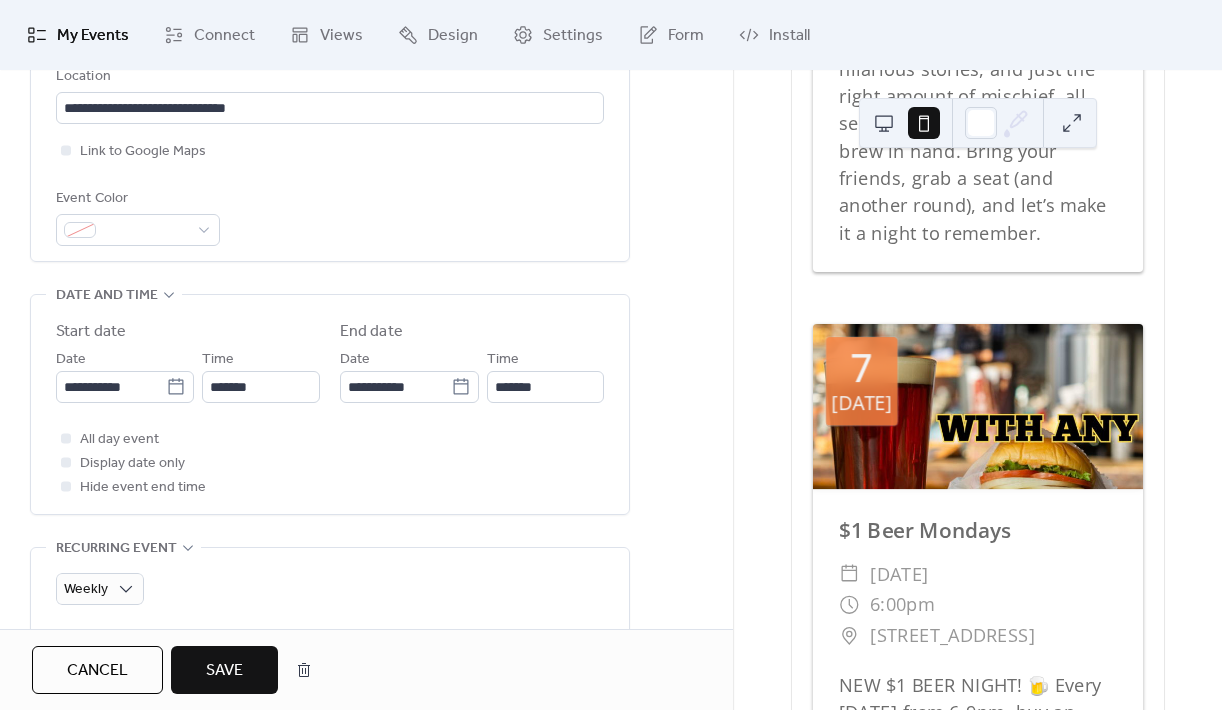 scroll, scrollTop: 457, scrollLeft: 0, axis: vertical 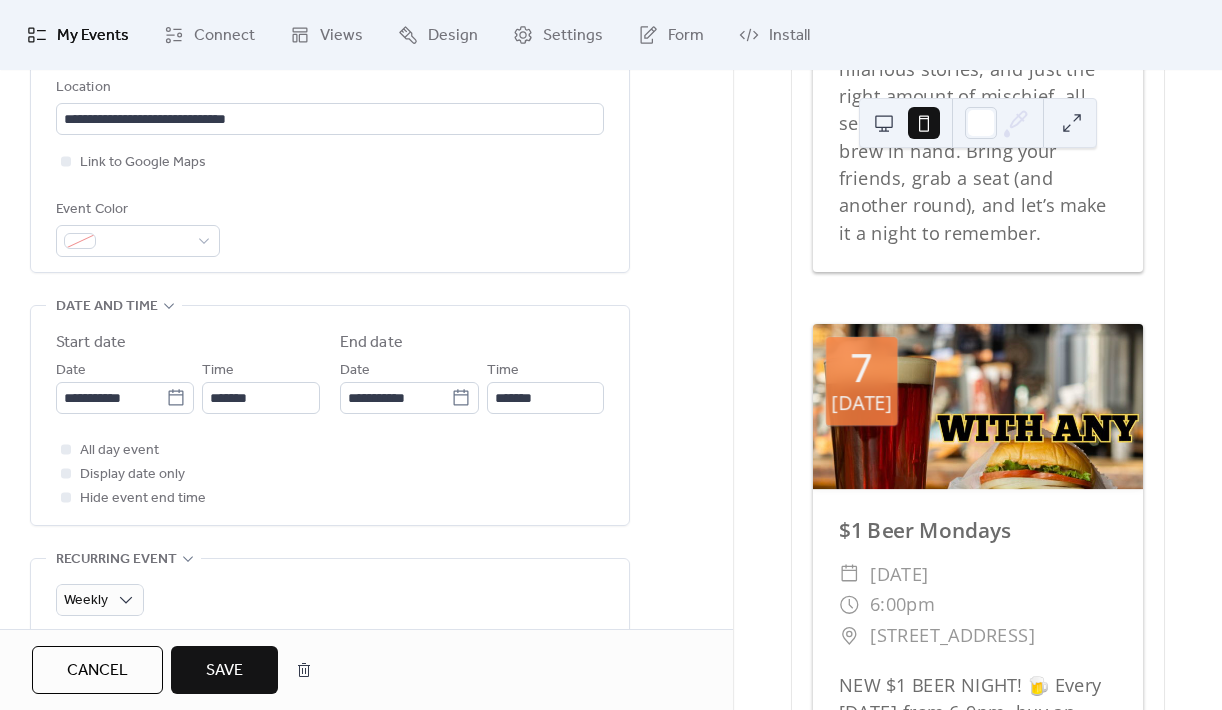 click on "Save" at bounding box center [224, 671] 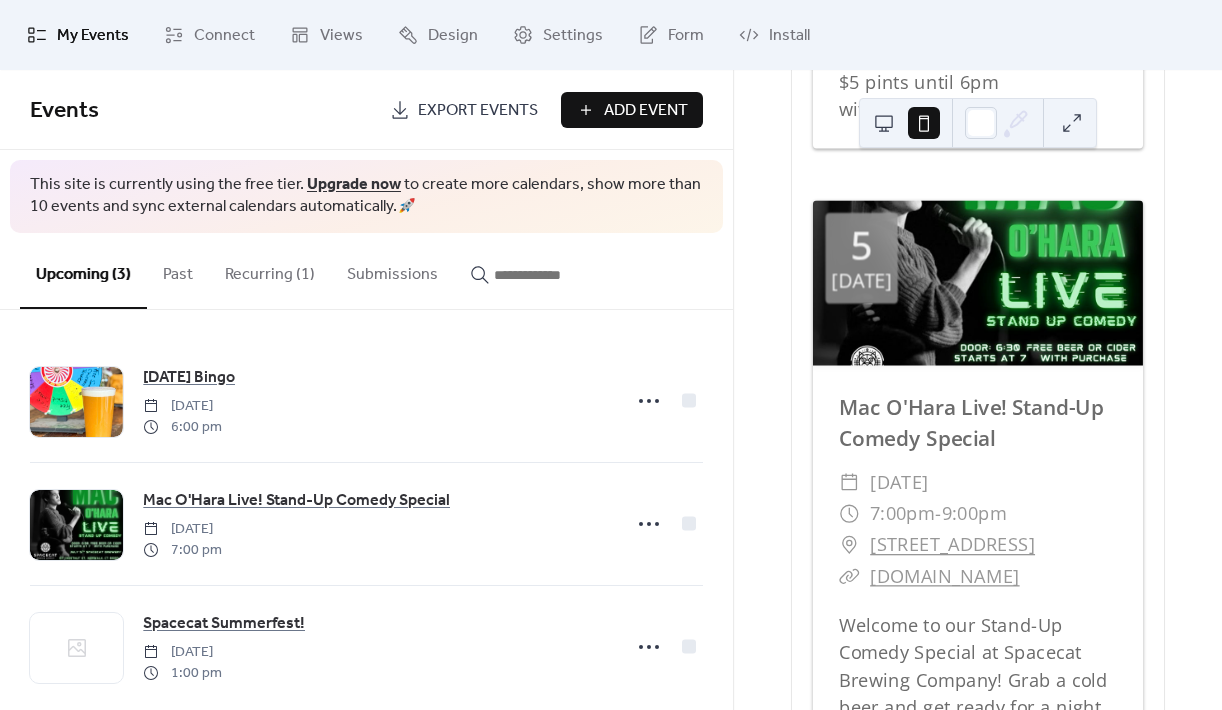 scroll, scrollTop: 0, scrollLeft: 0, axis: both 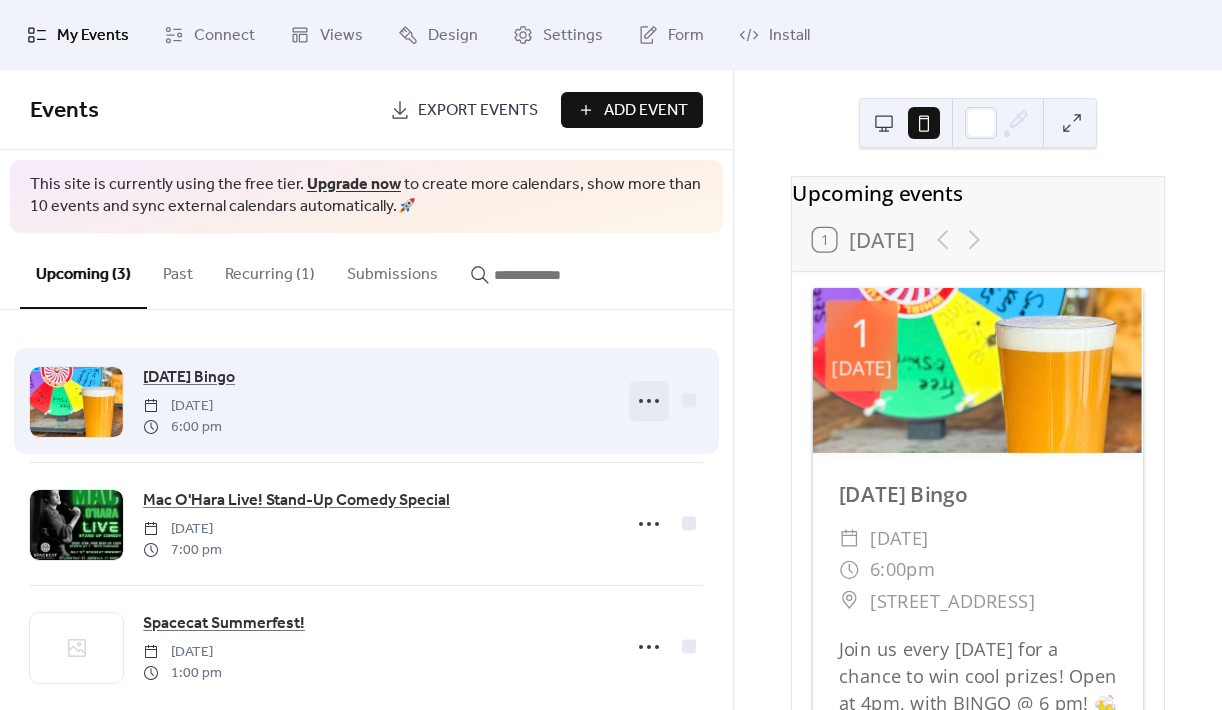 click 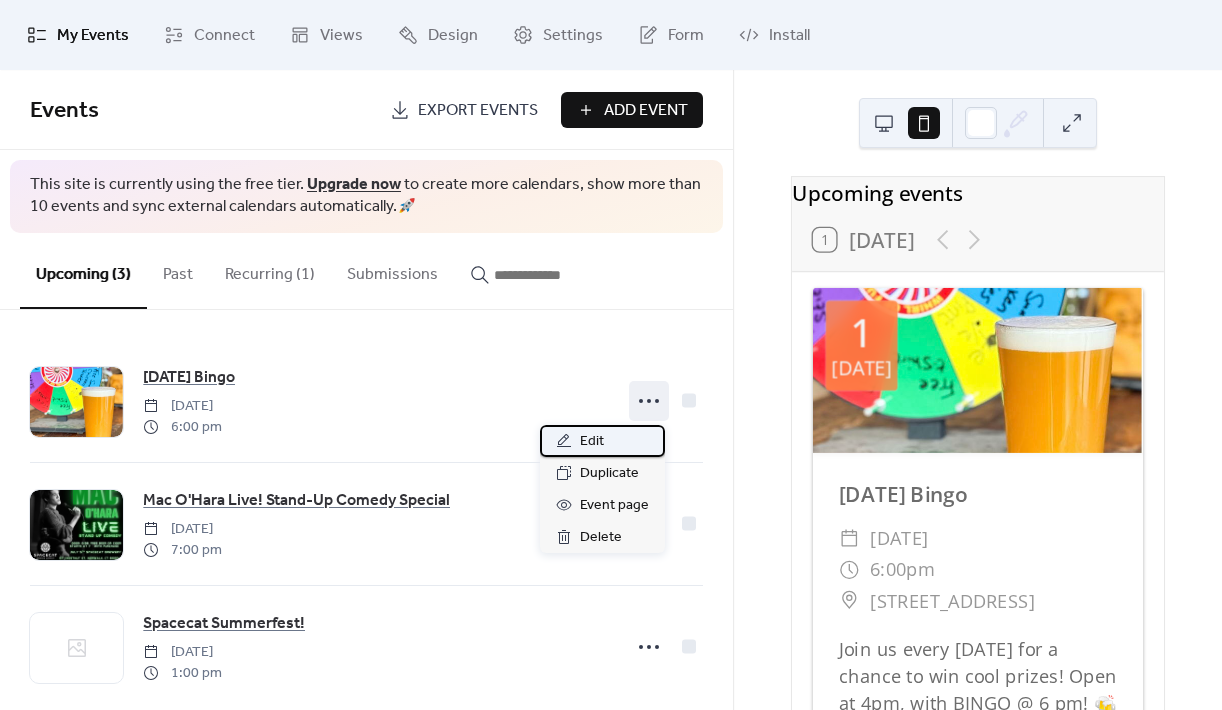 click on "Edit" at bounding box center [602, 441] 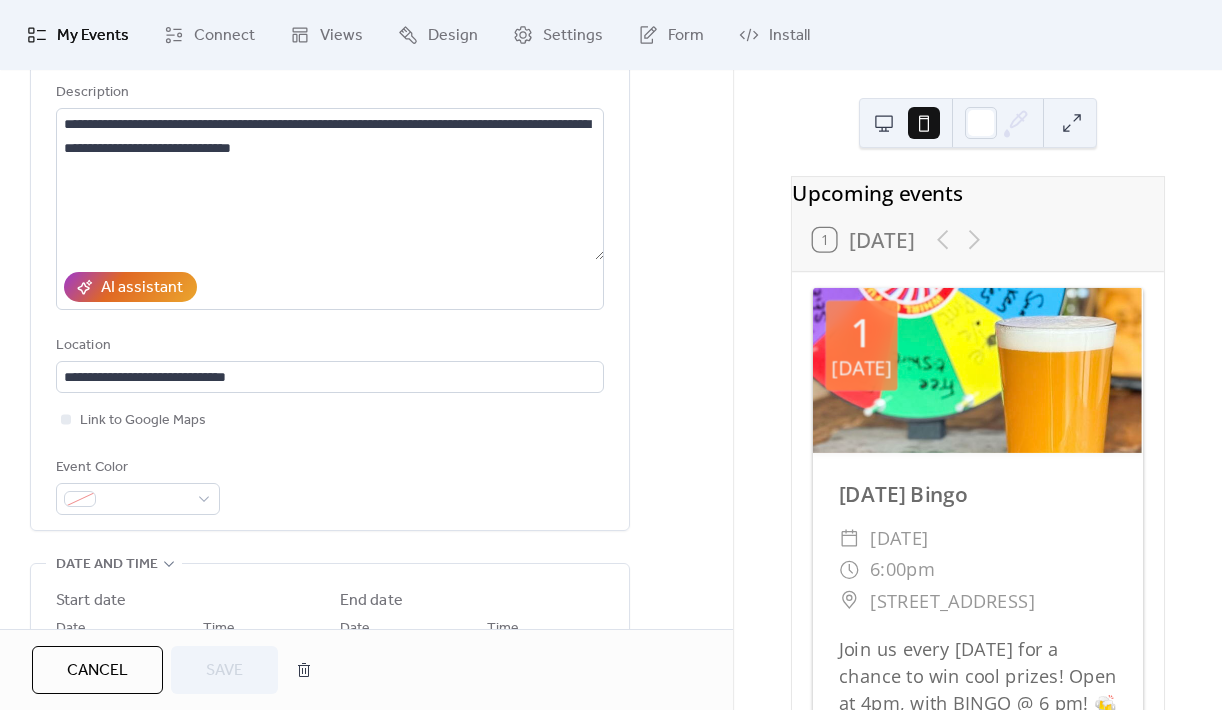 scroll, scrollTop: 187, scrollLeft: 0, axis: vertical 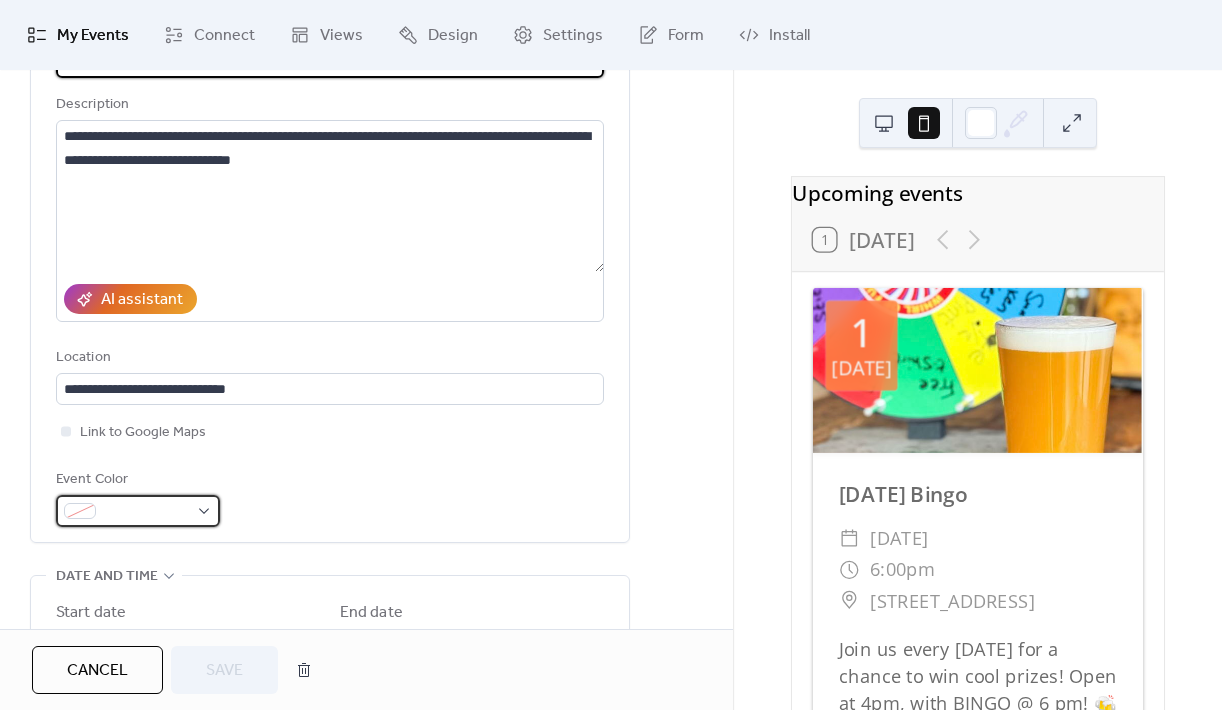 click at bounding box center (146, 512) 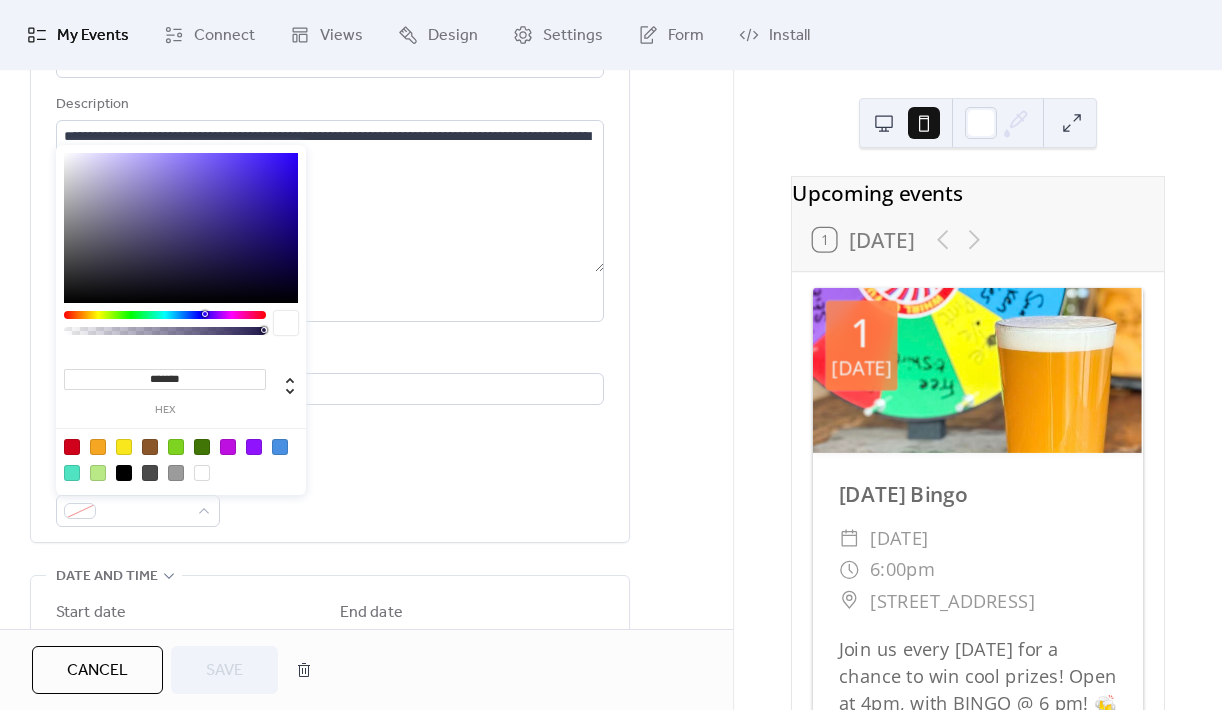 click on "Event Color" at bounding box center [330, 497] 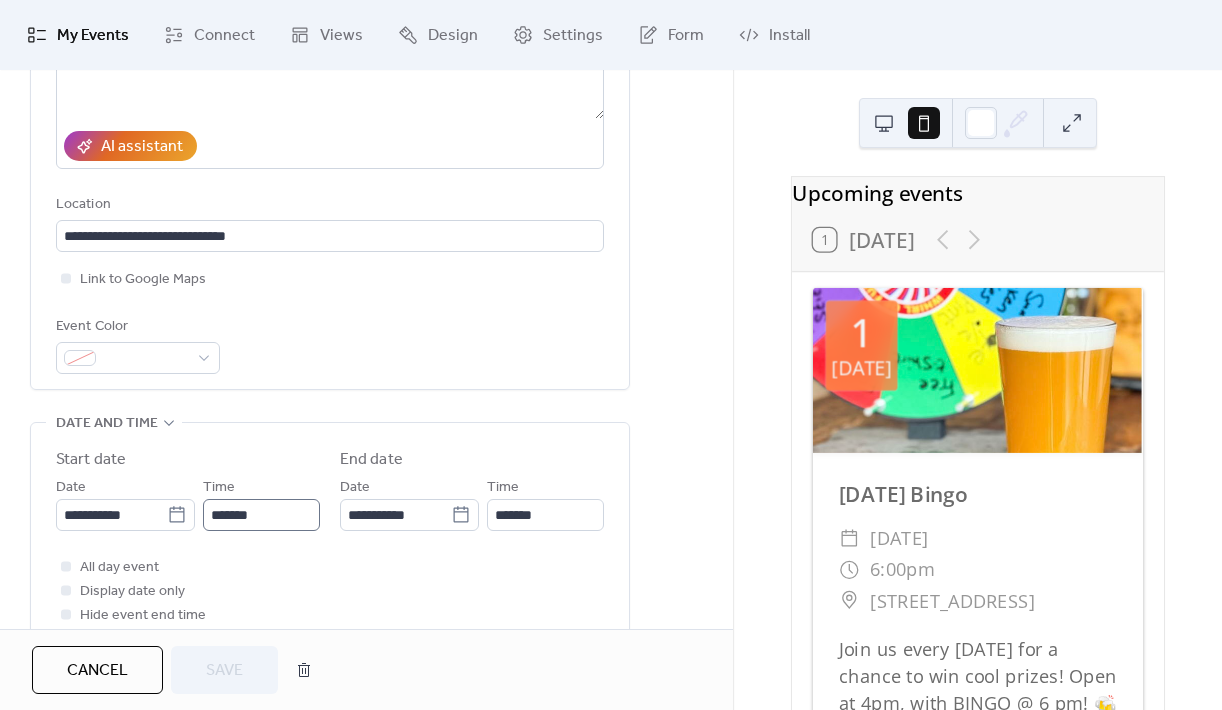 scroll, scrollTop: 421, scrollLeft: 0, axis: vertical 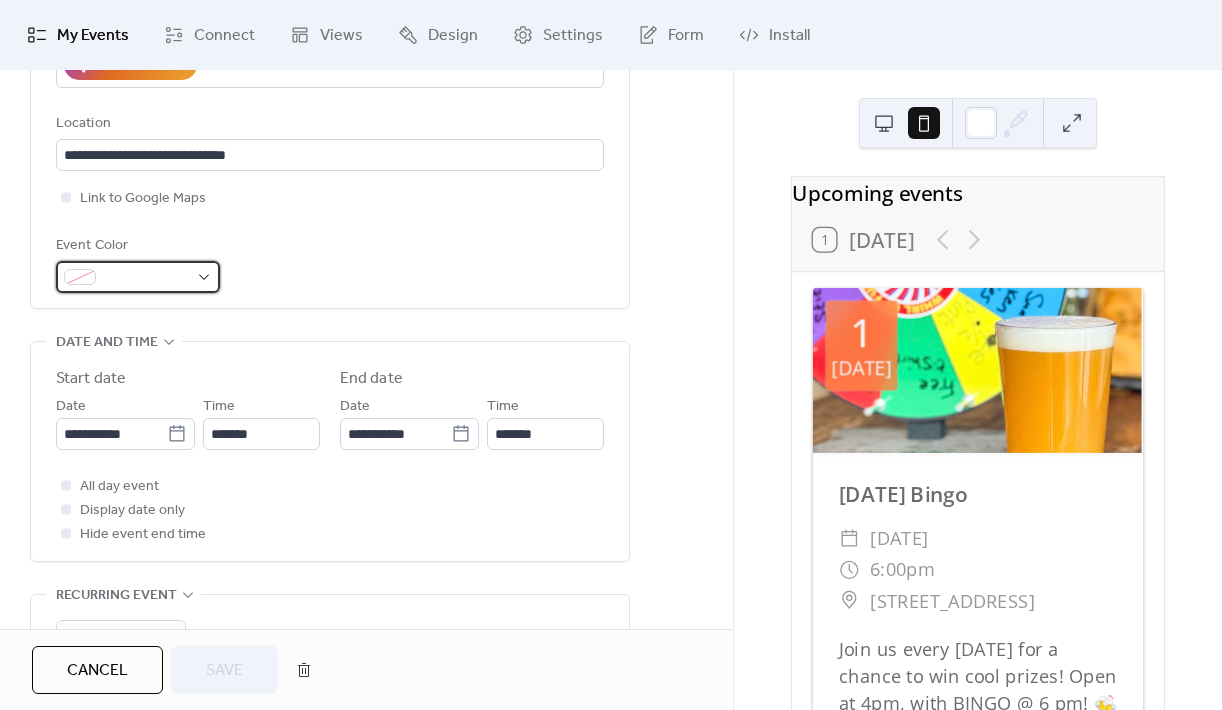 click at bounding box center (146, 278) 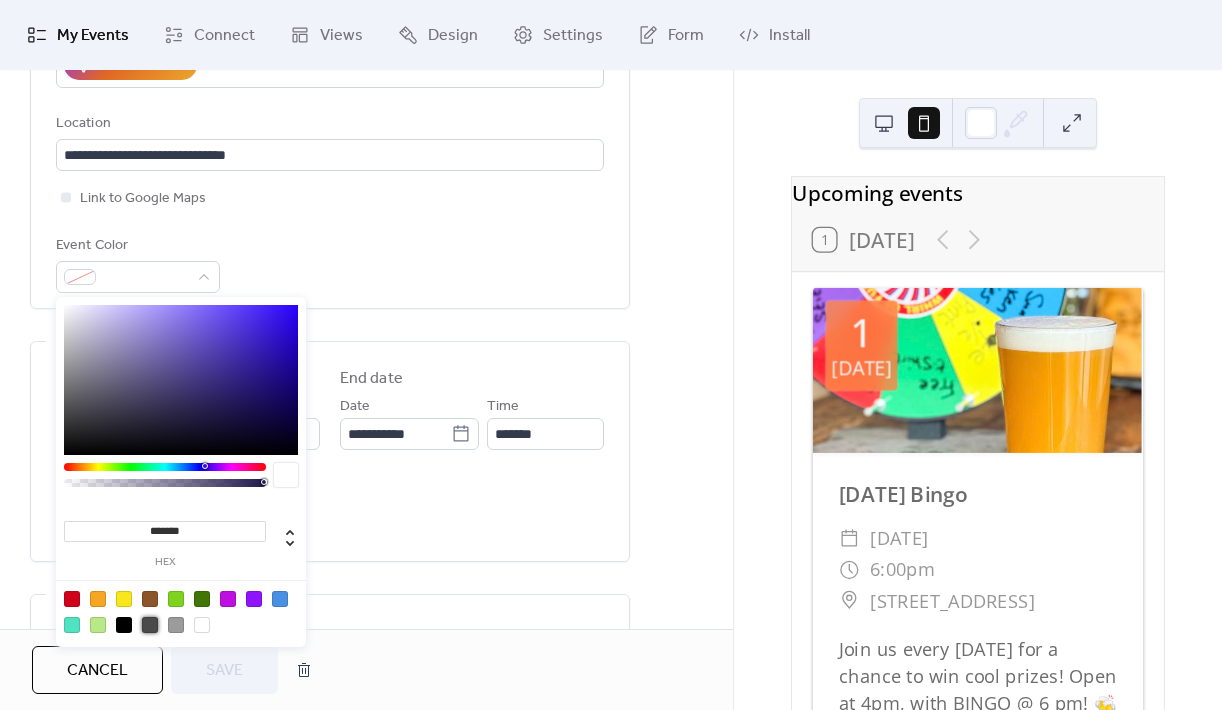 click at bounding box center [150, 625] 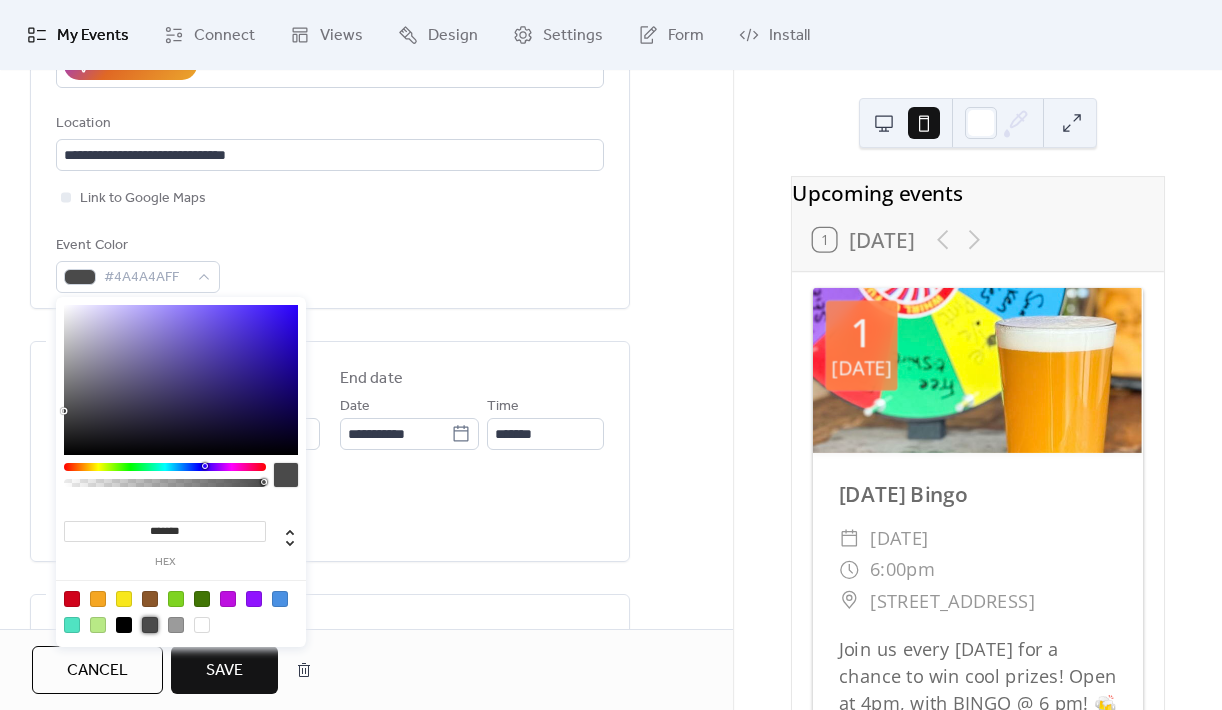 click on "Save" at bounding box center [224, 671] 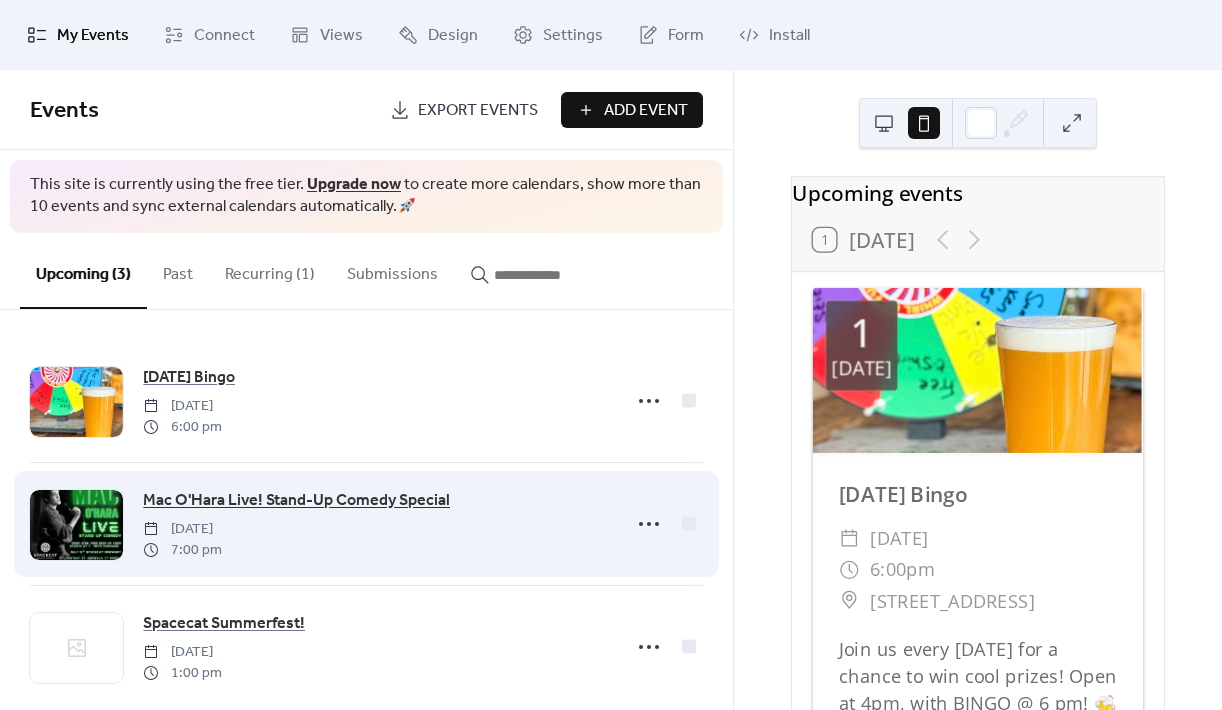 click on "Mac O'Hara Live! Stand-Up Comedy Special" at bounding box center (296, 501) 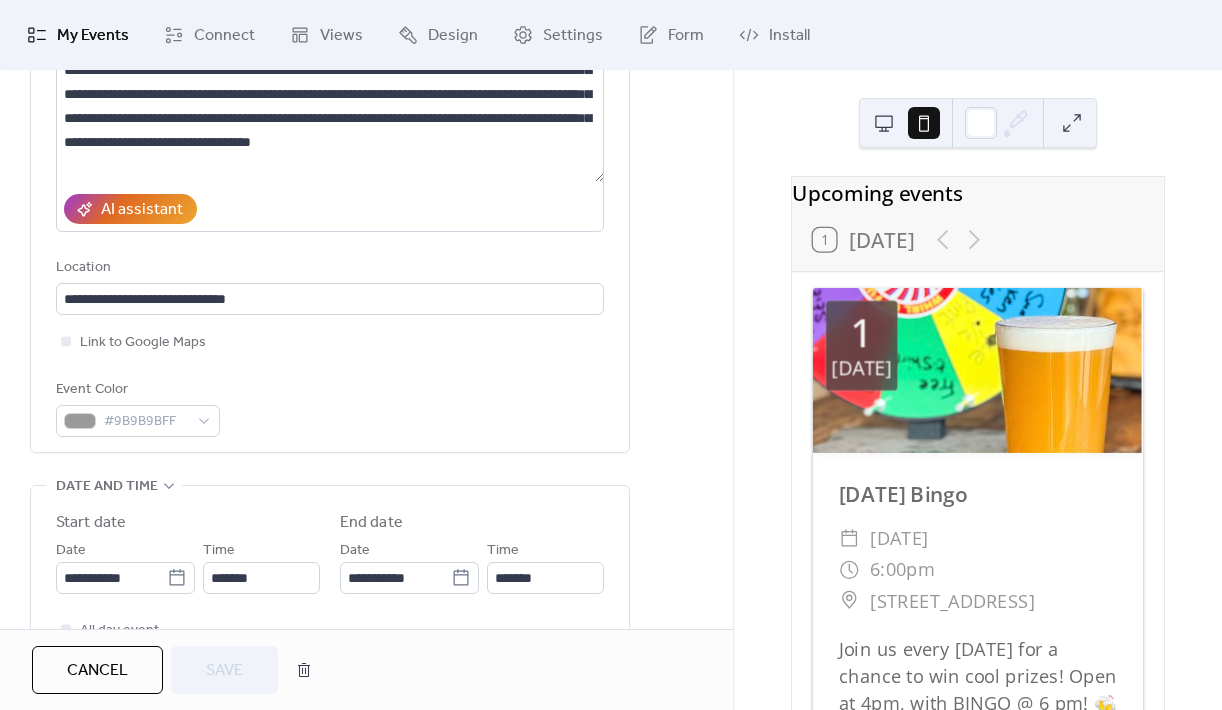 scroll, scrollTop: 355, scrollLeft: 0, axis: vertical 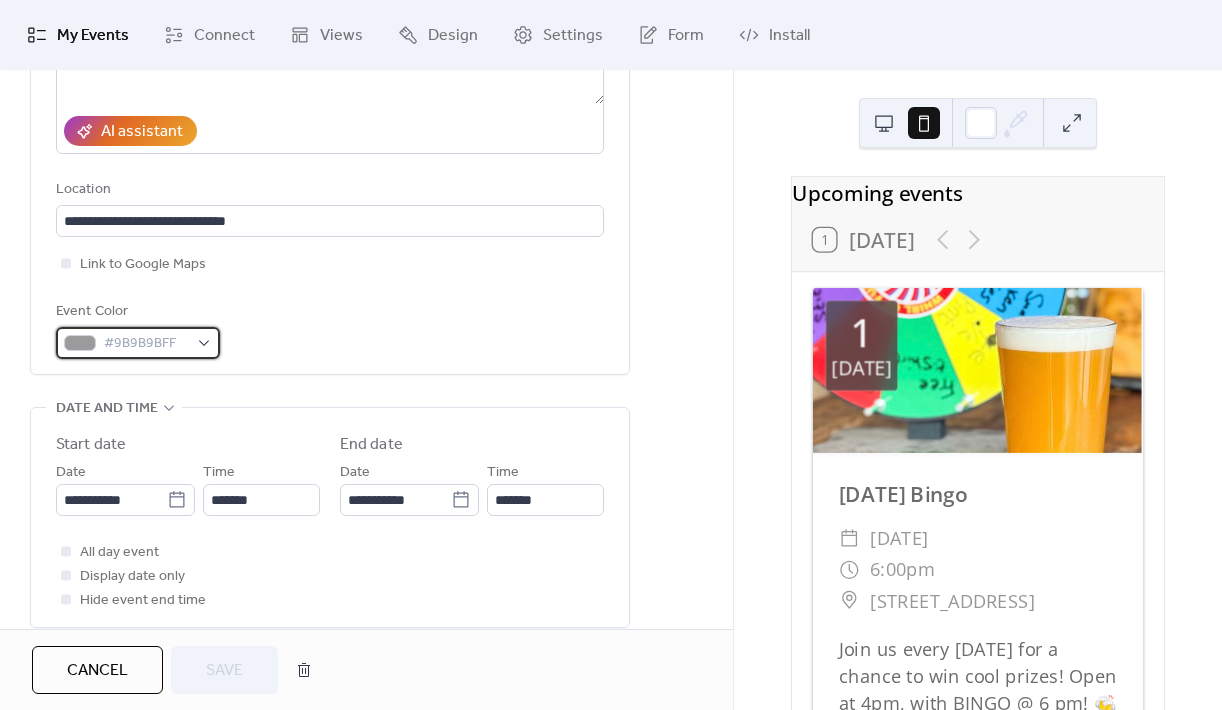 click on "#9B9B9BFF" at bounding box center [146, 344] 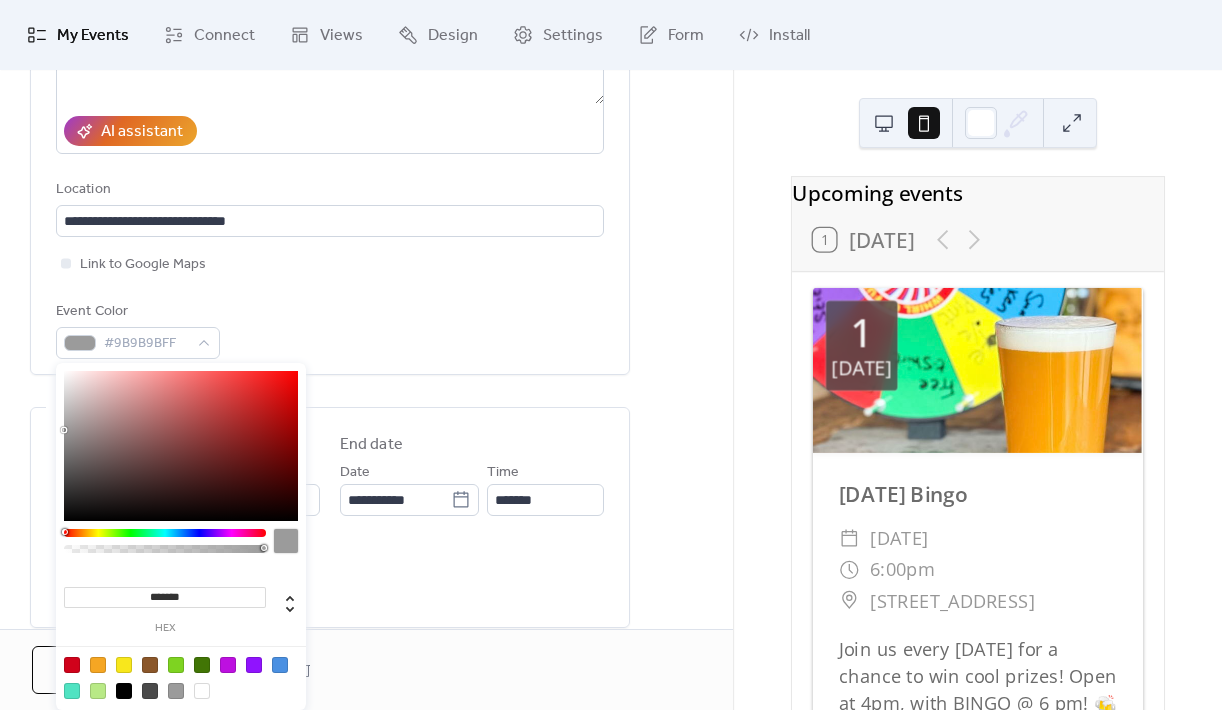 click at bounding box center [150, 691] 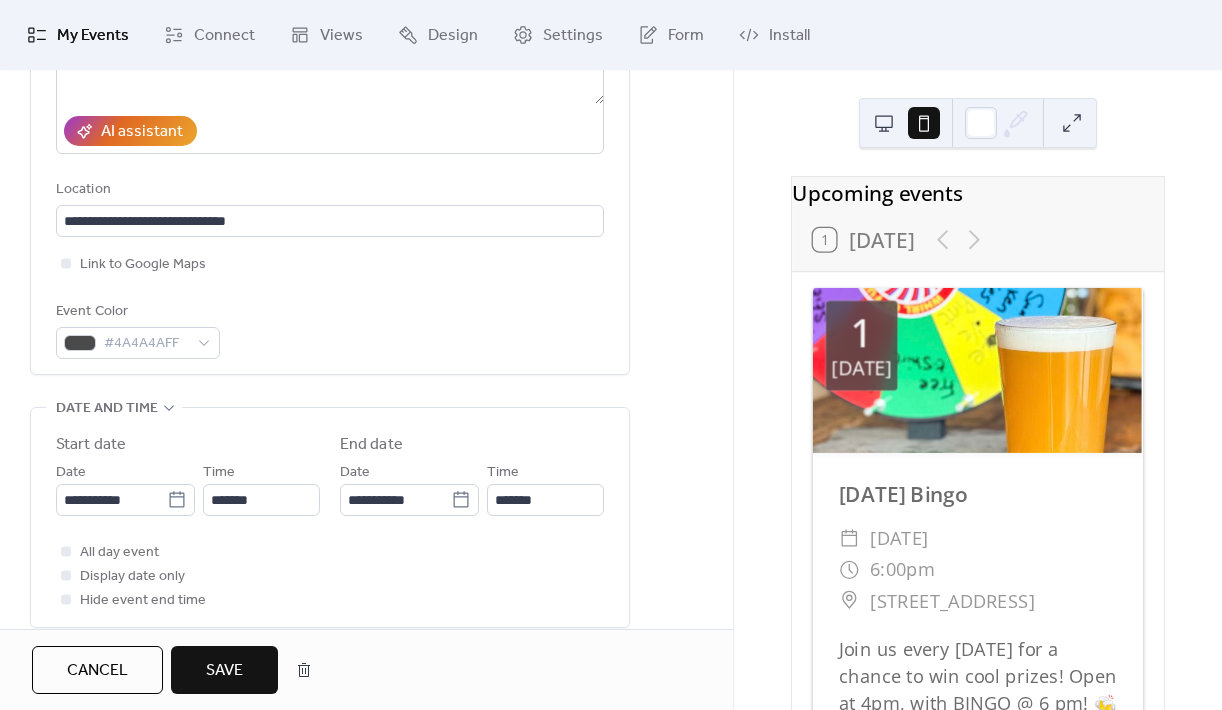 click on "All day event Display date only Hide event end time" at bounding box center (330, 576) 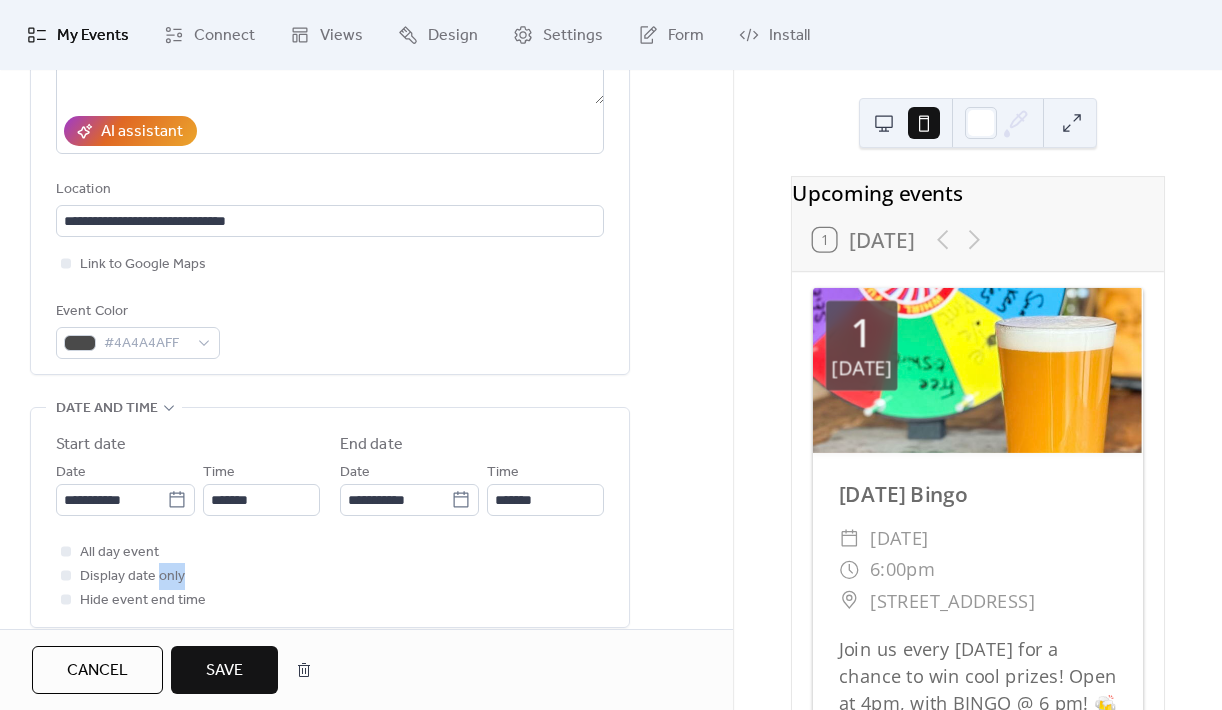 click on "All day event Display date only Hide event end time" at bounding box center [330, 576] 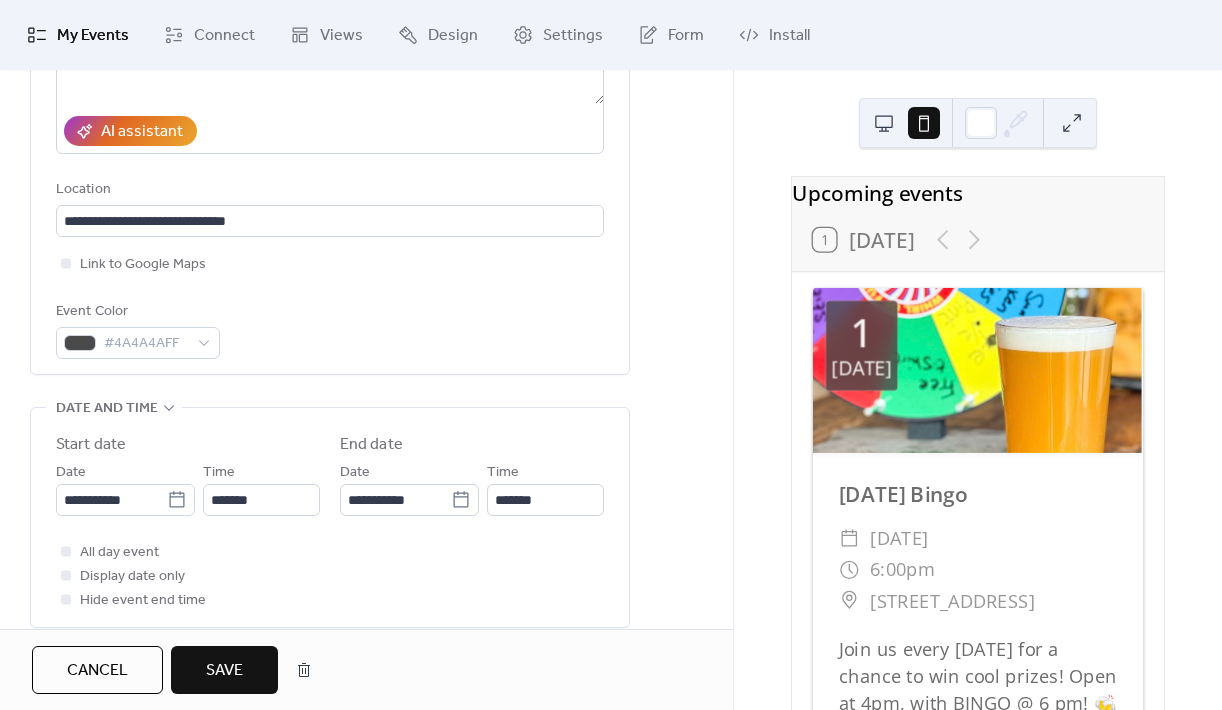 click on "**********" at bounding box center [330, 517] 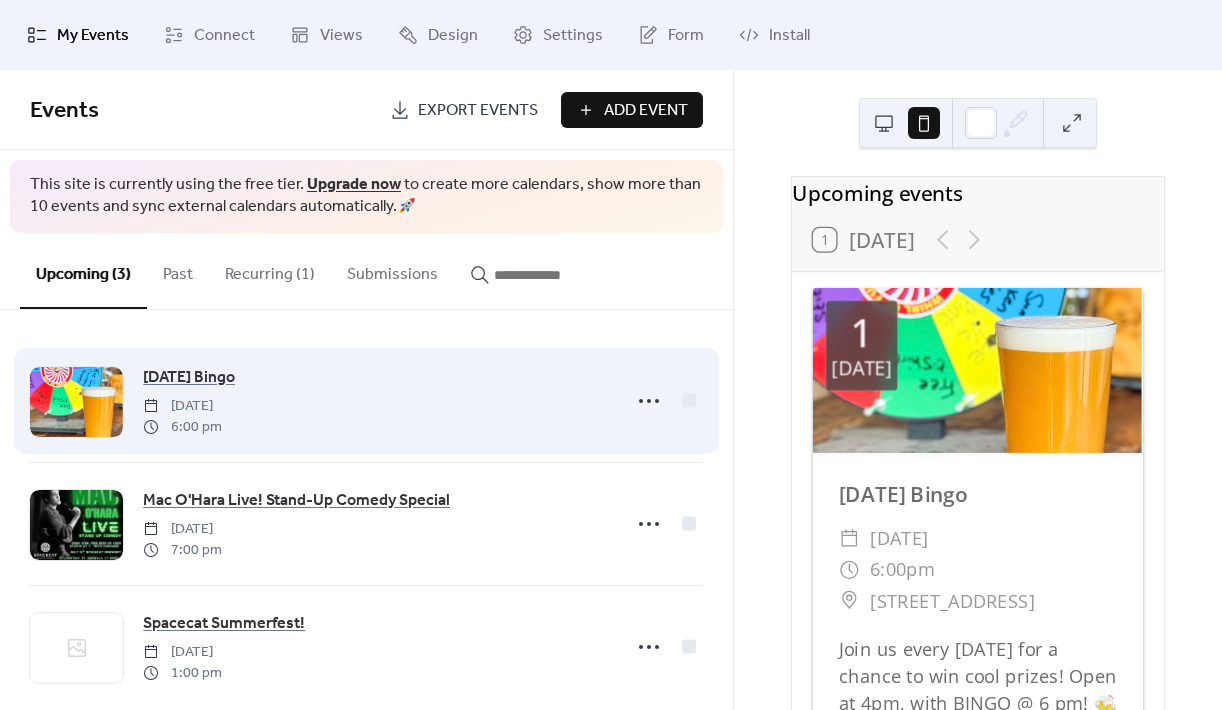 scroll, scrollTop: 29, scrollLeft: 0, axis: vertical 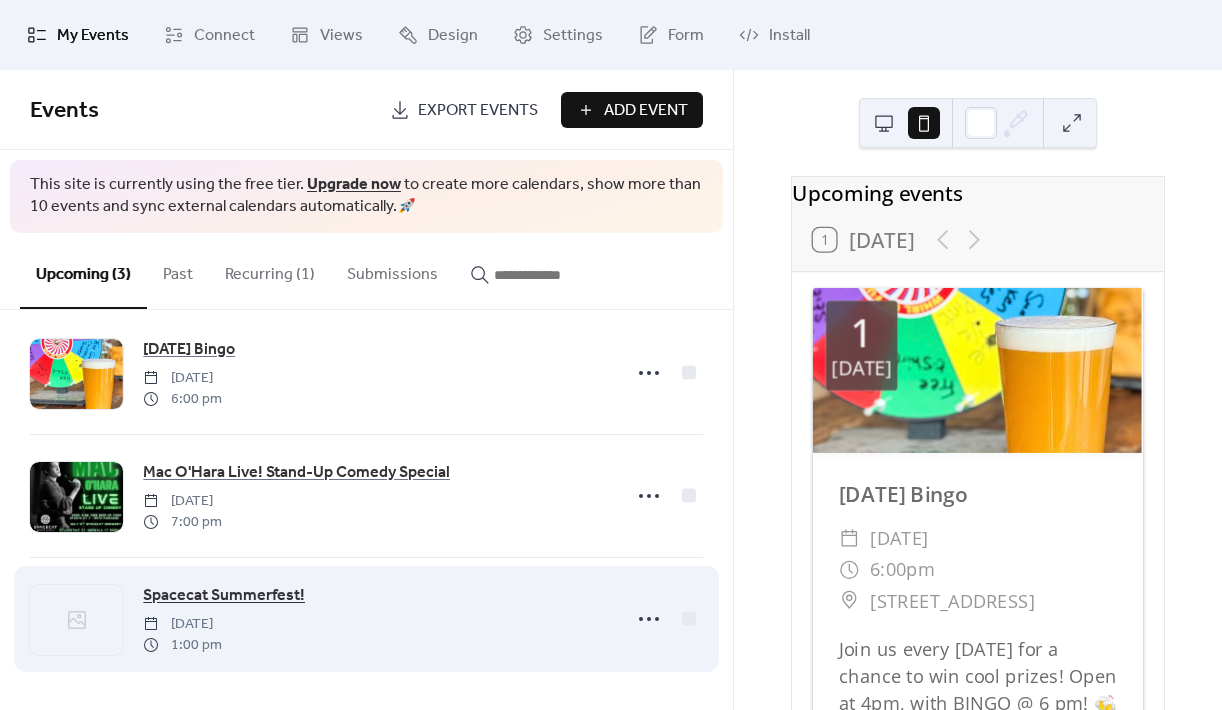 click on "Spacecat Summerfest!" at bounding box center (224, 596) 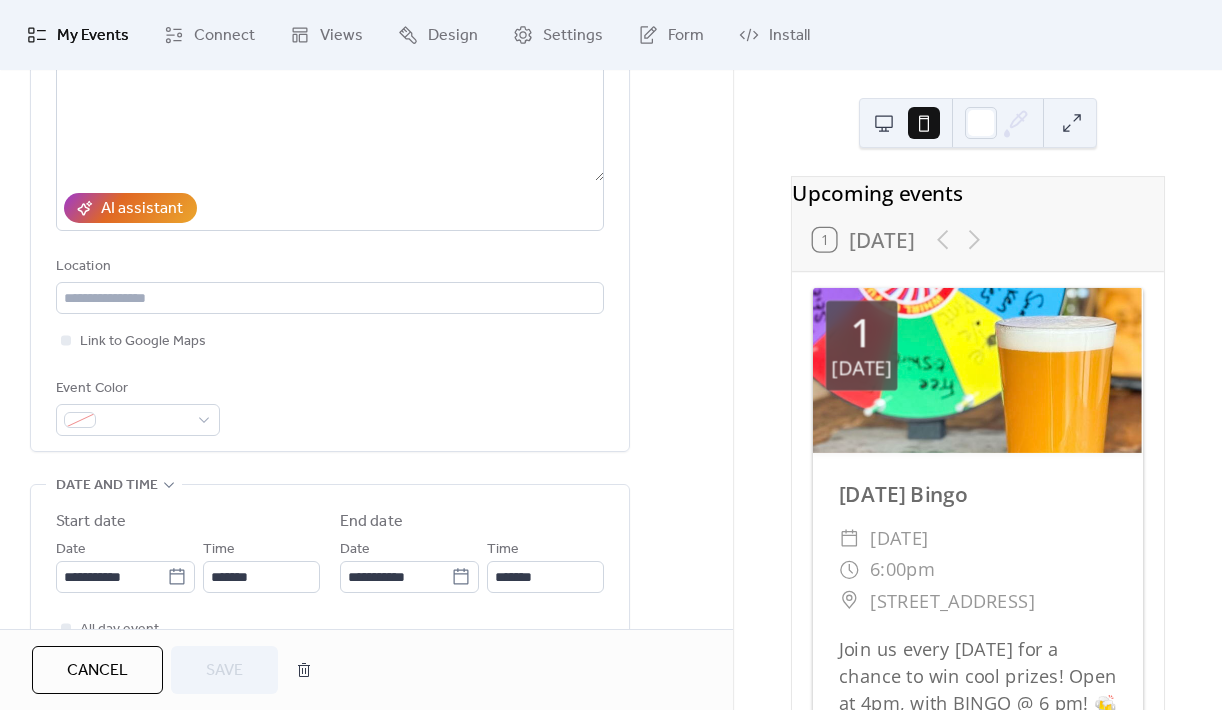 scroll, scrollTop: 450, scrollLeft: 0, axis: vertical 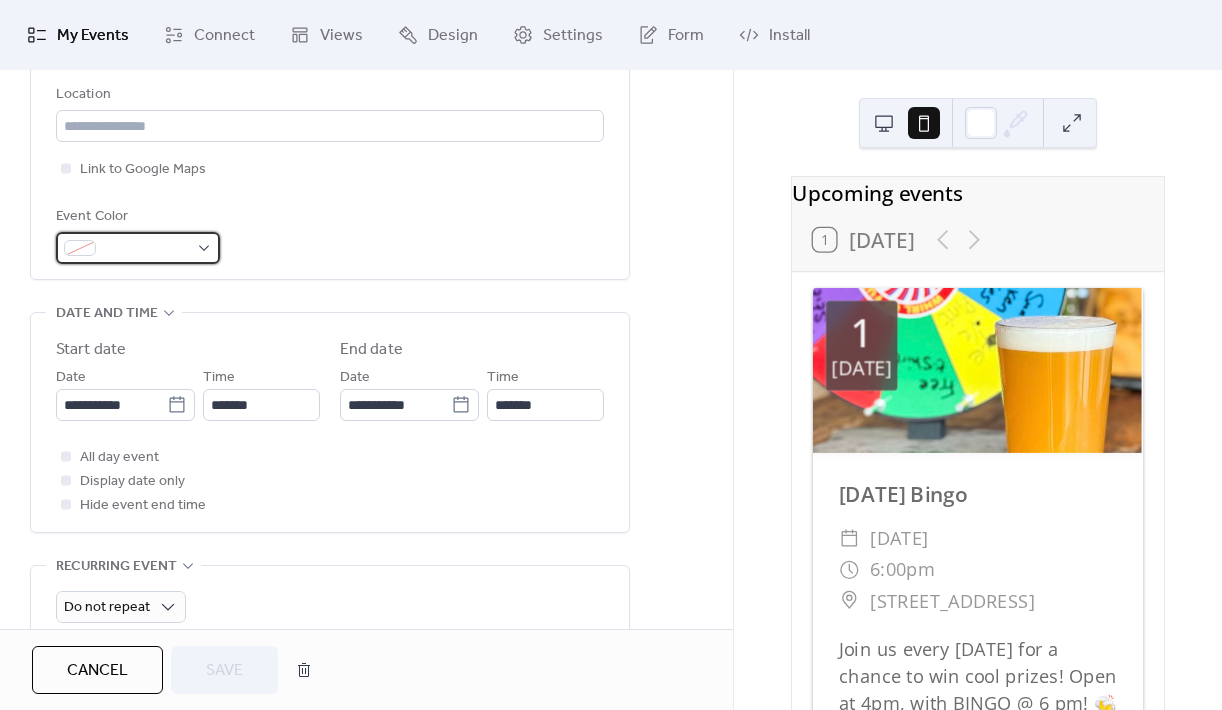 click at bounding box center (146, 249) 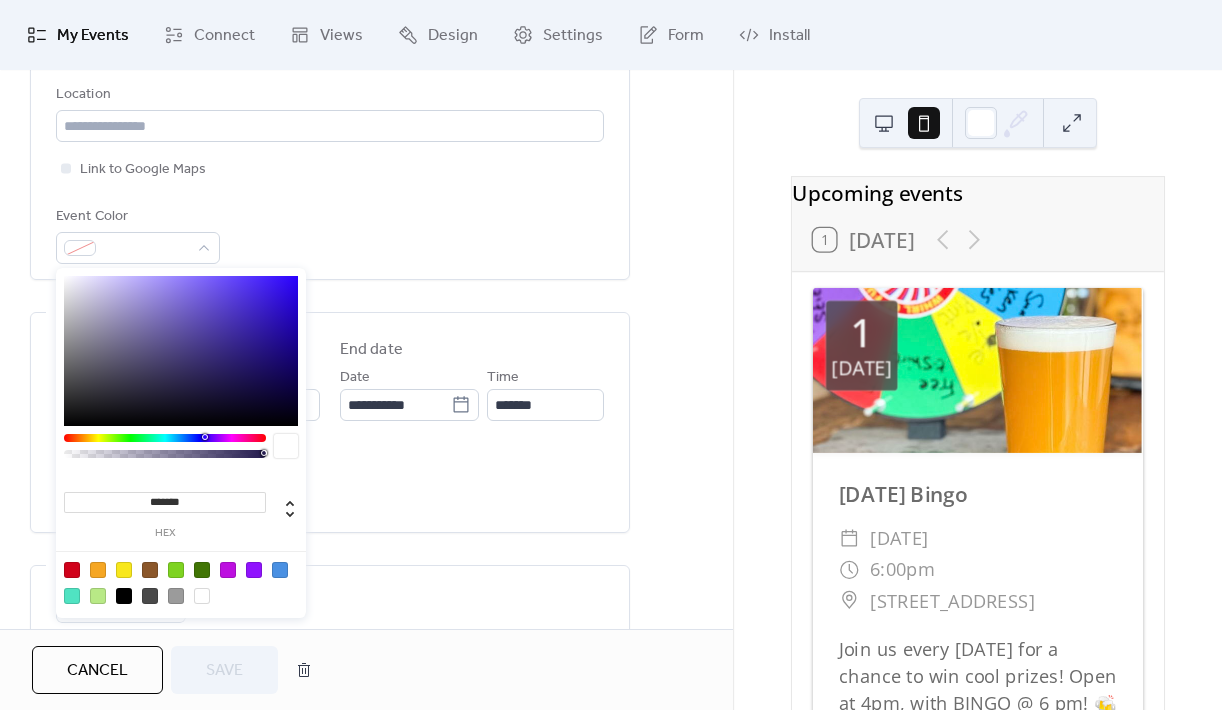 click at bounding box center (150, 596) 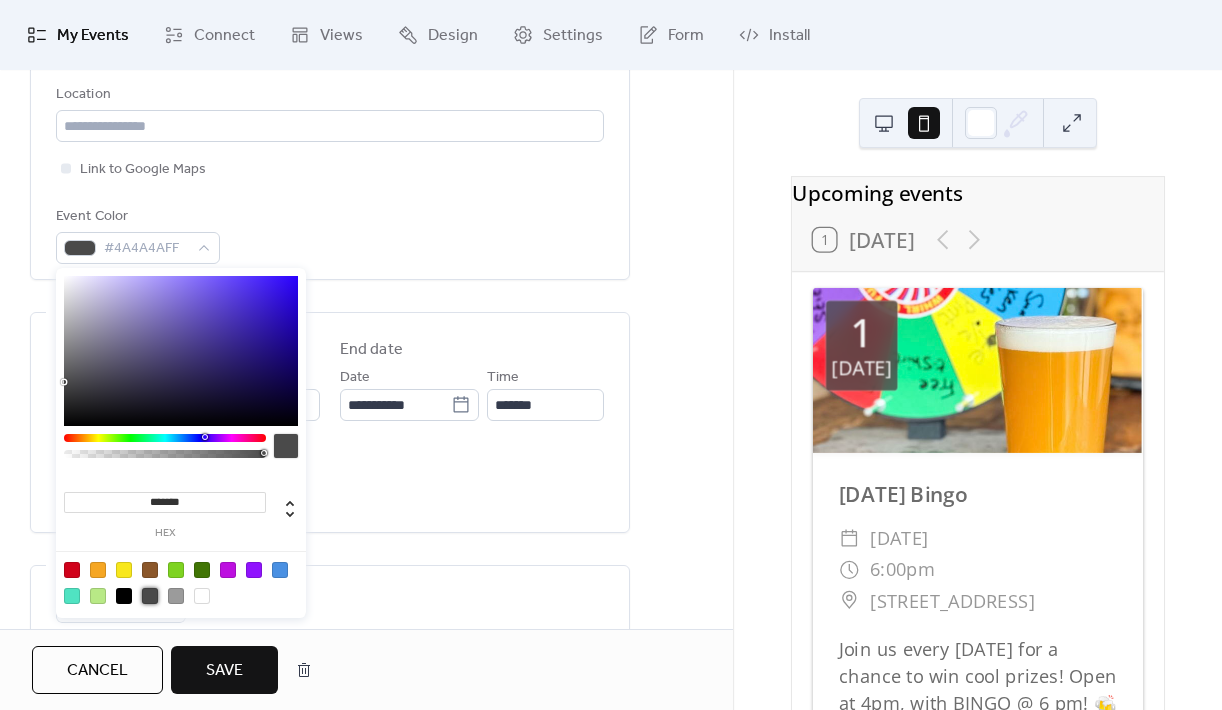 click on "Save" at bounding box center (224, 671) 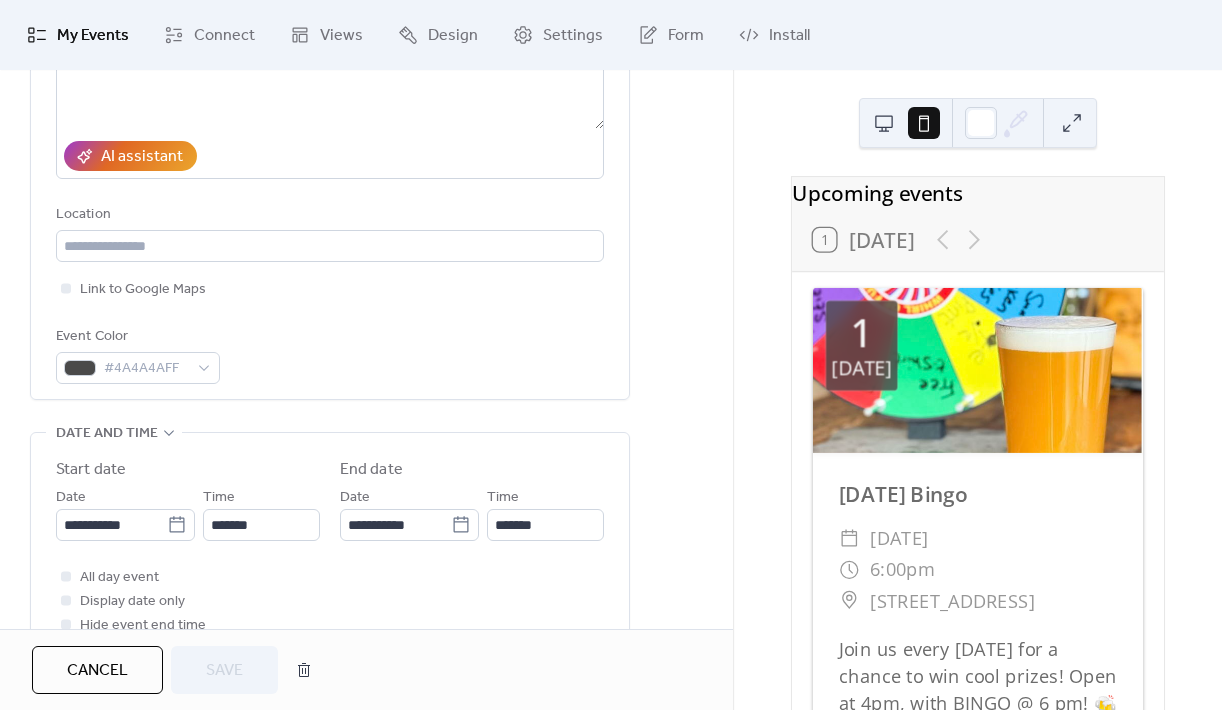 scroll, scrollTop: 360, scrollLeft: 0, axis: vertical 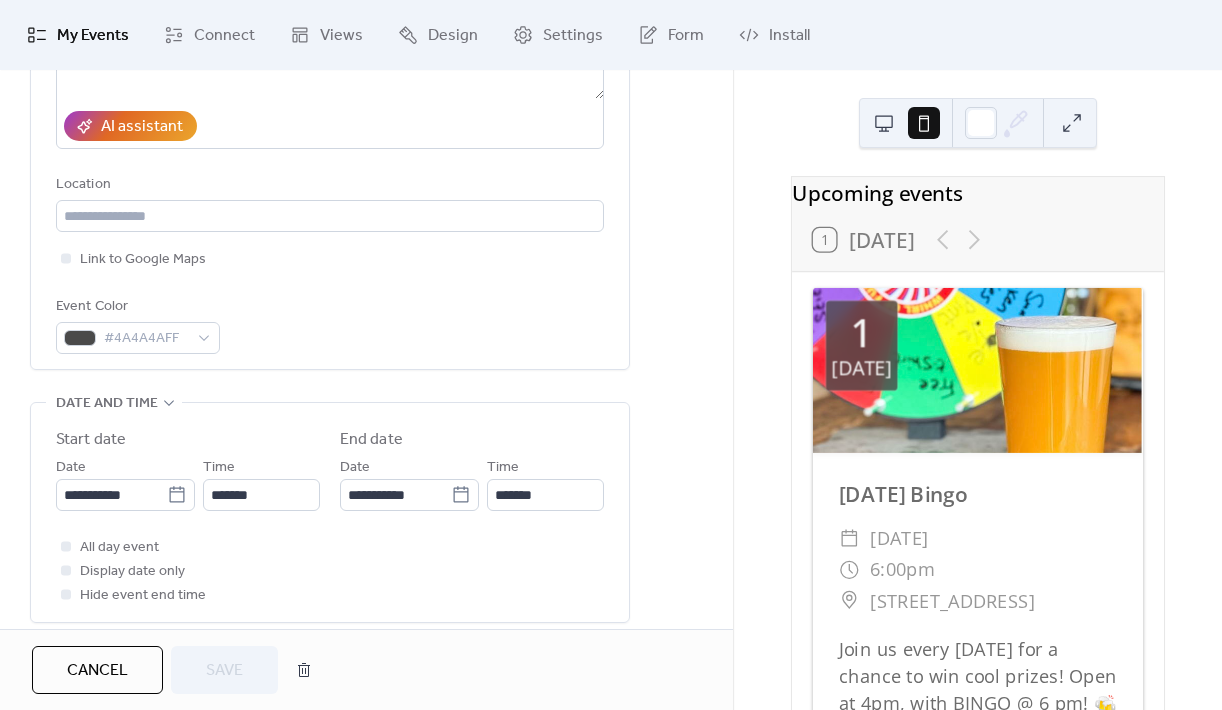 click on "Cancel" at bounding box center [97, 670] 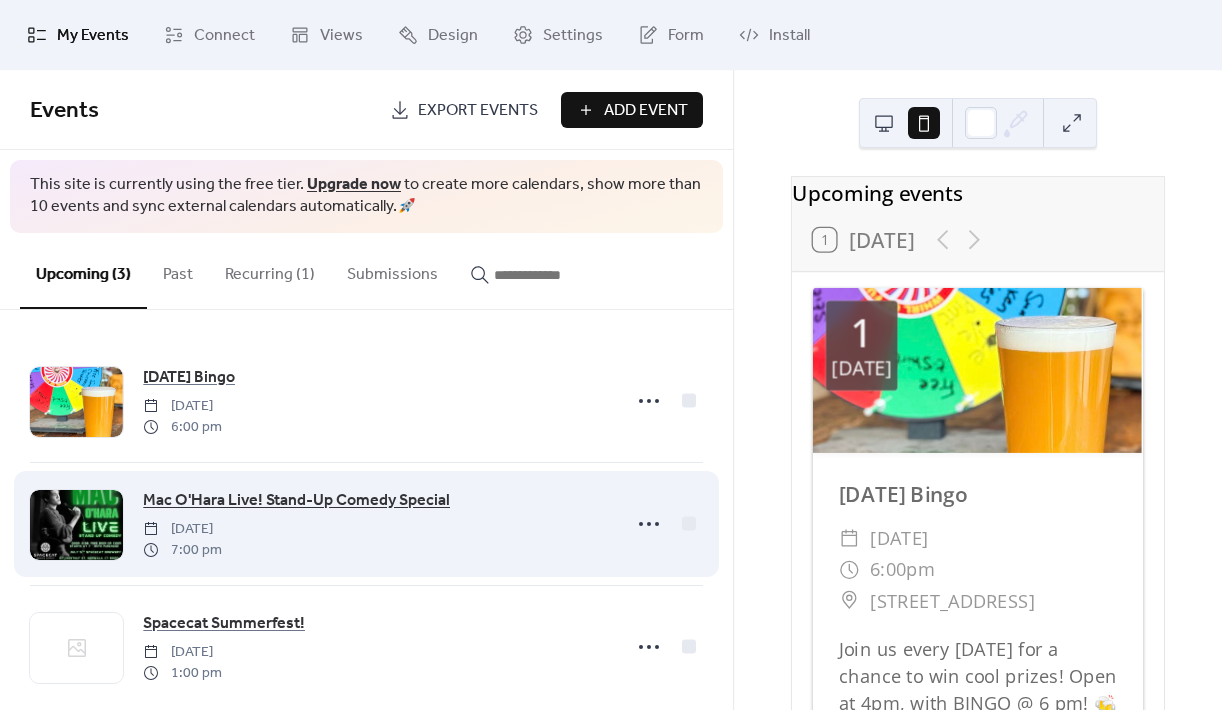 scroll, scrollTop: 29, scrollLeft: 0, axis: vertical 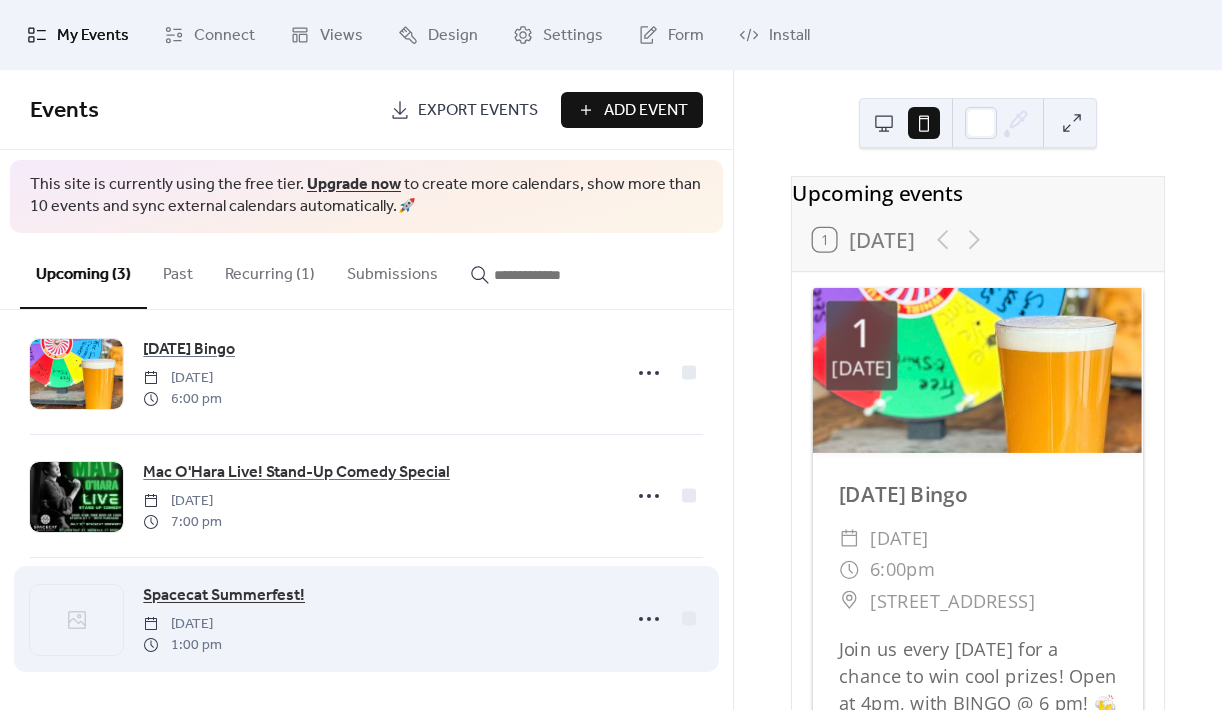 click on "Spacecat Summerfest!" at bounding box center [224, 596] 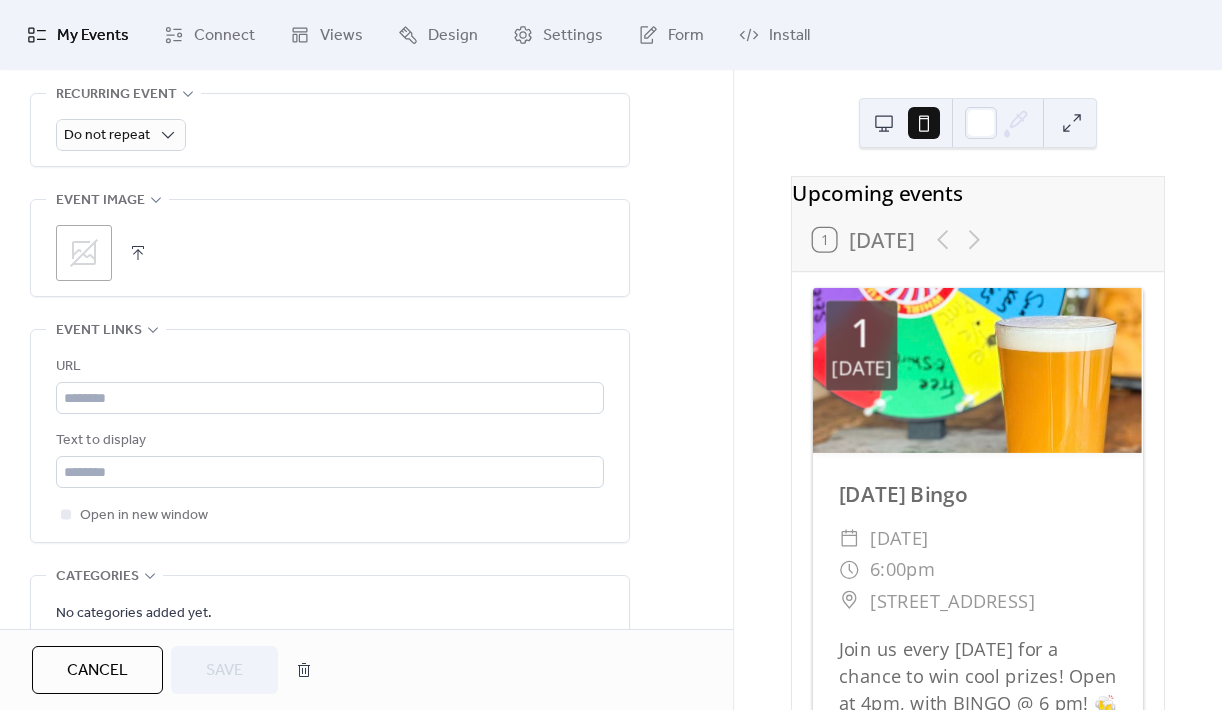 scroll, scrollTop: 930, scrollLeft: 0, axis: vertical 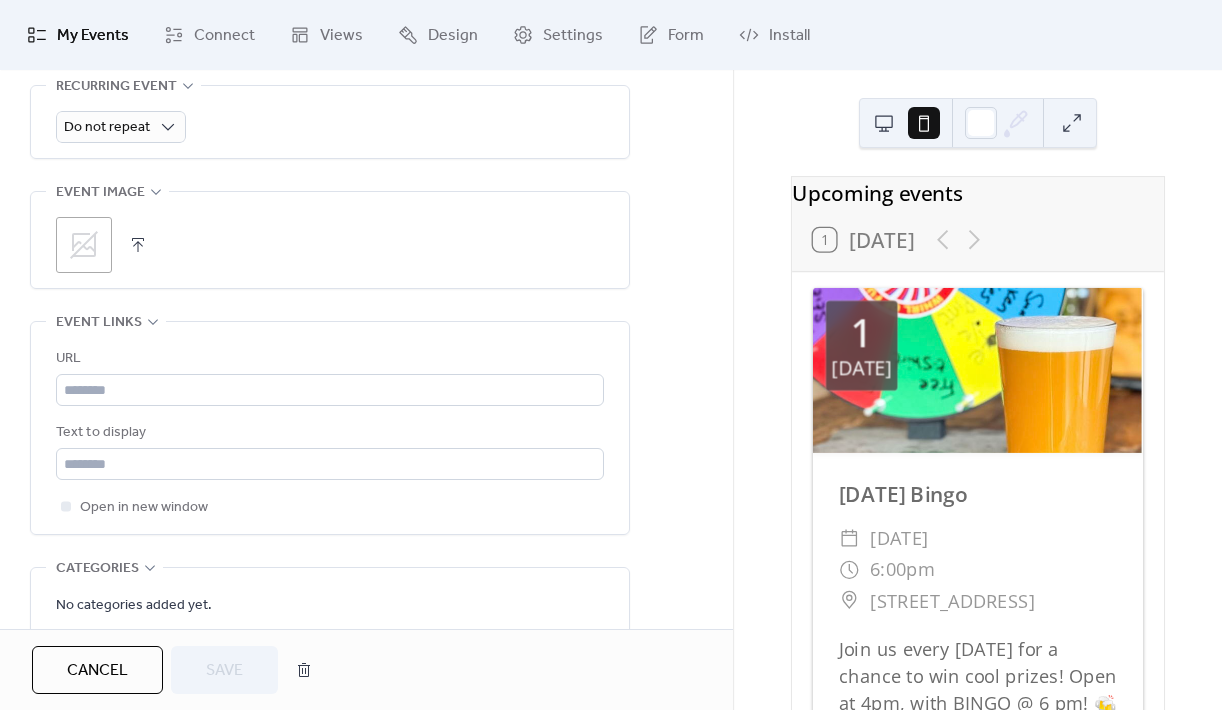 click on ";" at bounding box center [84, 245] 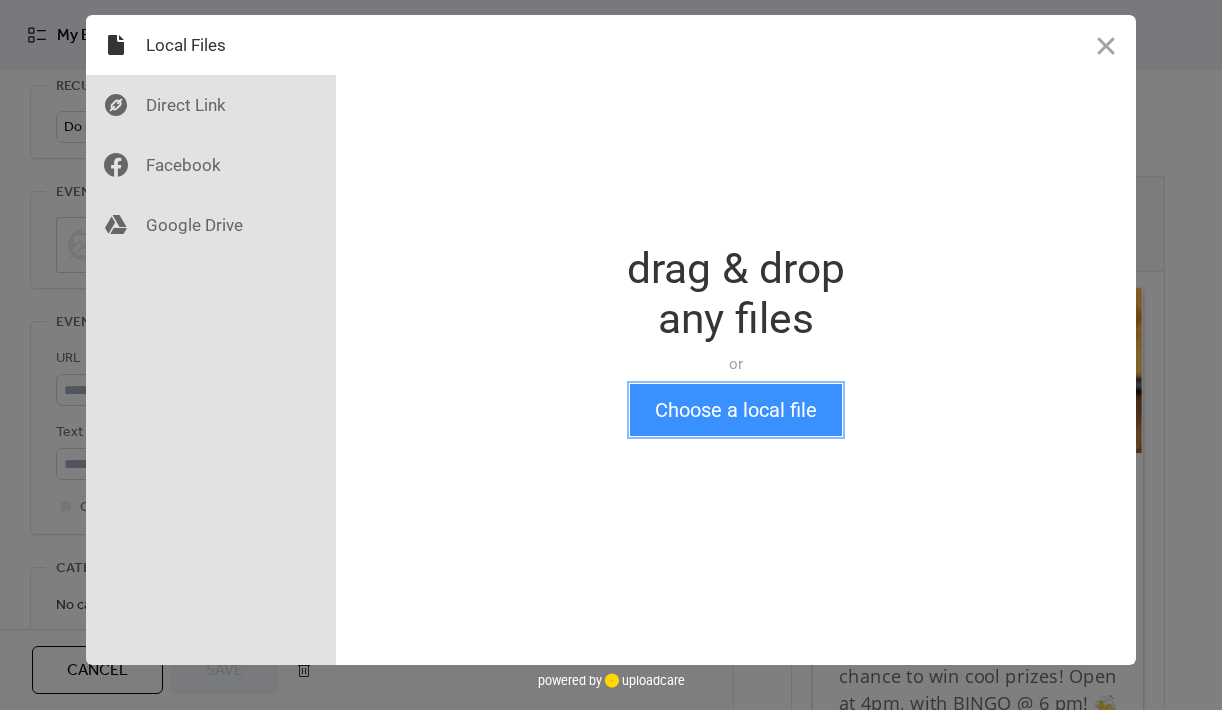 click on "Choose a local file" at bounding box center (736, 410) 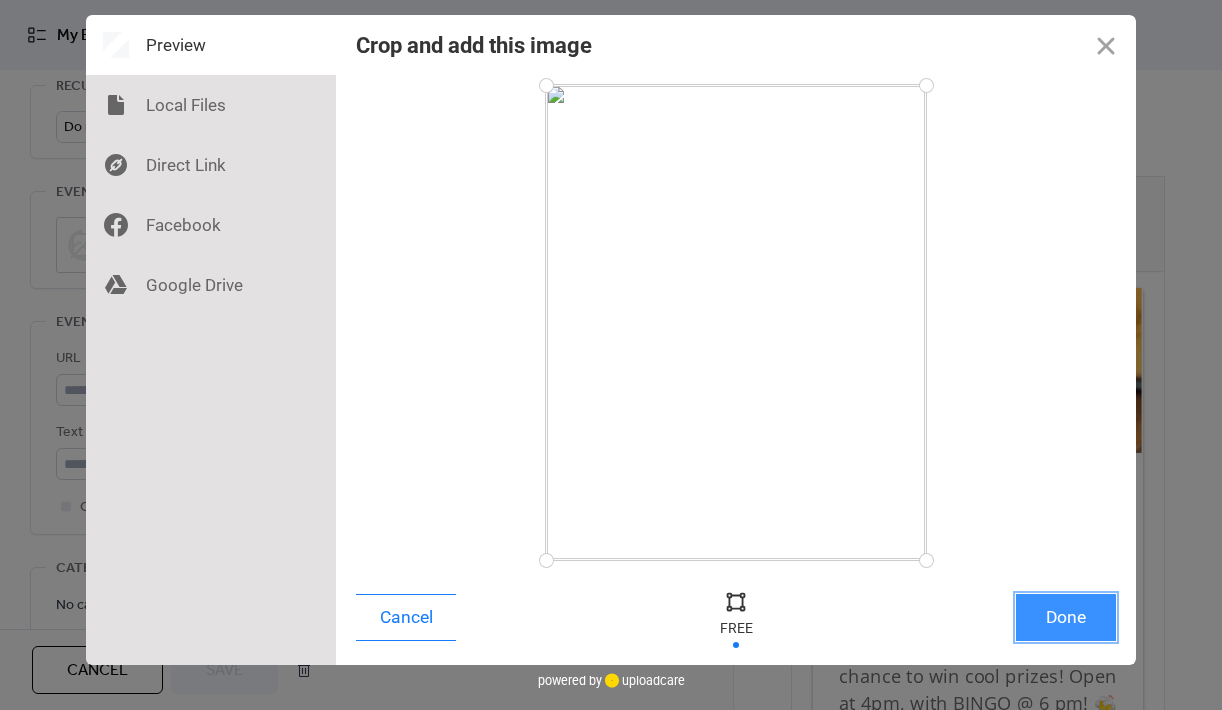 click on "Done" at bounding box center [1066, 617] 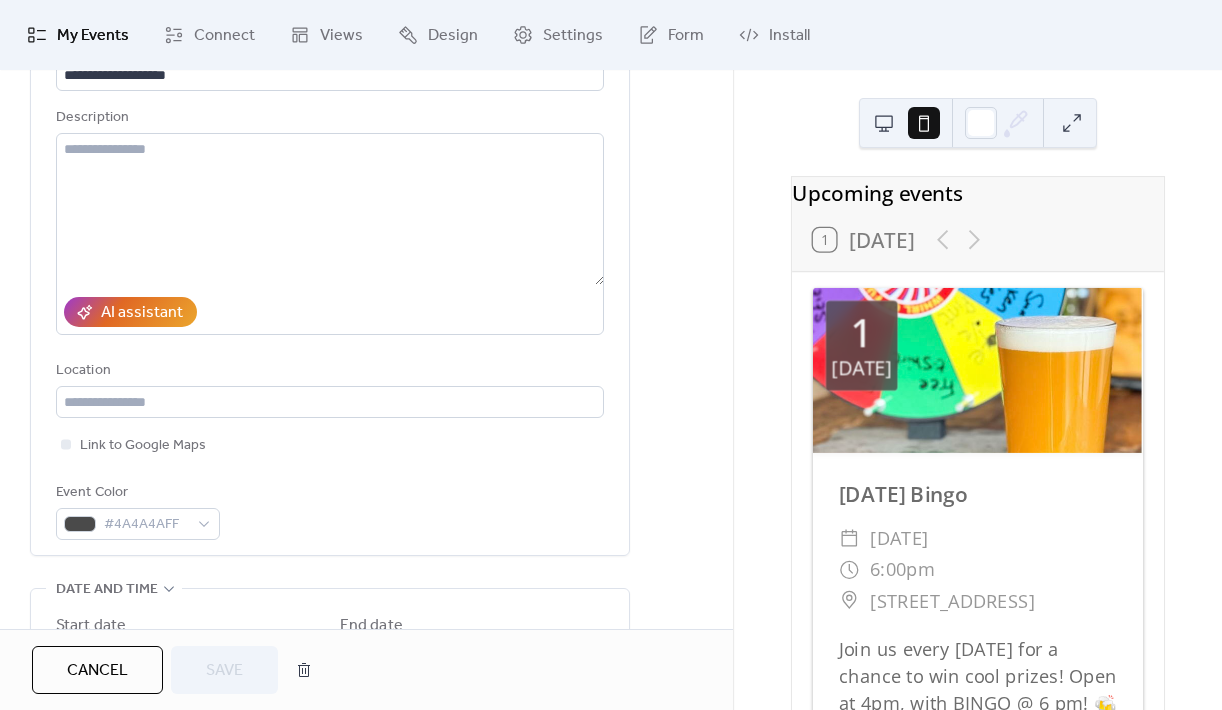 scroll, scrollTop: 169, scrollLeft: 0, axis: vertical 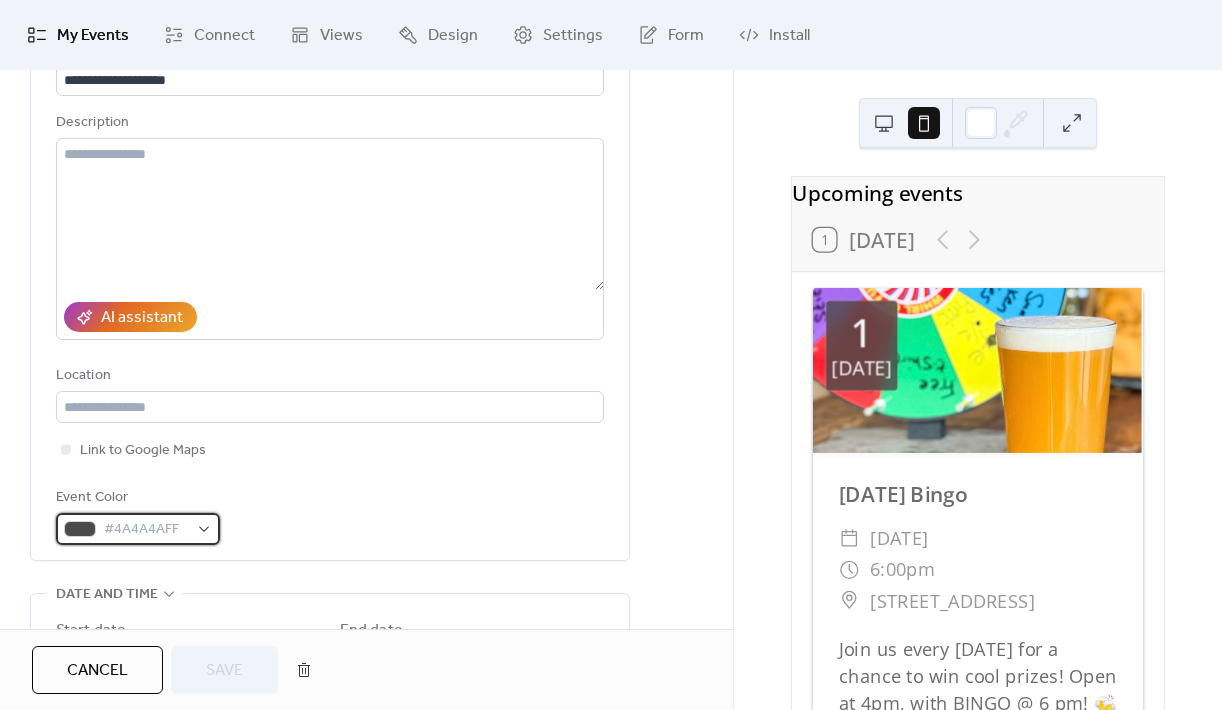 click on "#4A4A4AFF" at bounding box center [146, 530] 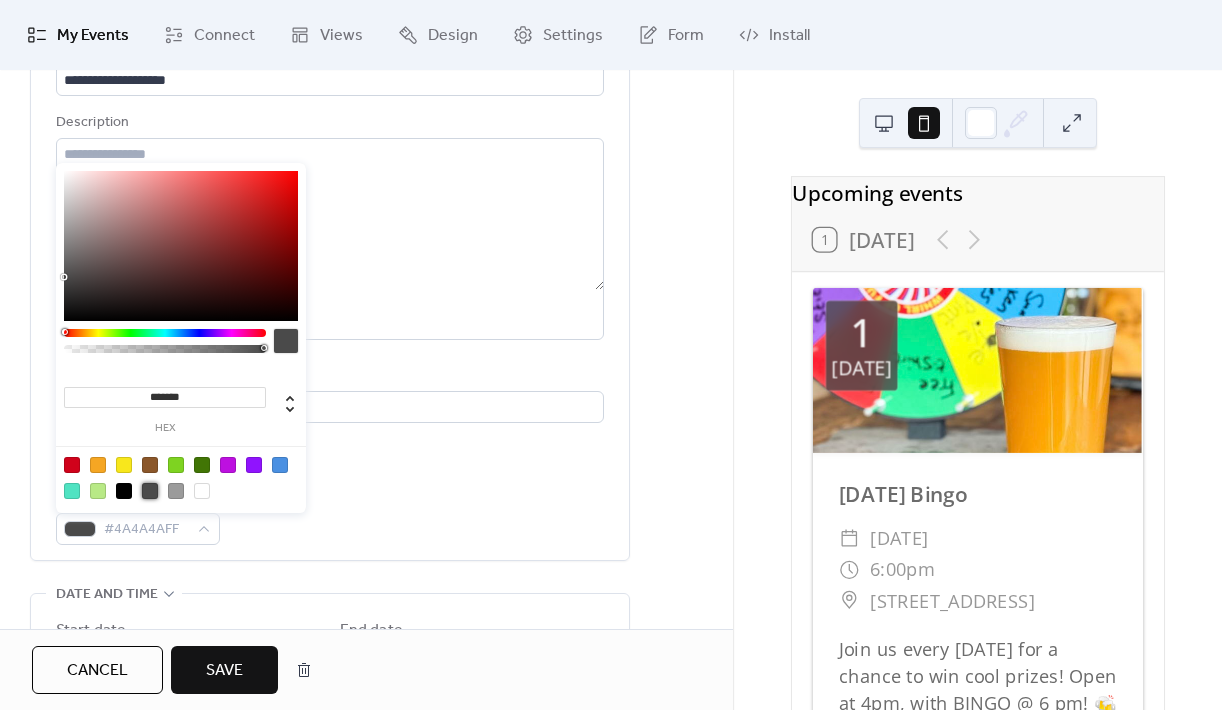 click at bounding box center [150, 491] 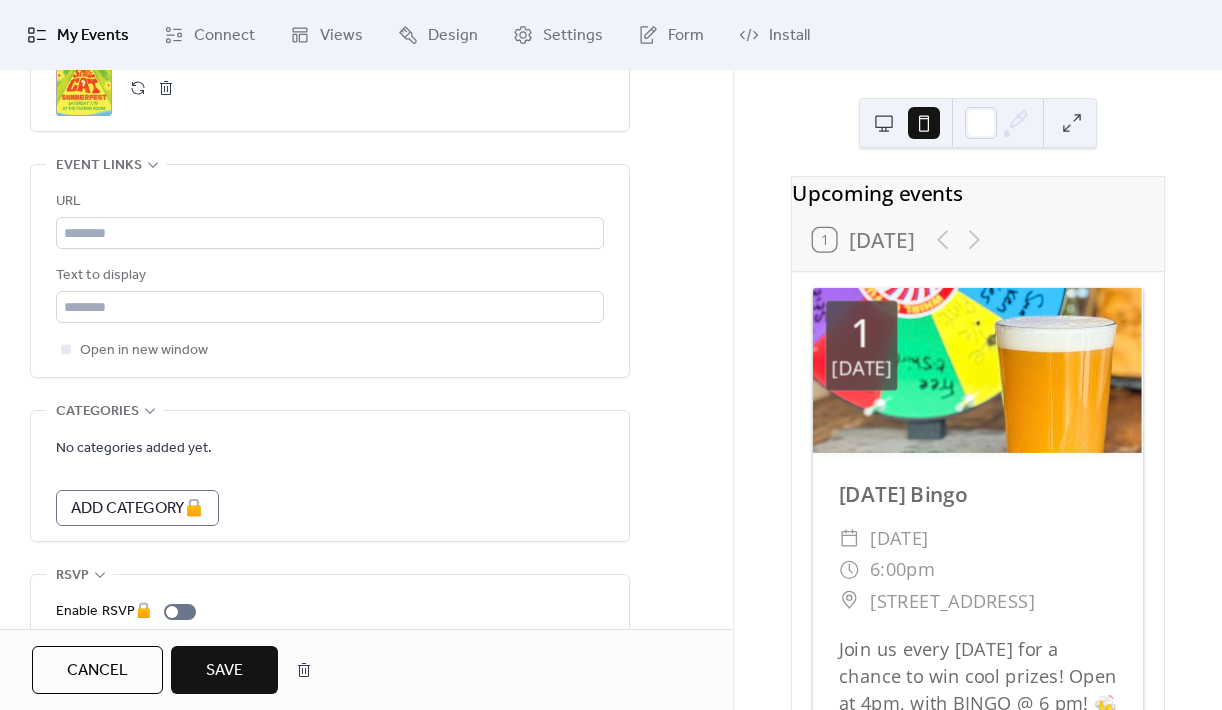 scroll, scrollTop: 1093, scrollLeft: 0, axis: vertical 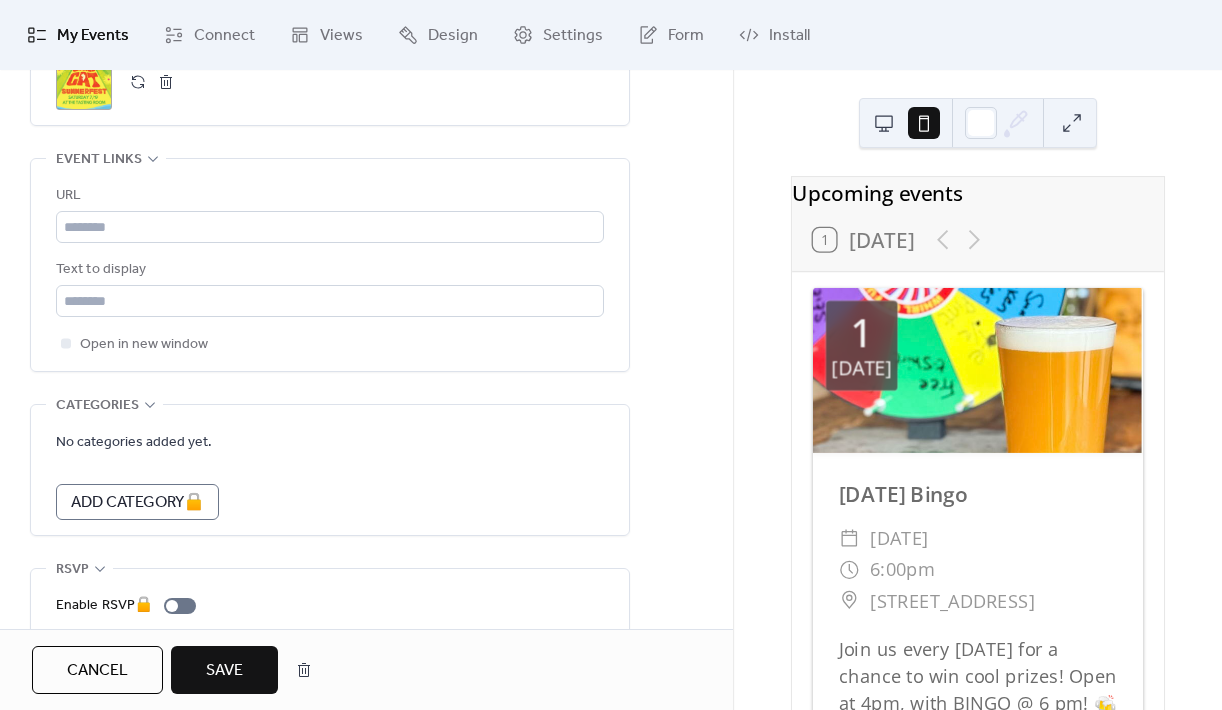 click on "Save" at bounding box center (224, 670) 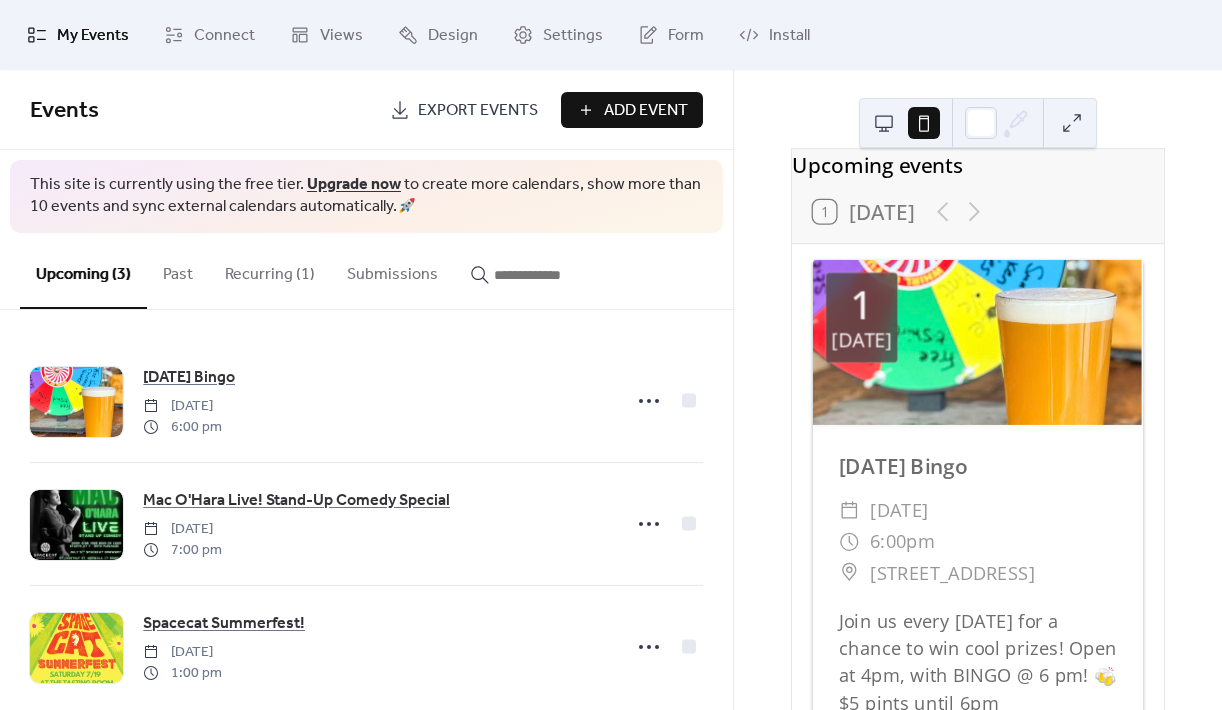 scroll, scrollTop: 0, scrollLeft: 0, axis: both 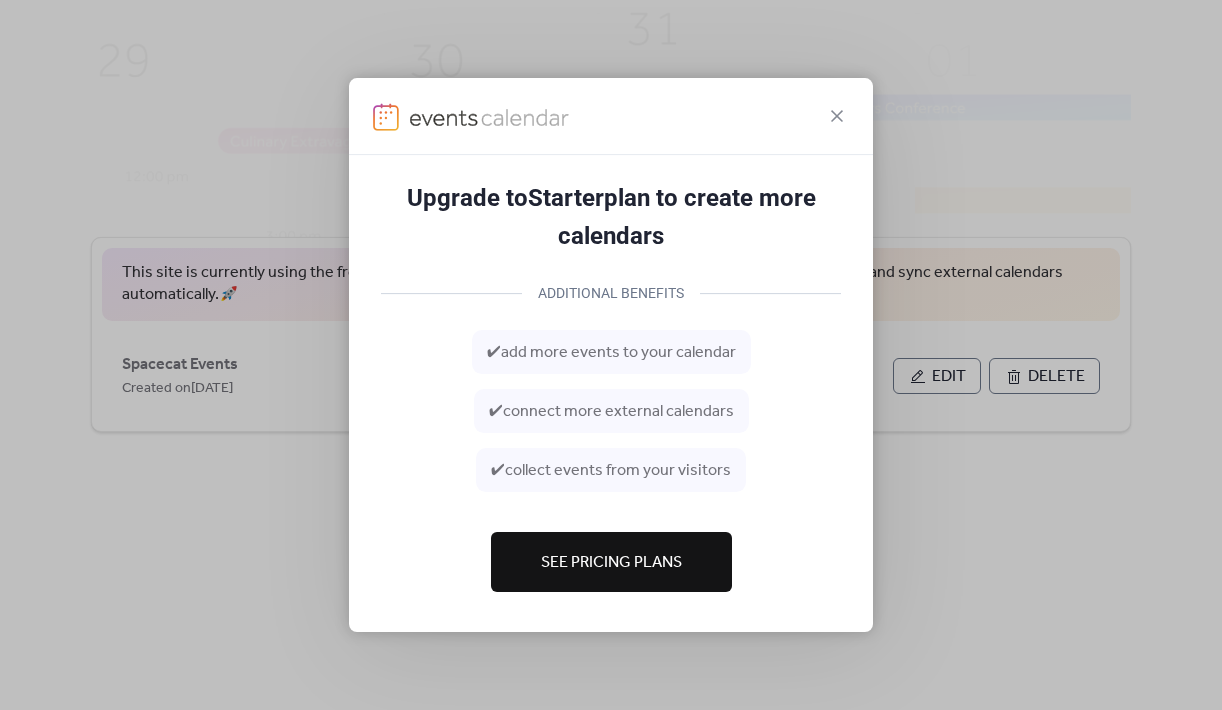 click on "See Pricing Plans" at bounding box center (611, 563) 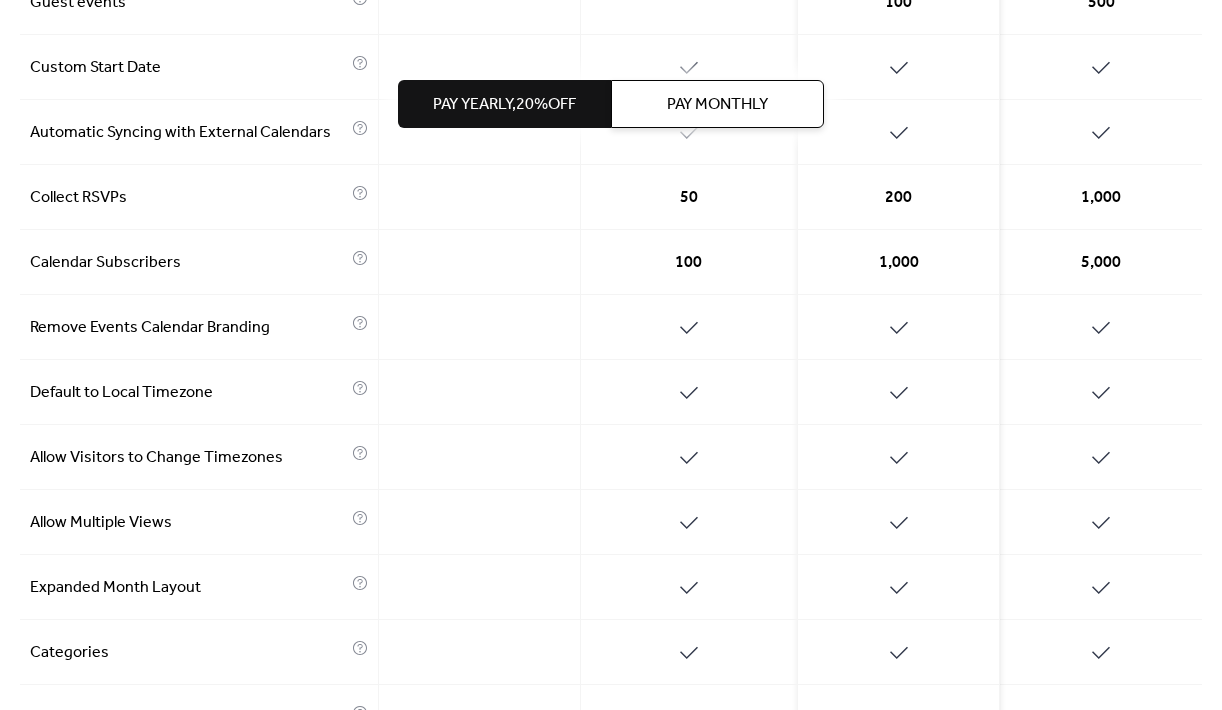 scroll, scrollTop: 0, scrollLeft: 0, axis: both 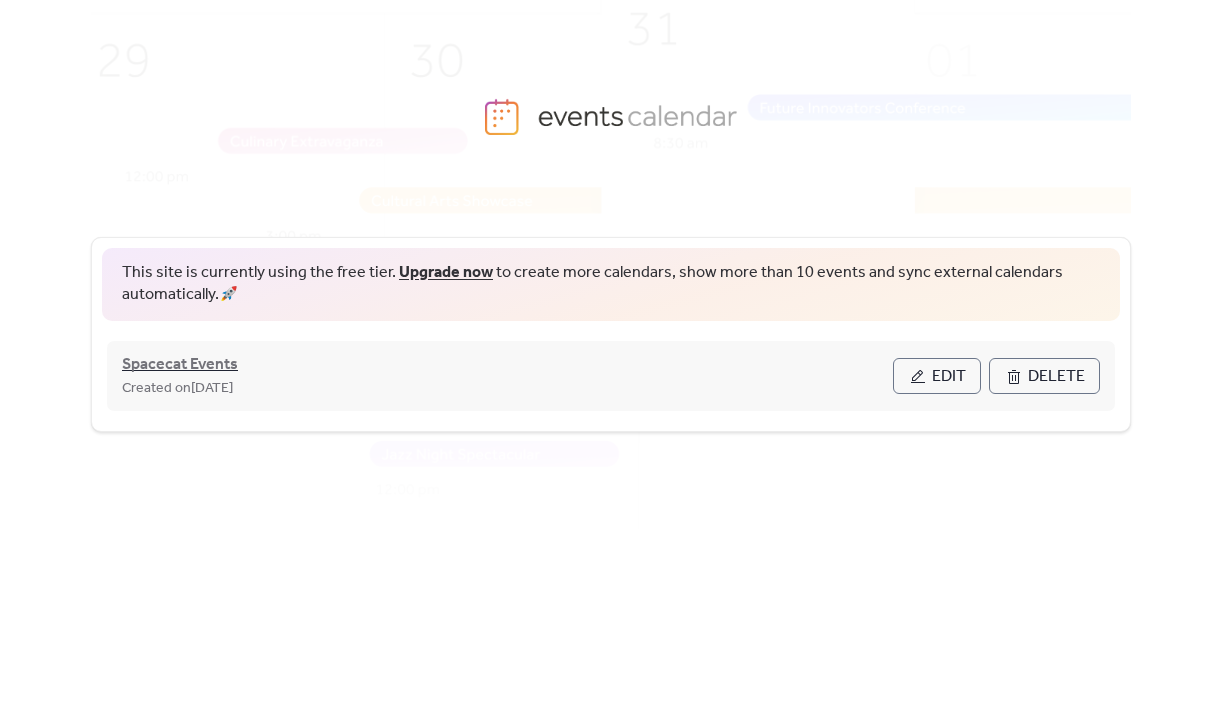 click on "Spacecat Events" at bounding box center [180, 365] 